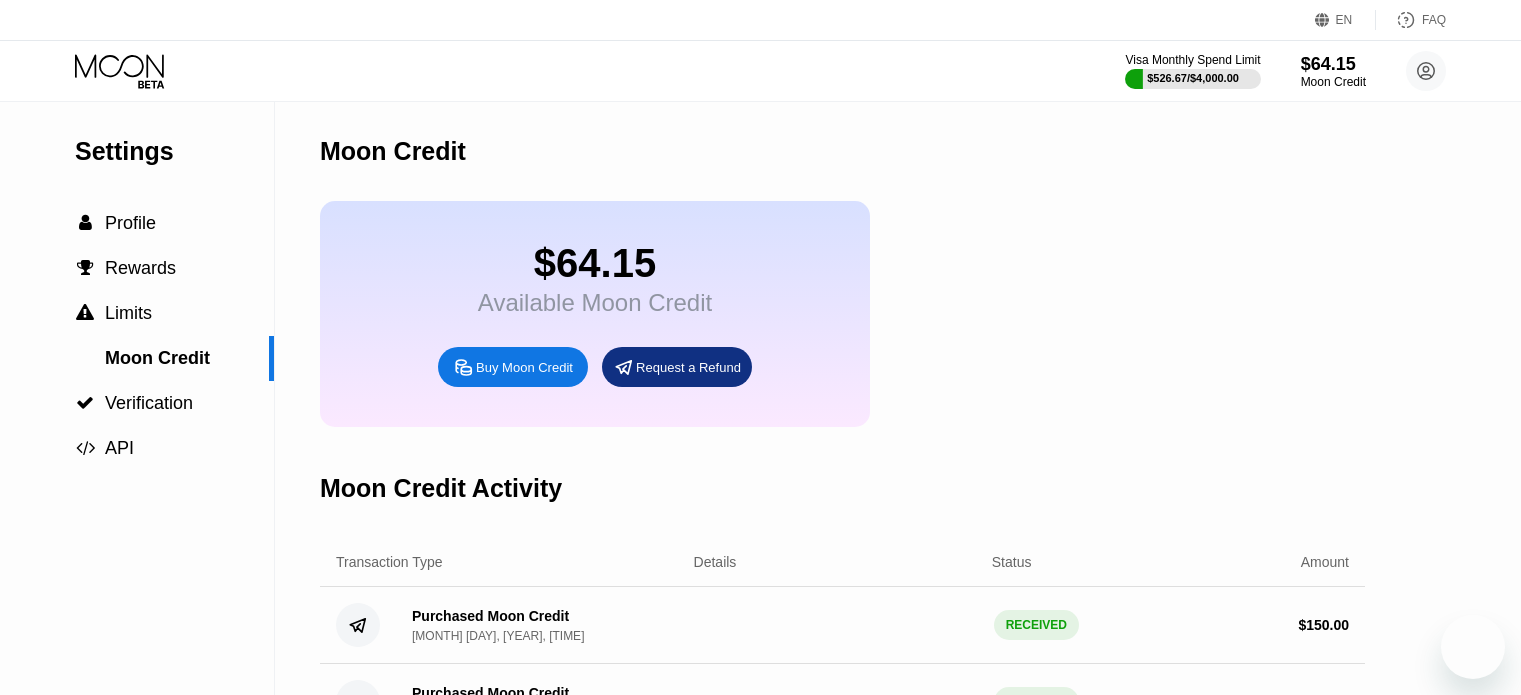 scroll, scrollTop: 0, scrollLeft: 0, axis: both 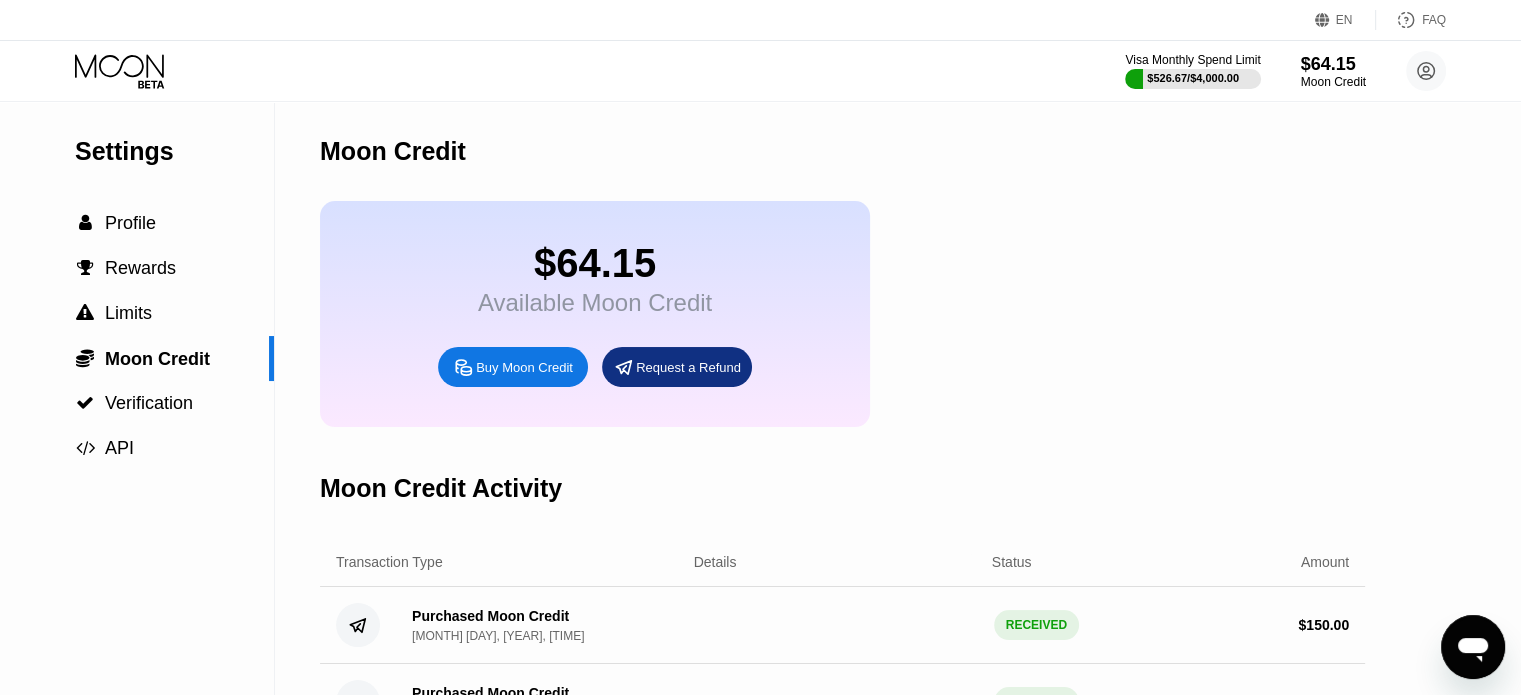 click on "Moon Credit" at bounding box center [842, 151] 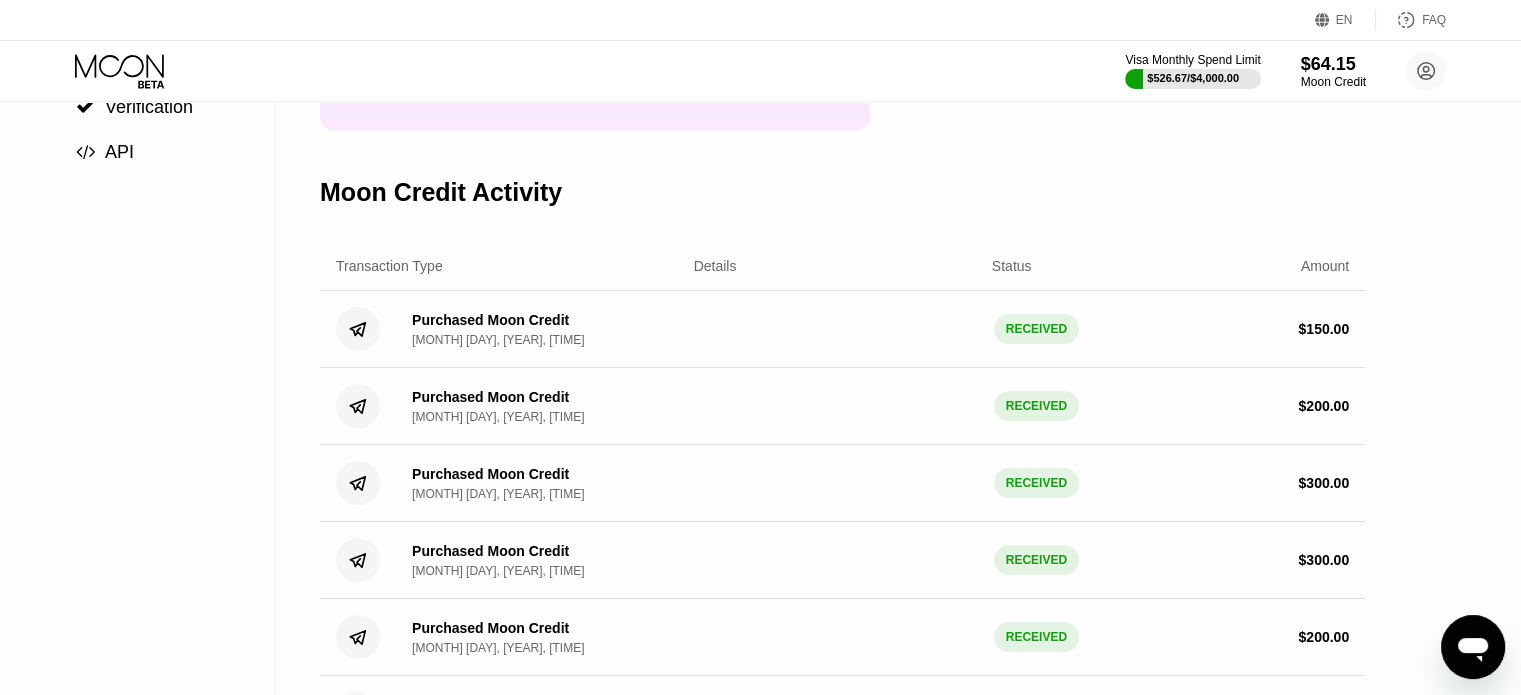 scroll, scrollTop: 0, scrollLeft: 0, axis: both 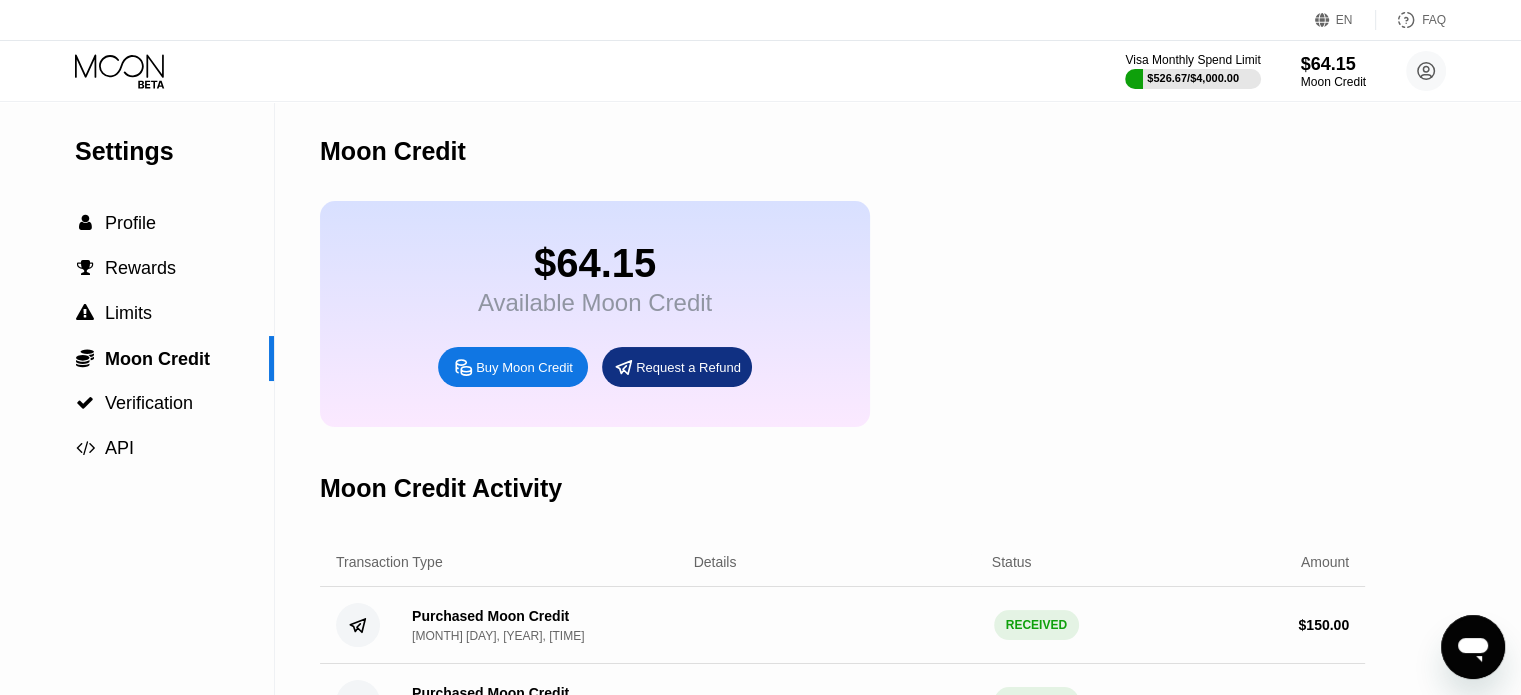 click on "Buy Moon Credit" at bounding box center (524, 367) 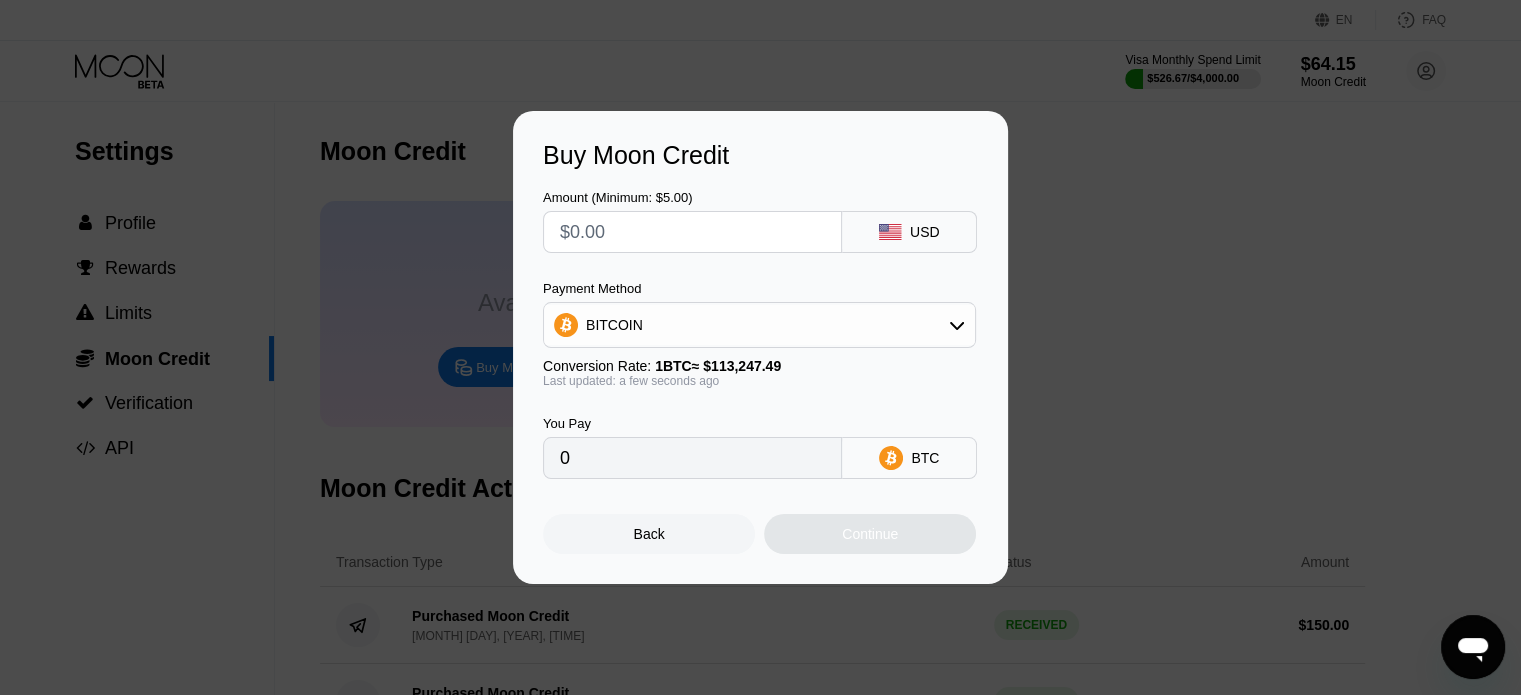 click at bounding box center [692, 232] 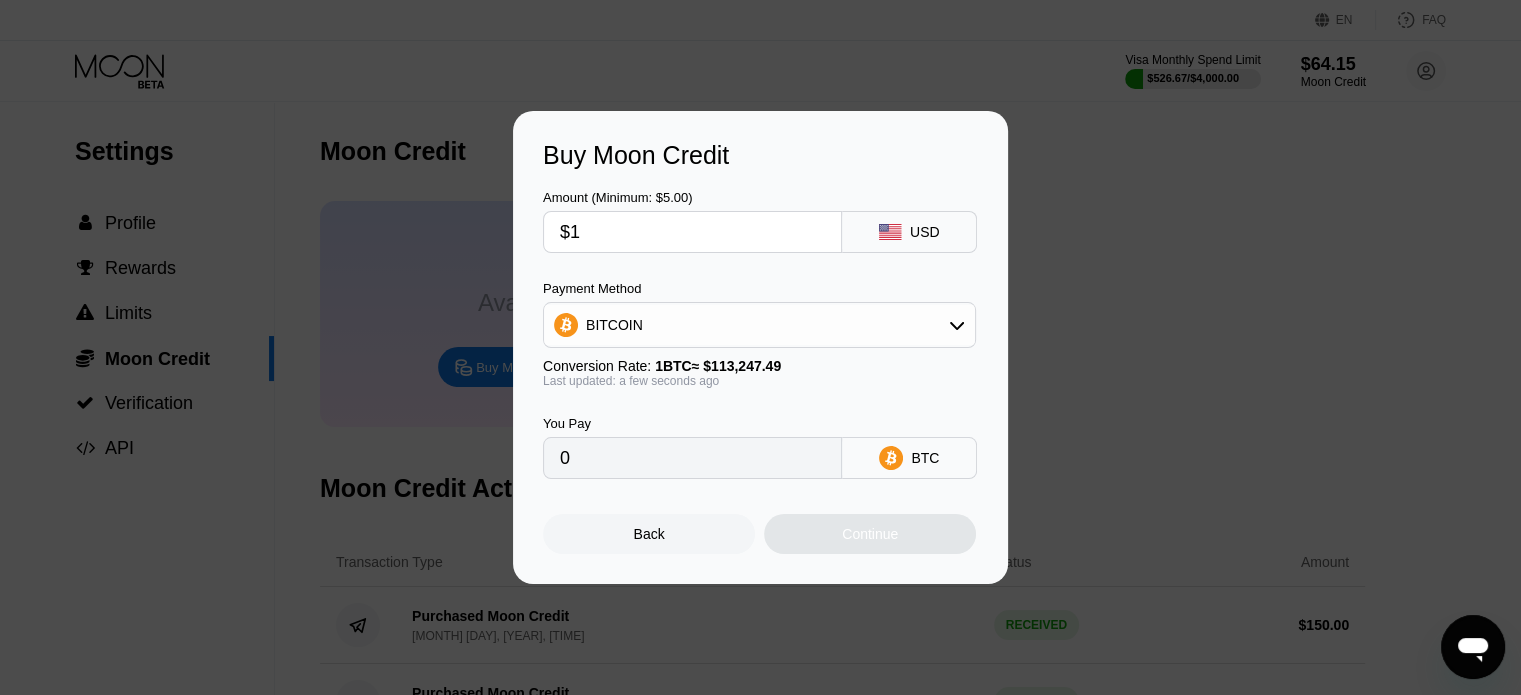 type on "0.00000884" 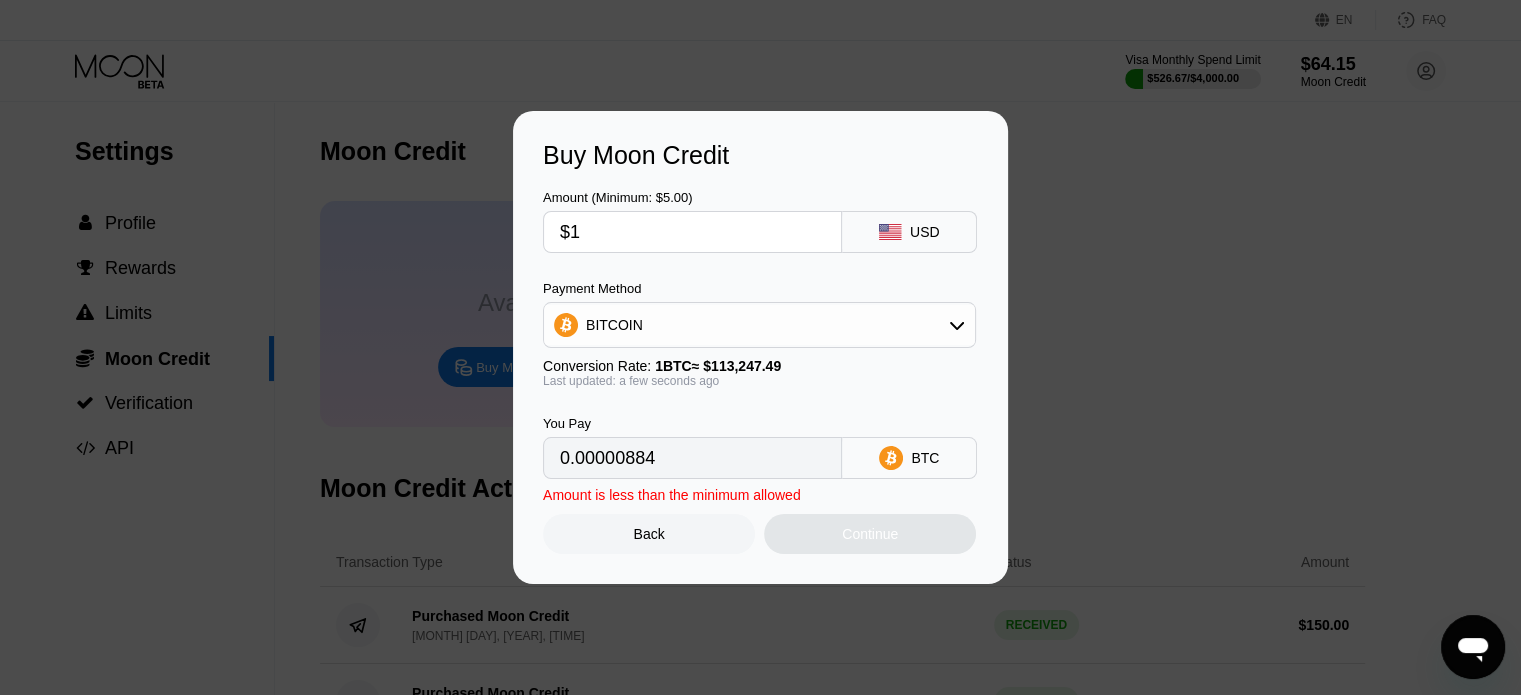 type on "$17" 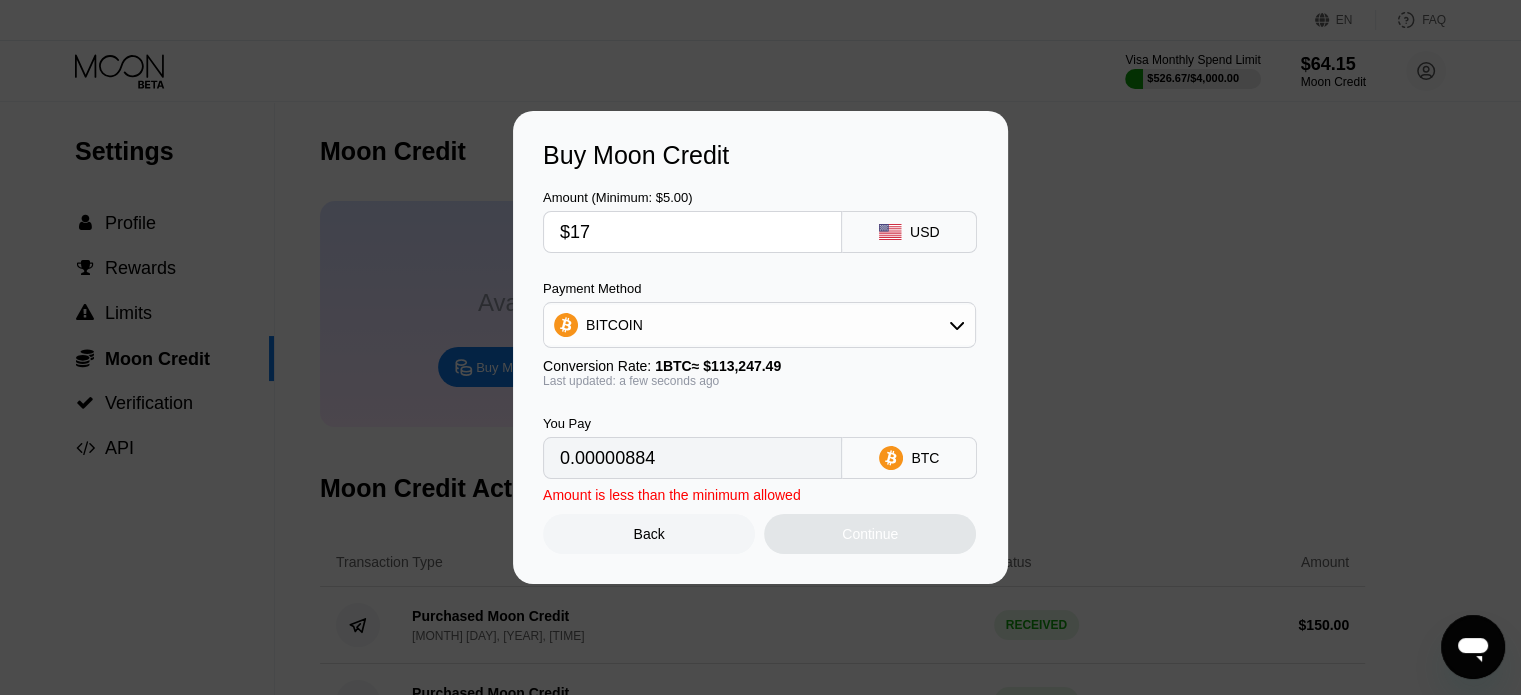 type on "0.00015012" 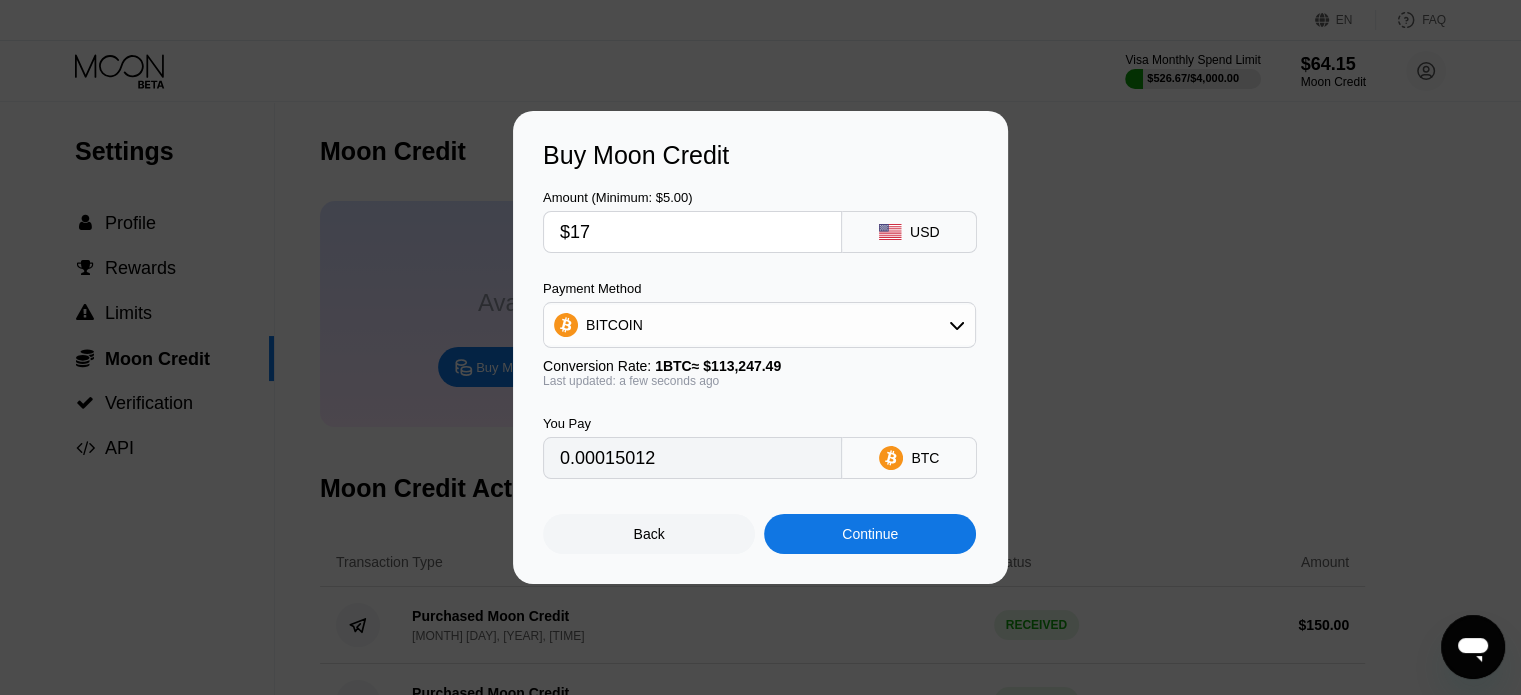 drag, startPoint x: 676, startPoint y: 243, endPoint x: 360, endPoint y: 220, distance: 316.8359 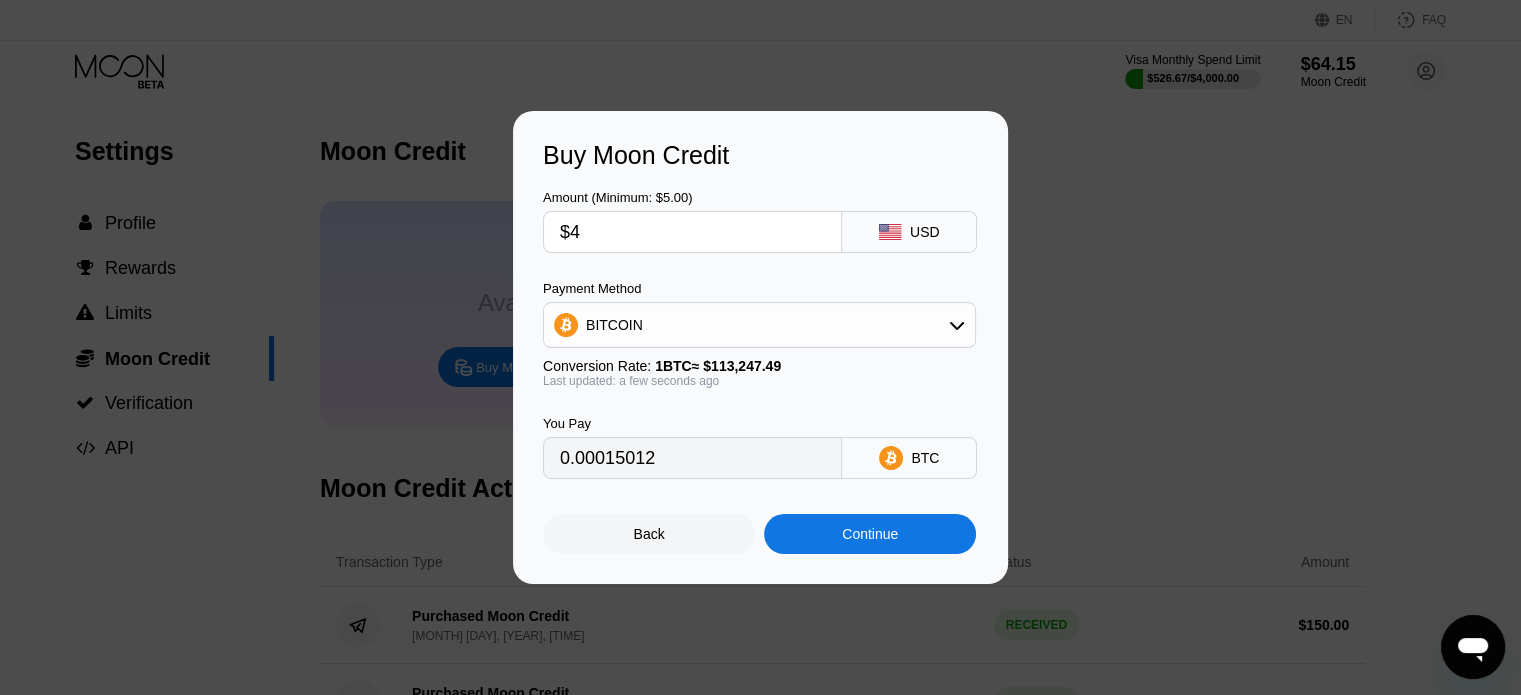 type on "0.00003533" 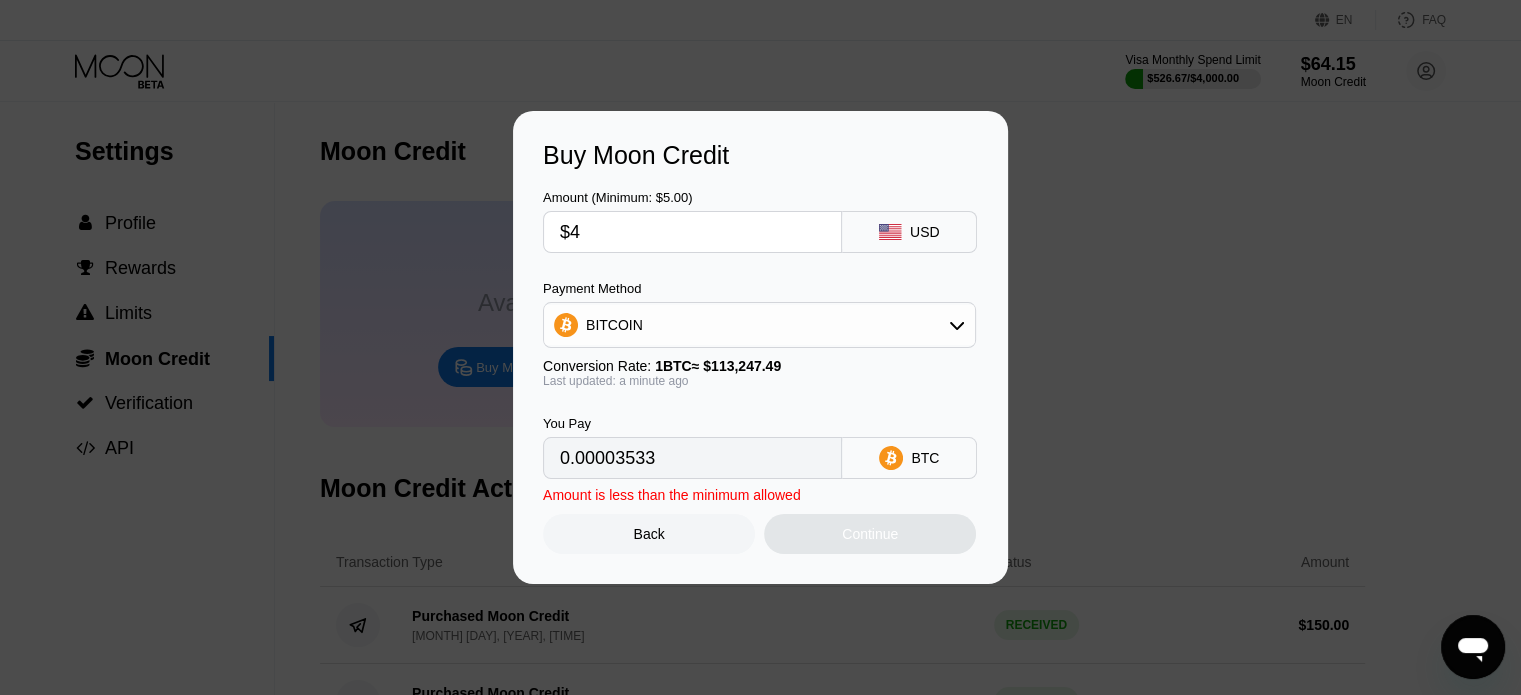 type on "$47" 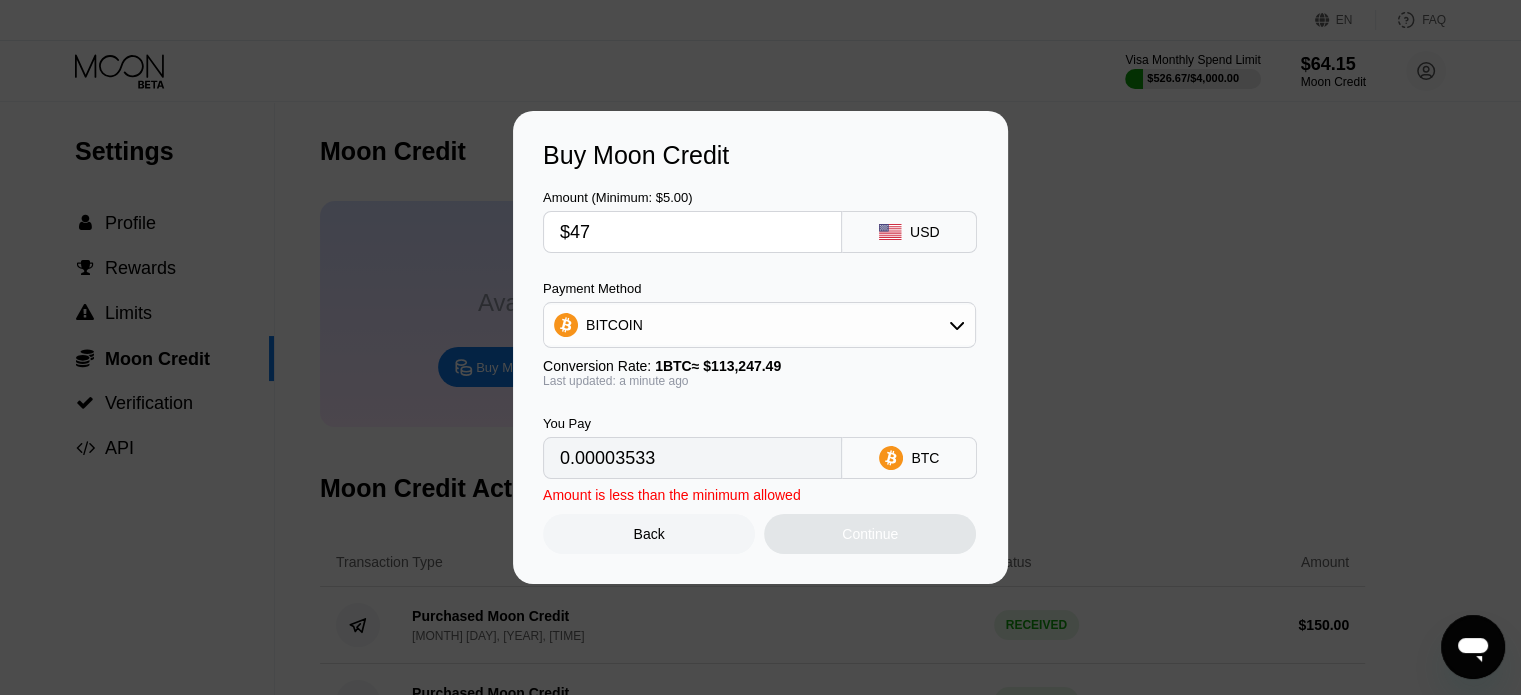 type on "0.00041503" 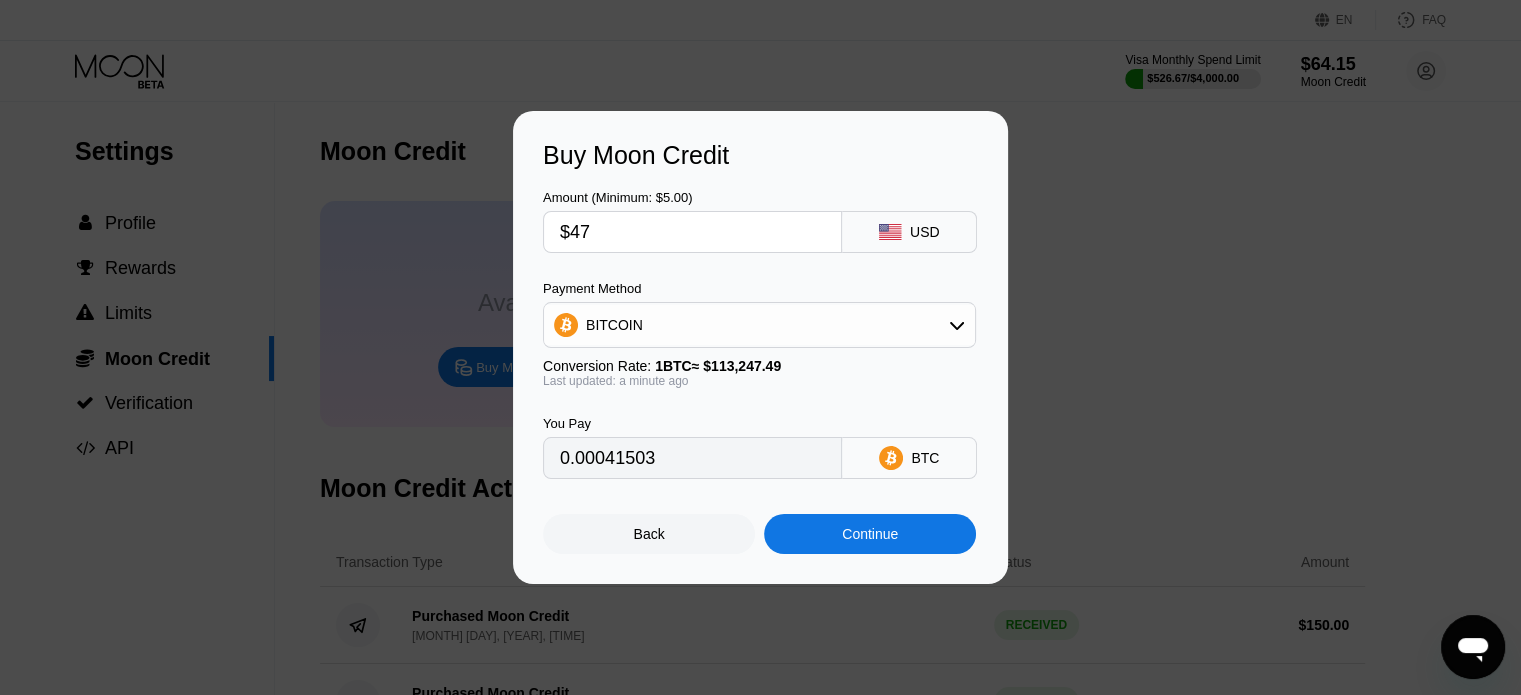 type on "$47" 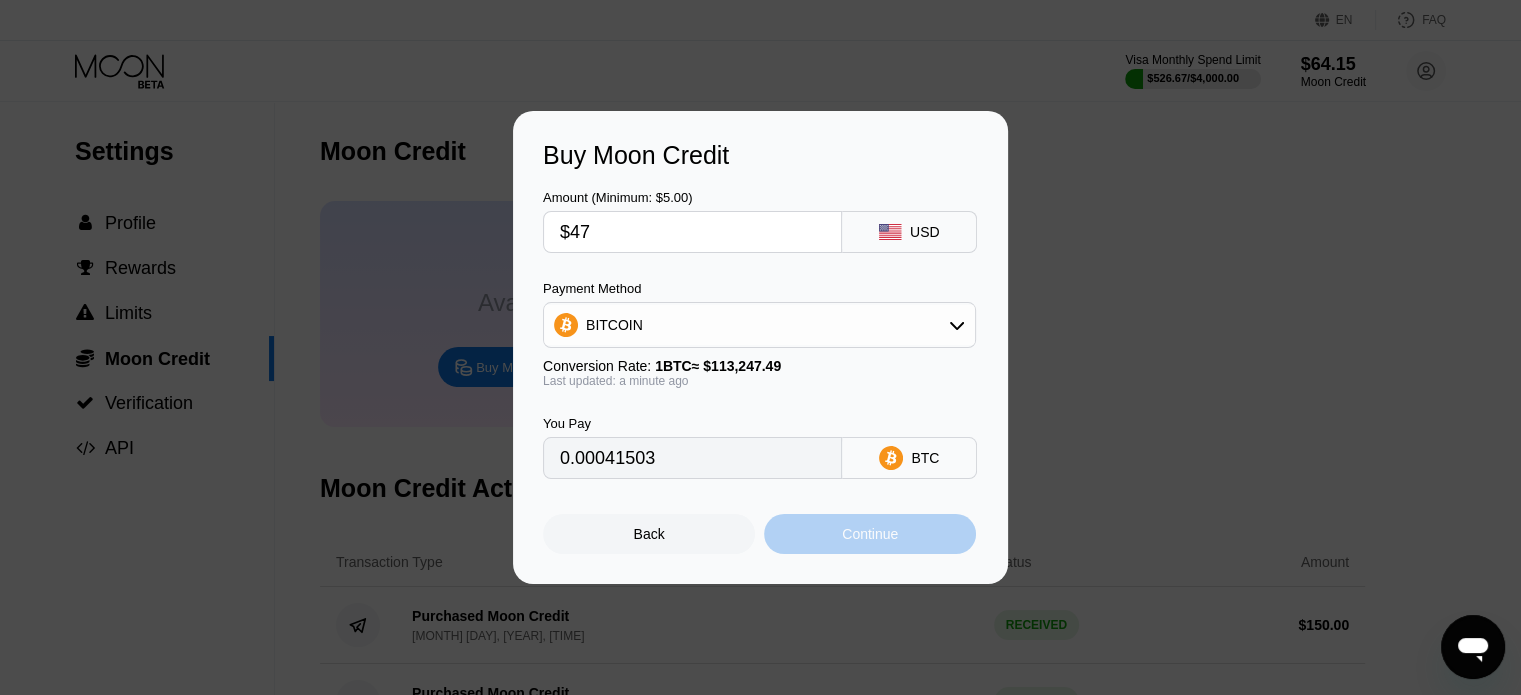 click on "Continue" at bounding box center [870, 534] 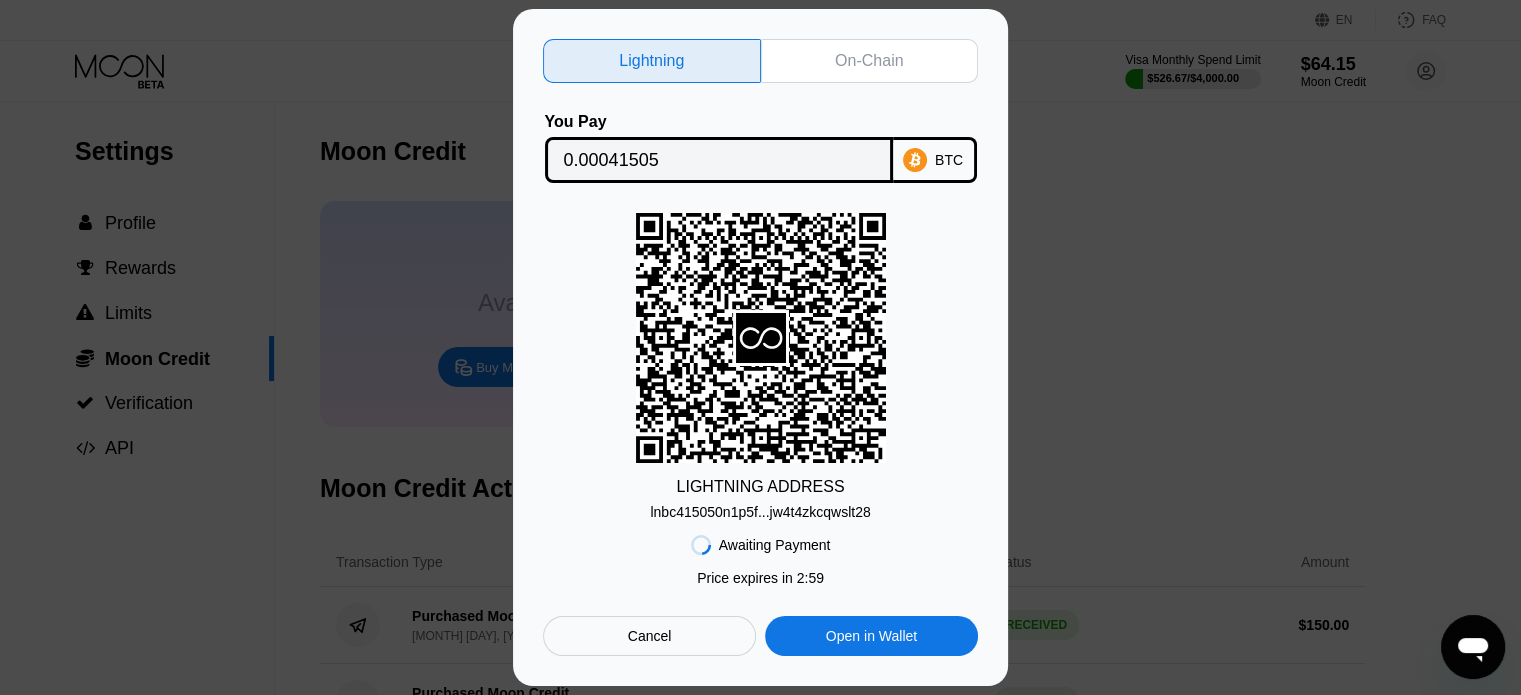 click on "Lightning On-Chain You Pay 0.00041505 BTC LIGHTNING   ADDRESS lnbc415050n1p5f...jw4t4zkcqwslt28 Awaiting Payment Price expires in   2 : 59 Cancel Open in Wallet" at bounding box center [760, 347] 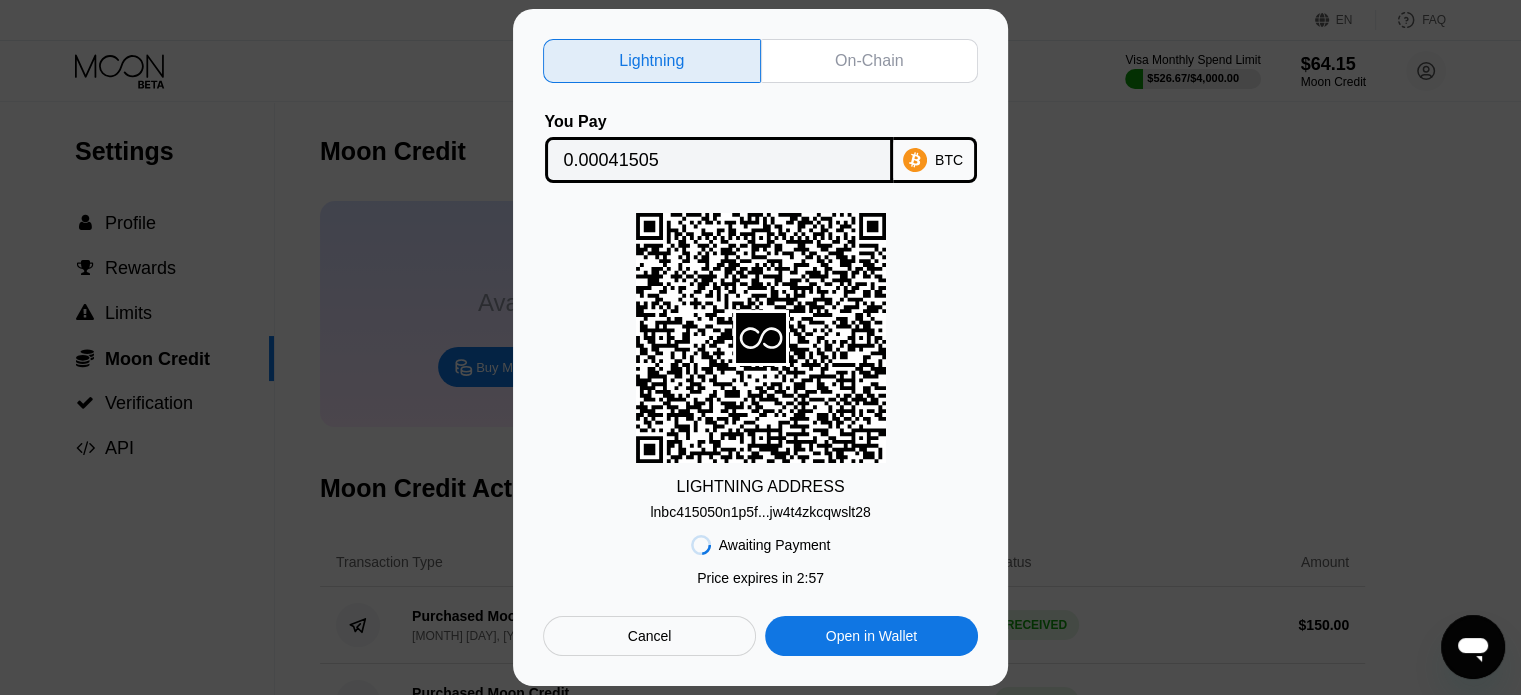 click on "Cancel" at bounding box center [649, 636] 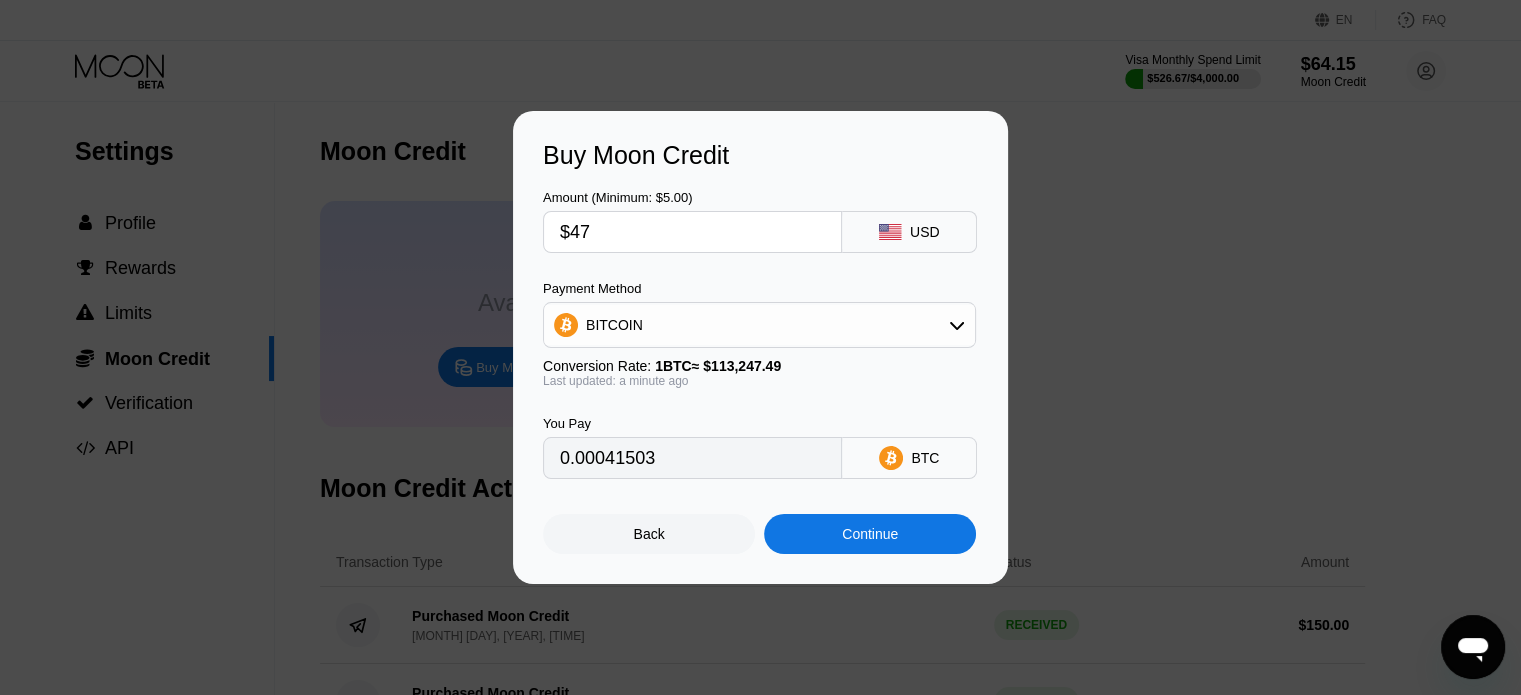 drag, startPoint x: 116, startPoint y: 104, endPoint x: 130, endPoint y: 44, distance: 61.611687 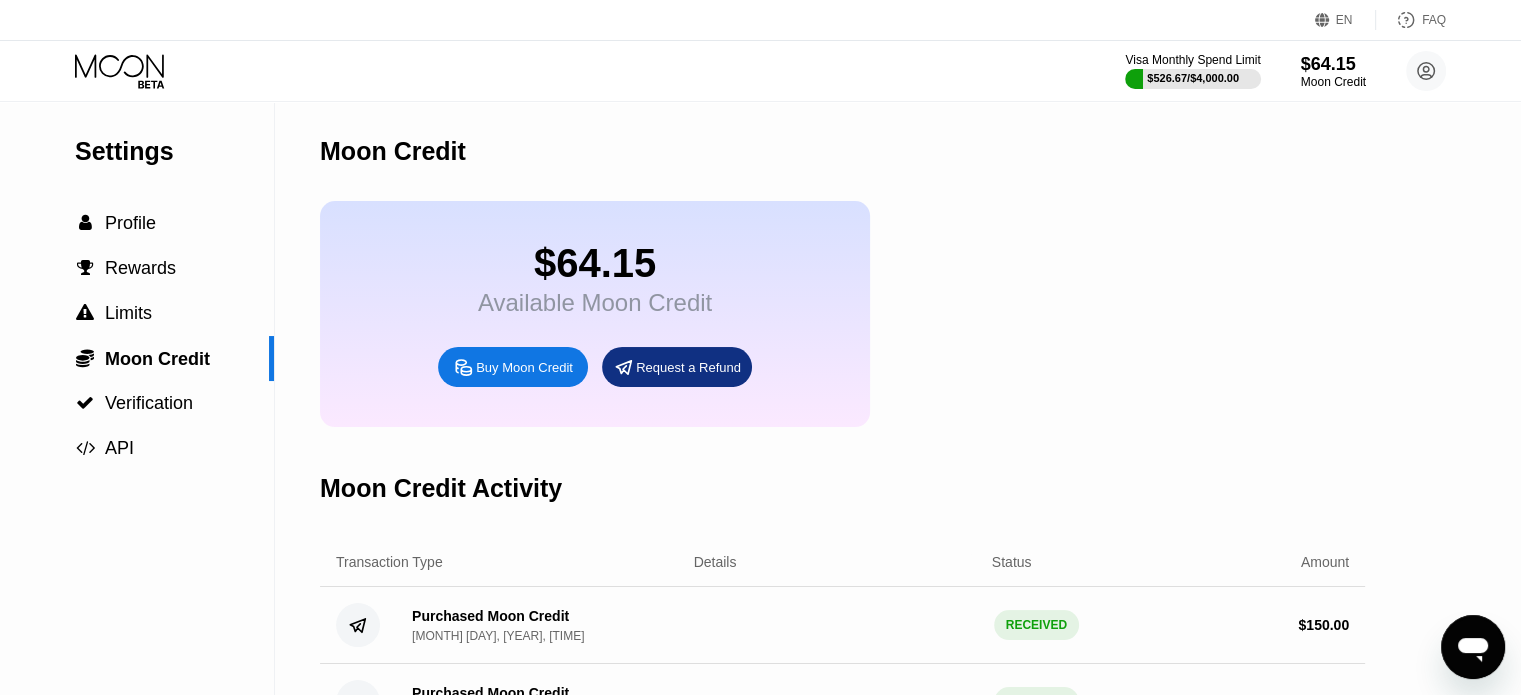 click on "EN Language Select an item Save FAQ" at bounding box center [760, 20] 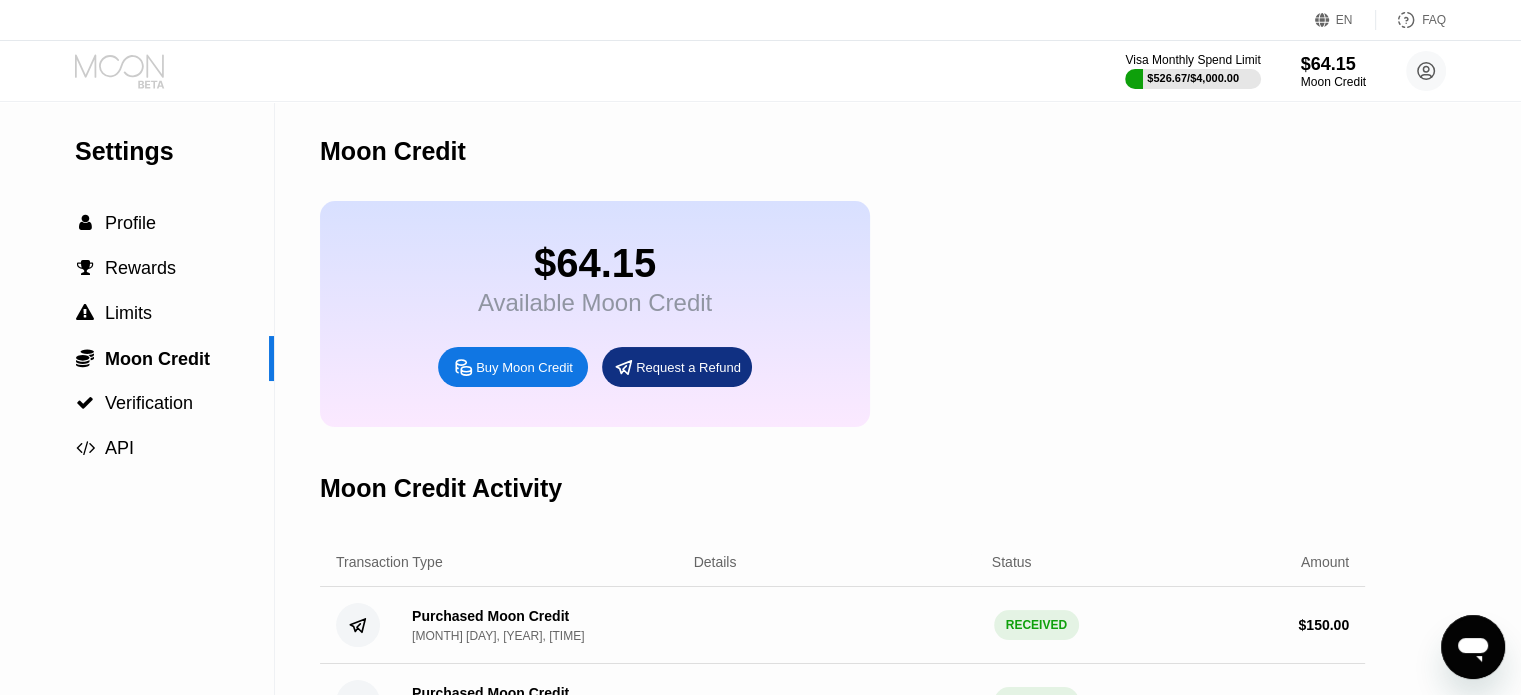 click 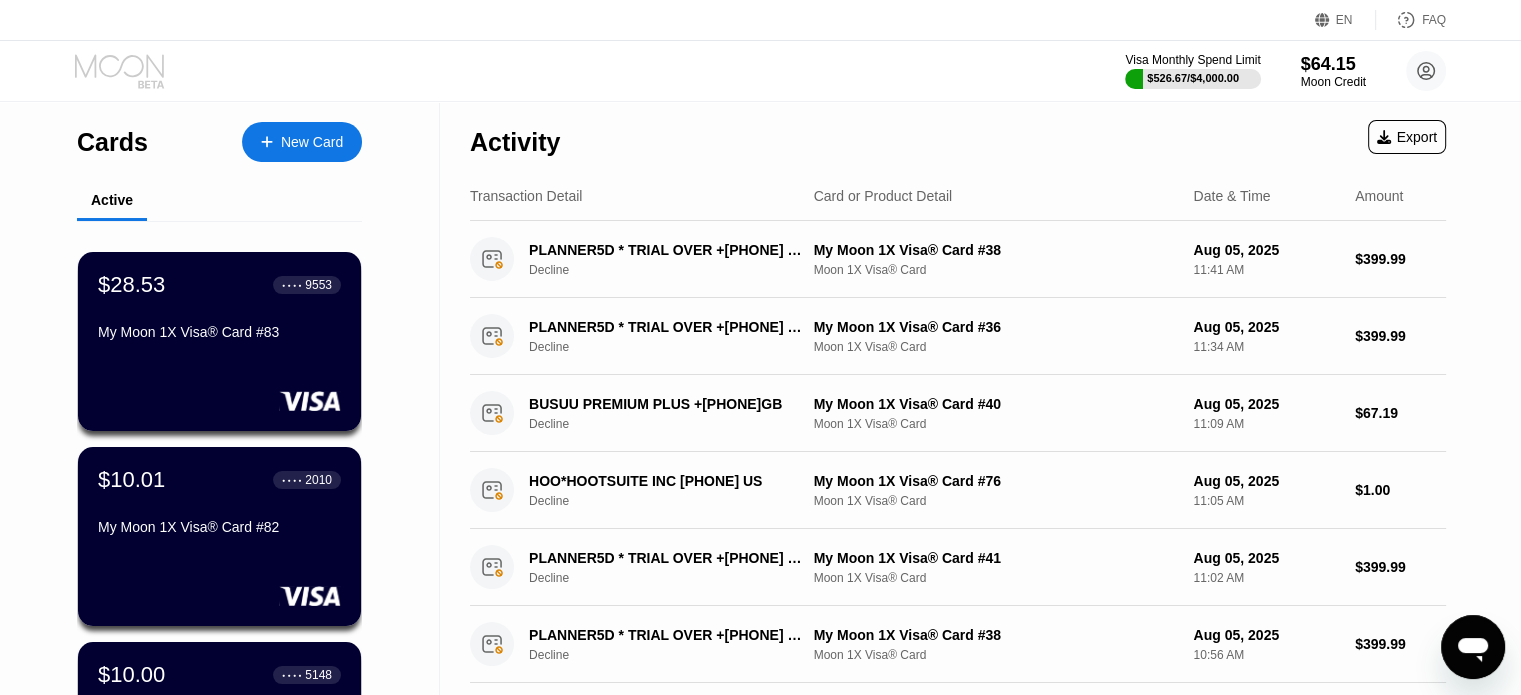 drag, startPoint x: 136, startPoint y: 85, endPoint x: 235, endPoint y: 161, distance: 124.80785 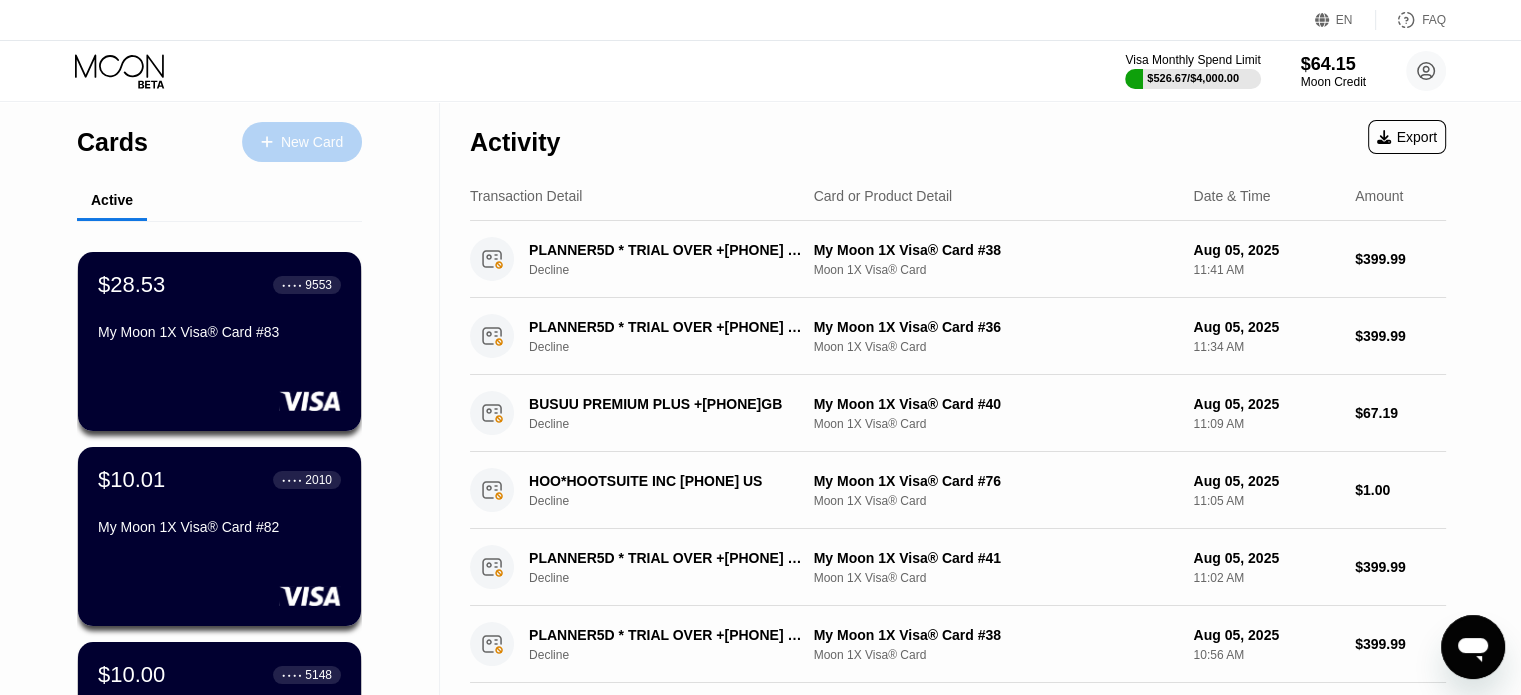 click on "New Card" at bounding box center (312, 142) 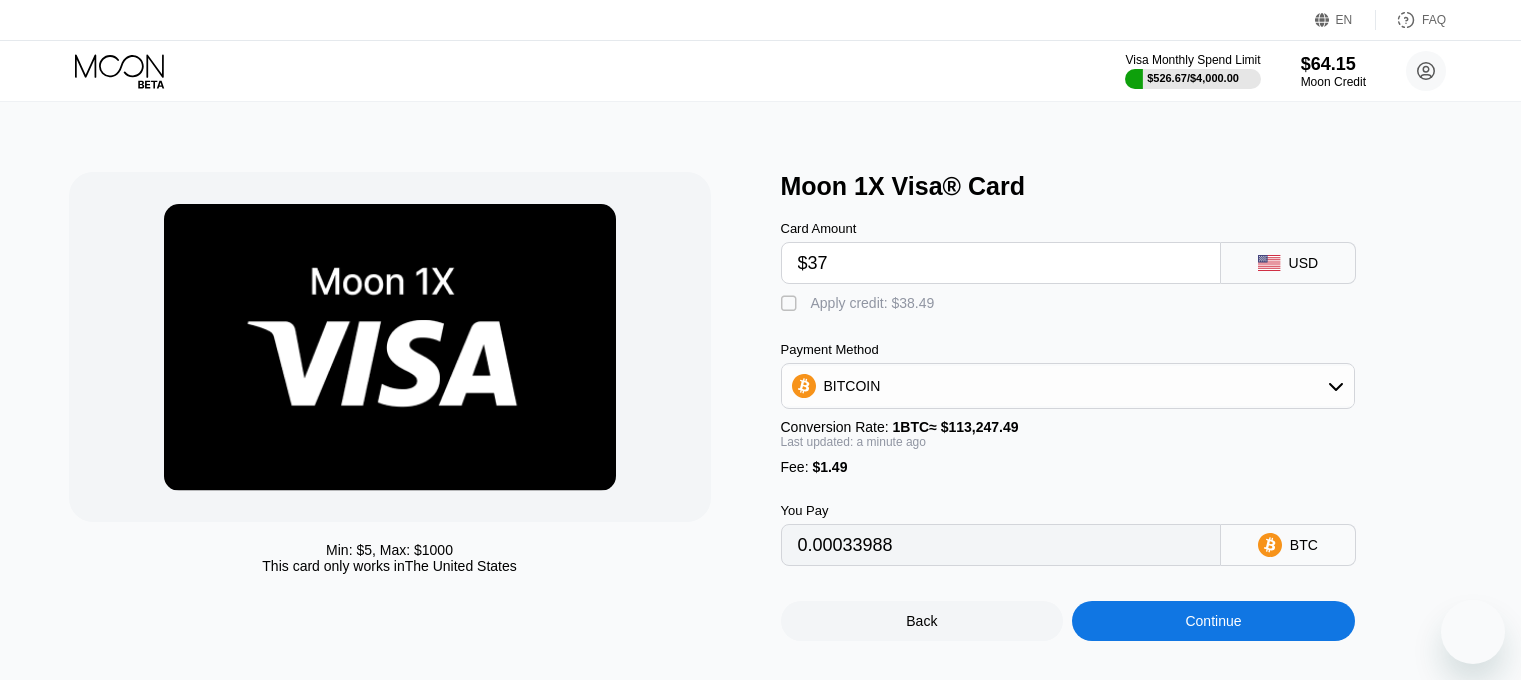 scroll, scrollTop: 0, scrollLeft: 0, axis: both 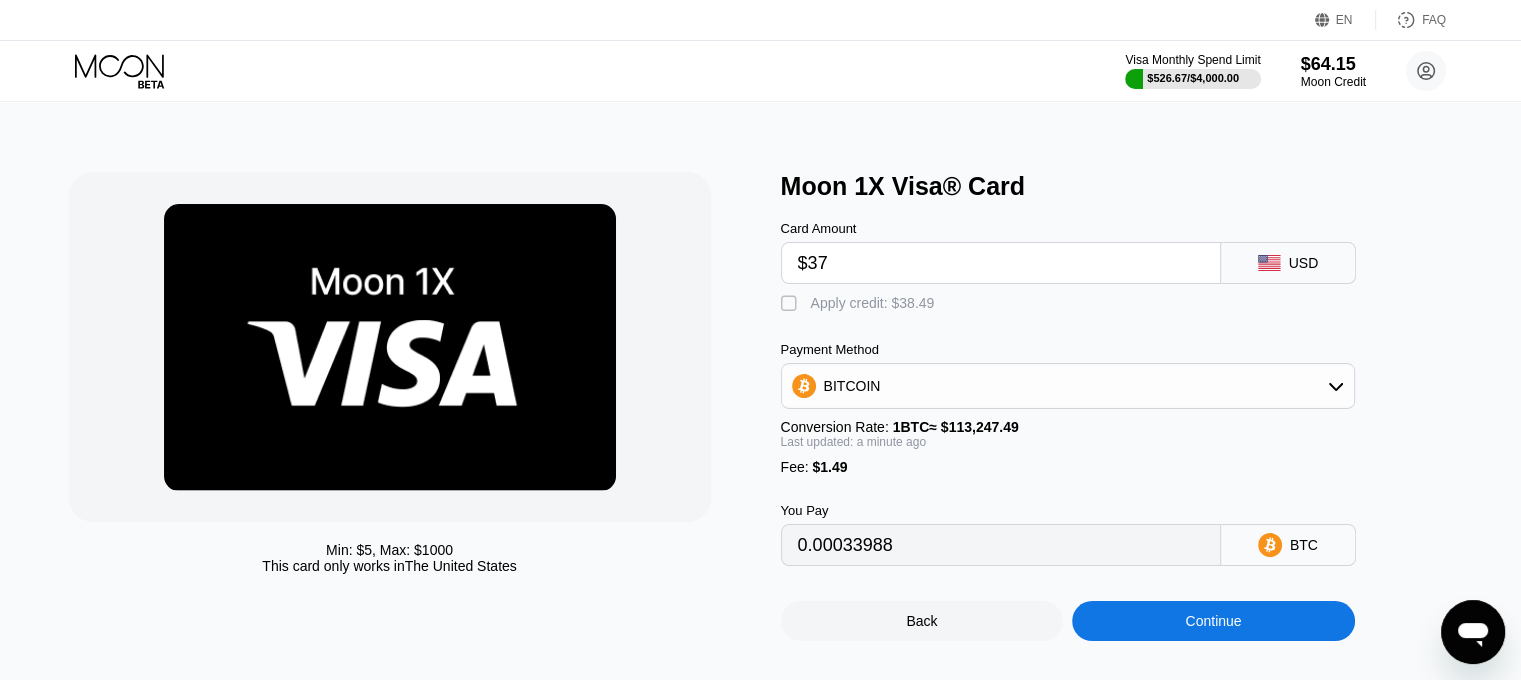 type on "$37" 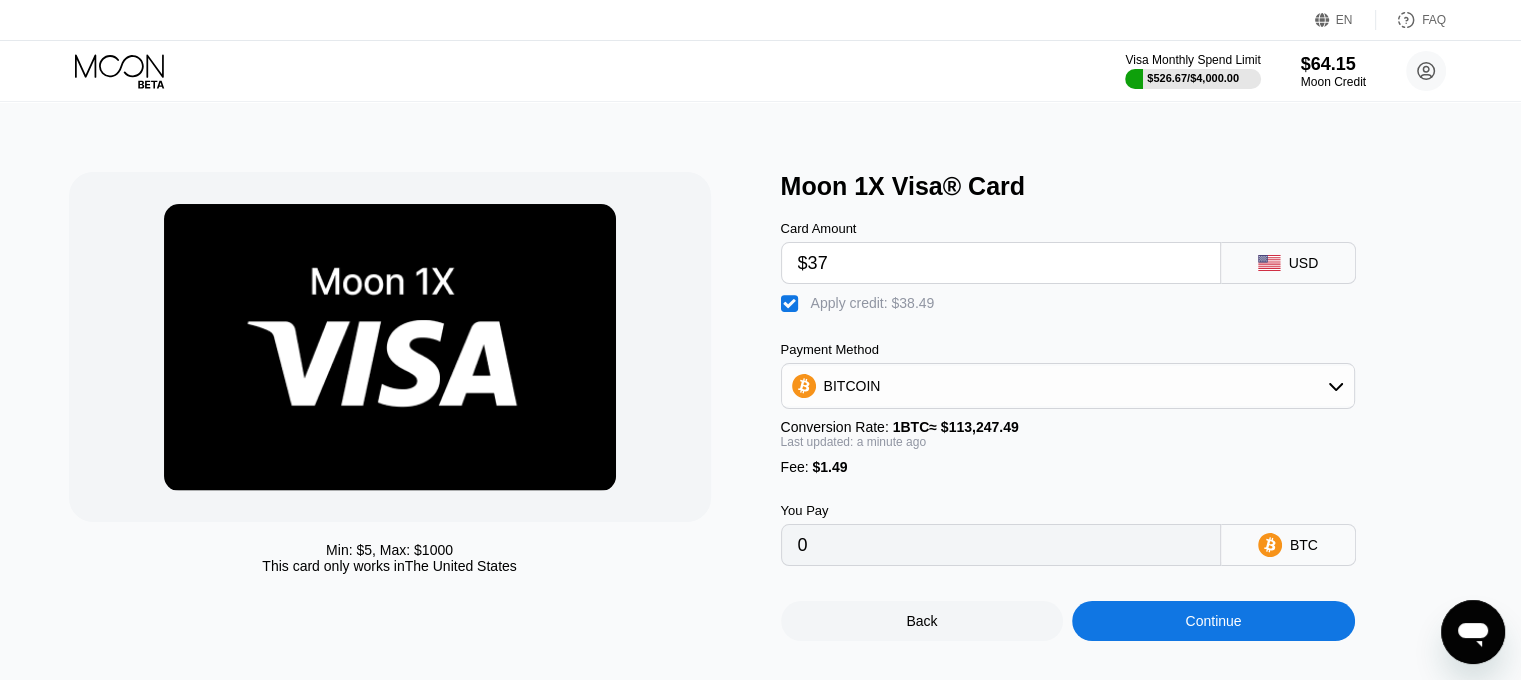 click on "Continue" at bounding box center (1213, 621) 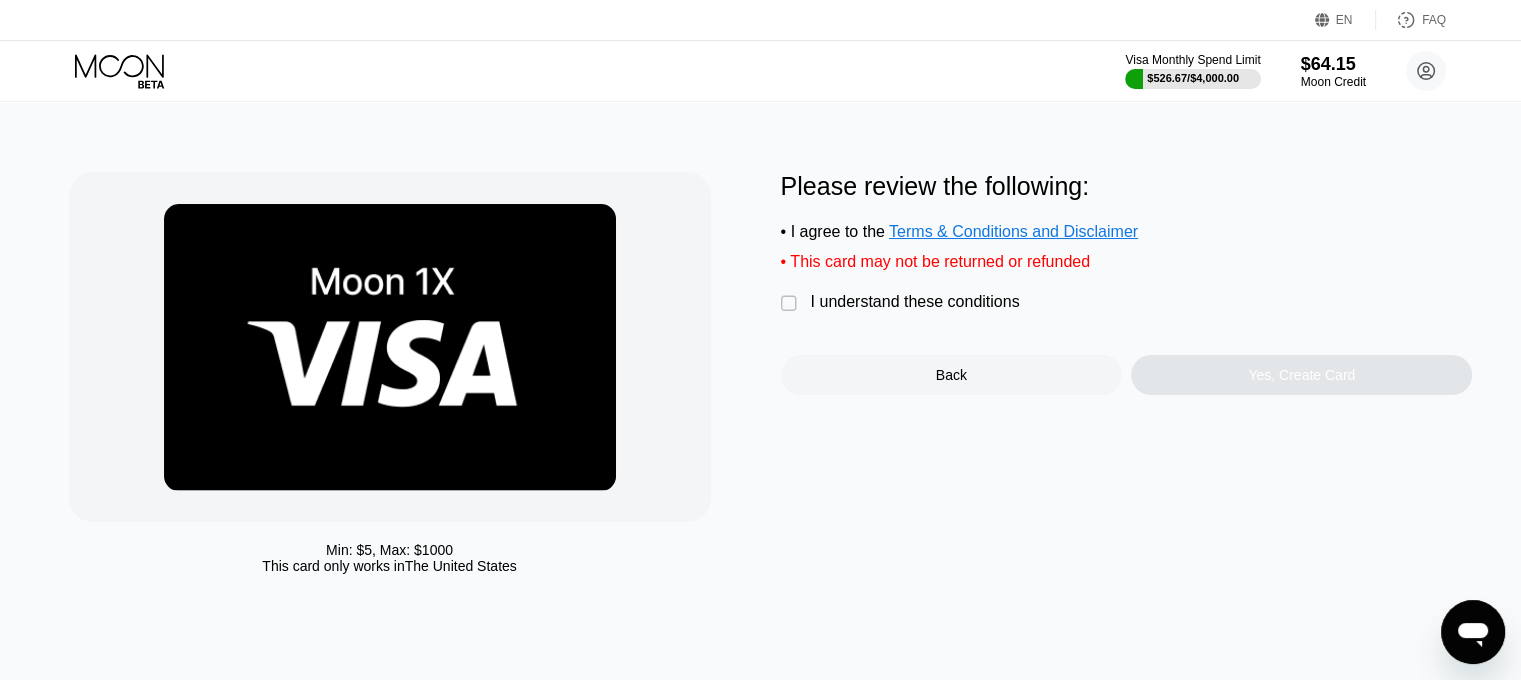 click on "I understand these conditions" at bounding box center [915, 302] 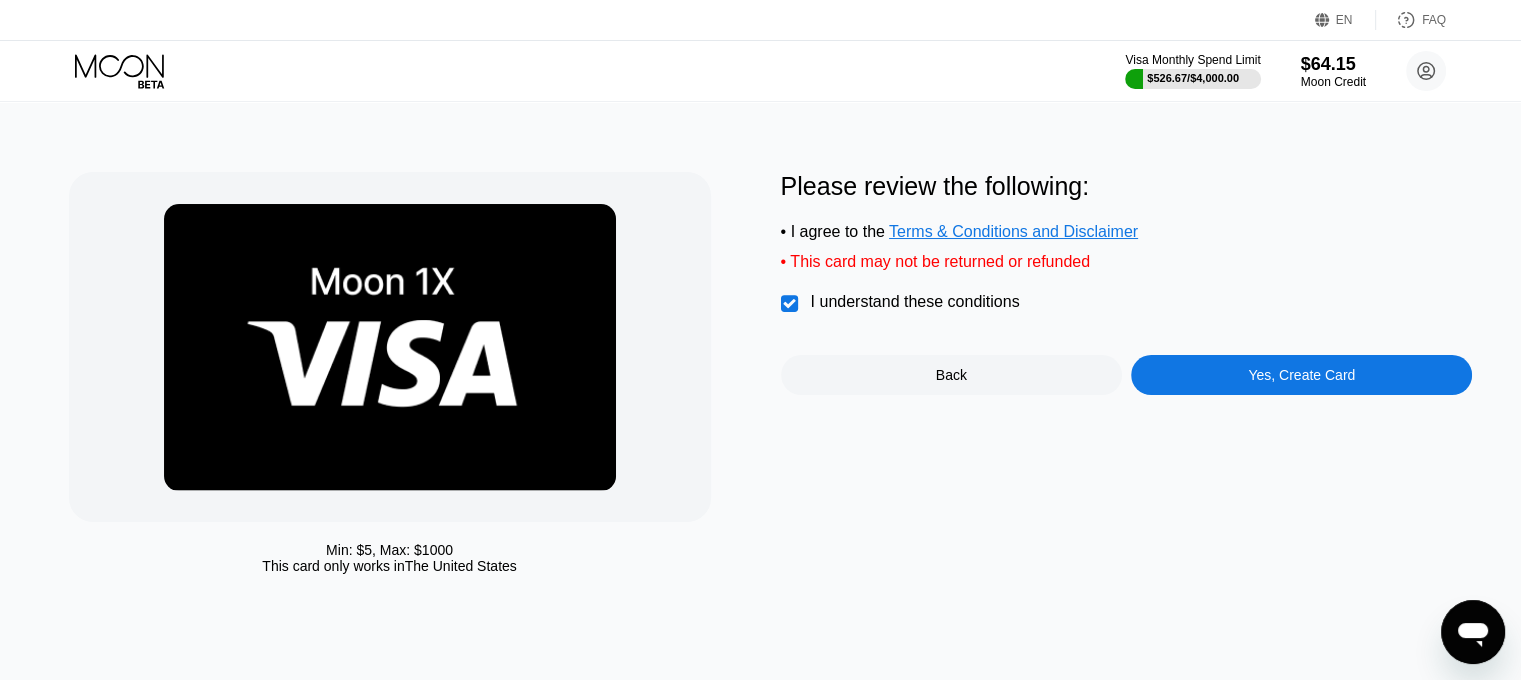 click on "Yes, Create Card" at bounding box center (1301, 375) 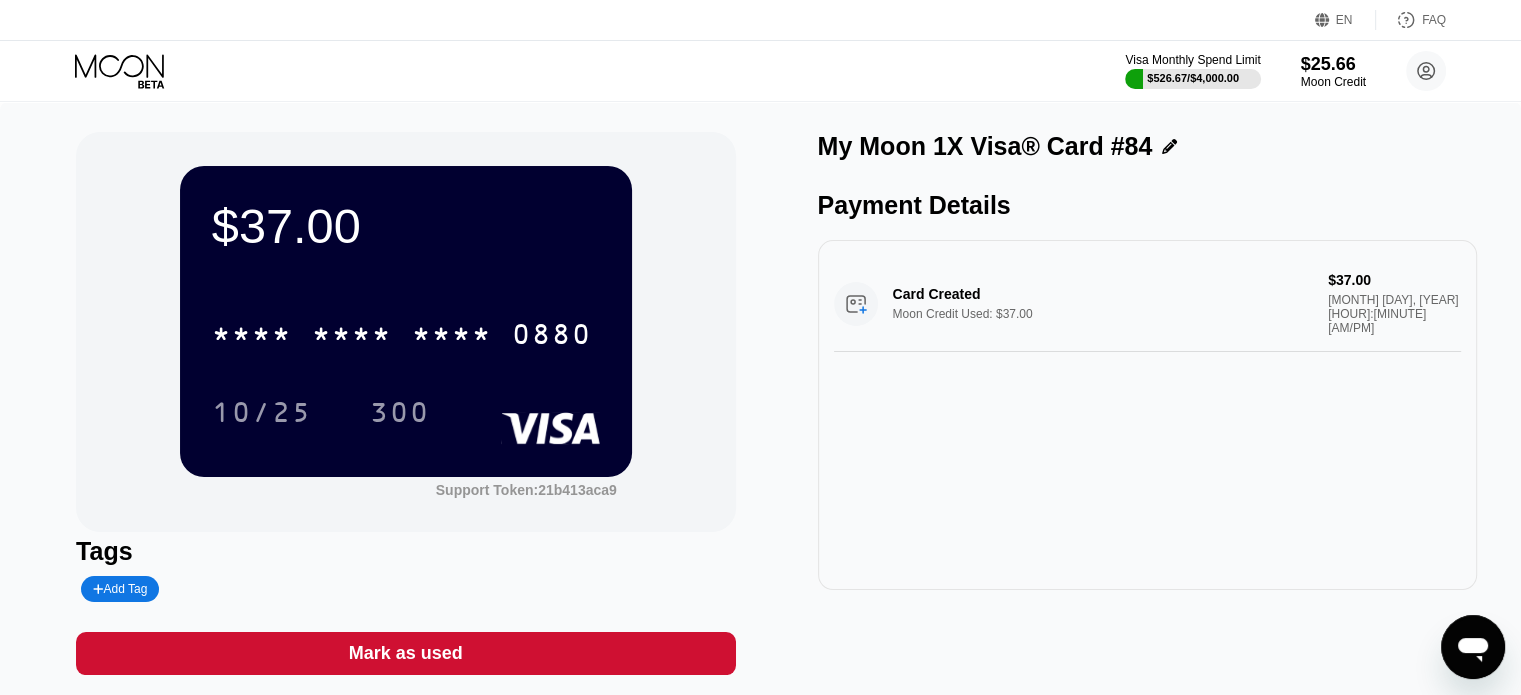 drag, startPoint x: 24, startPoint y: 239, endPoint x: 175, endPoint y: 245, distance: 151.11916 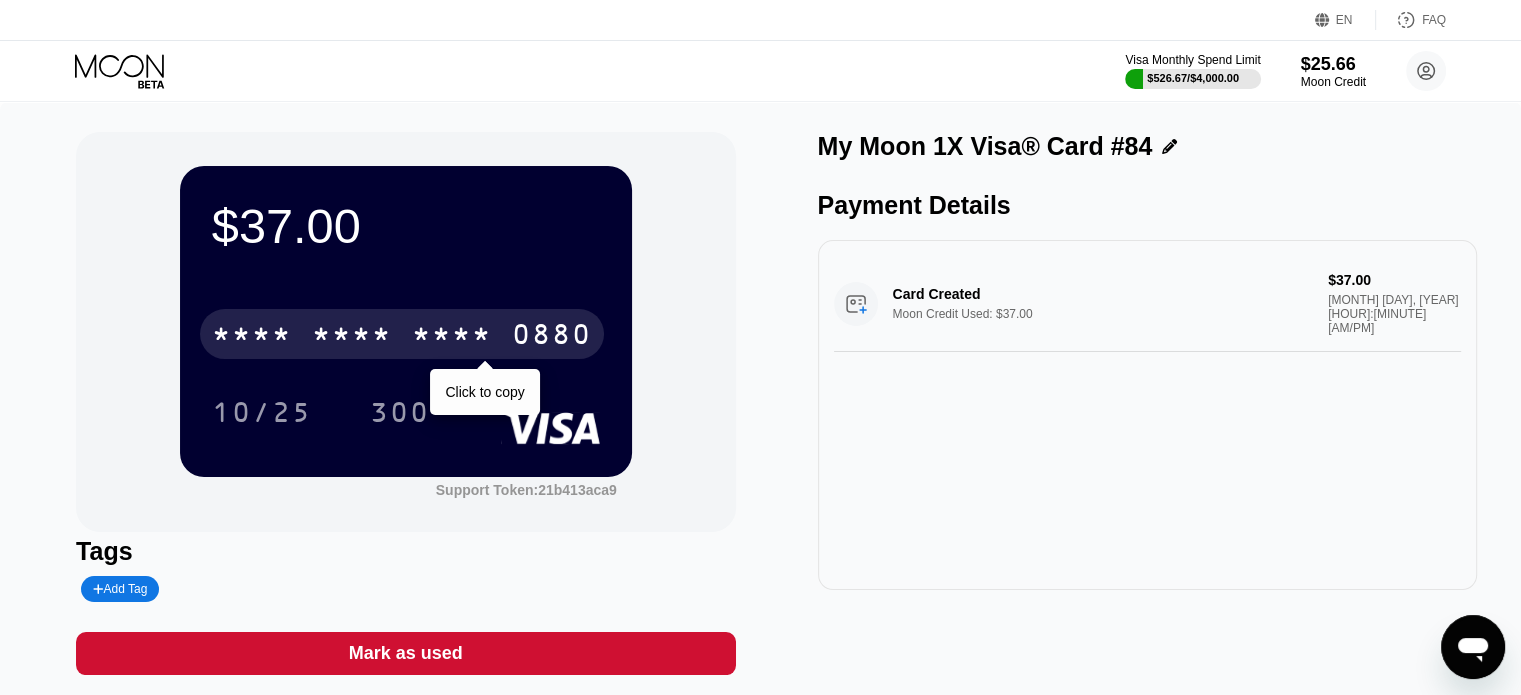 click on "0880" at bounding box center (552, 337) 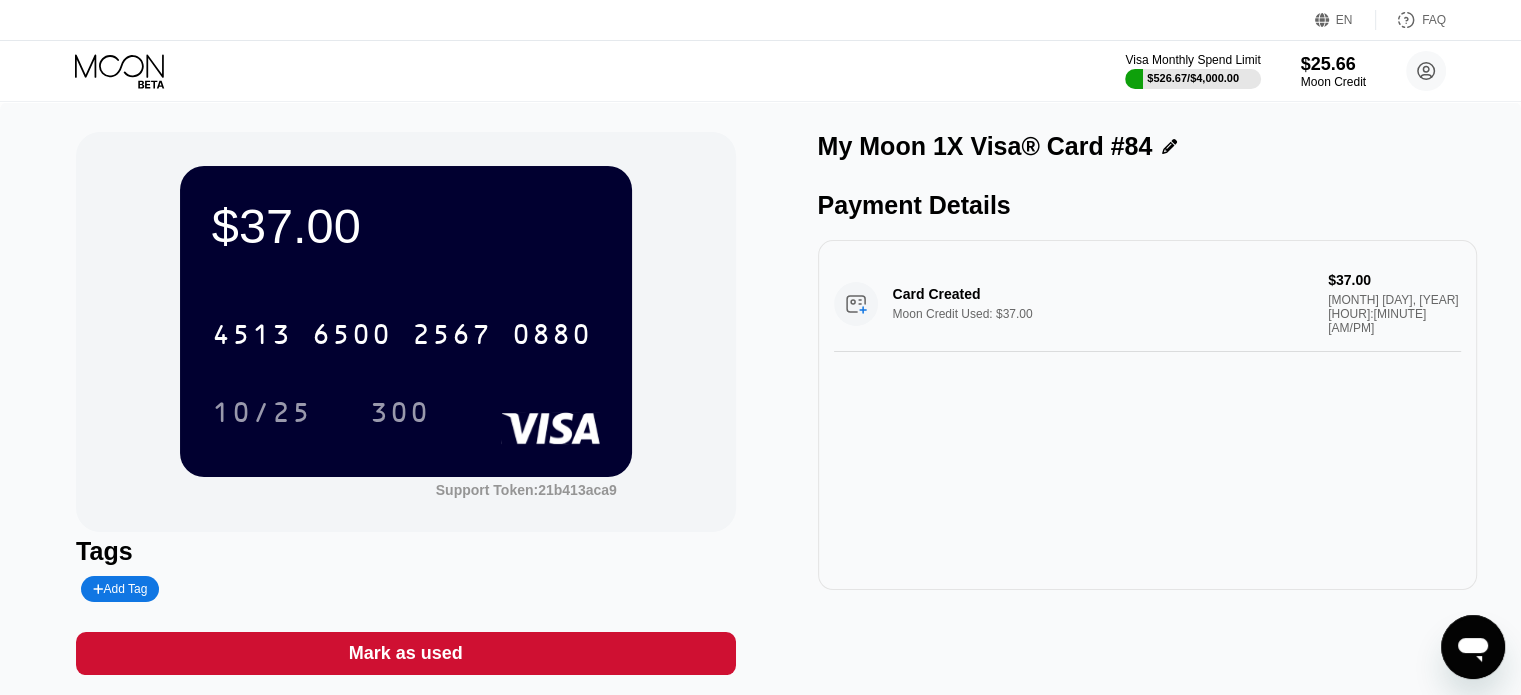 click on "$37.00 4513 6500 2567 0880 10/25 300" at bounding box center [406, 321] 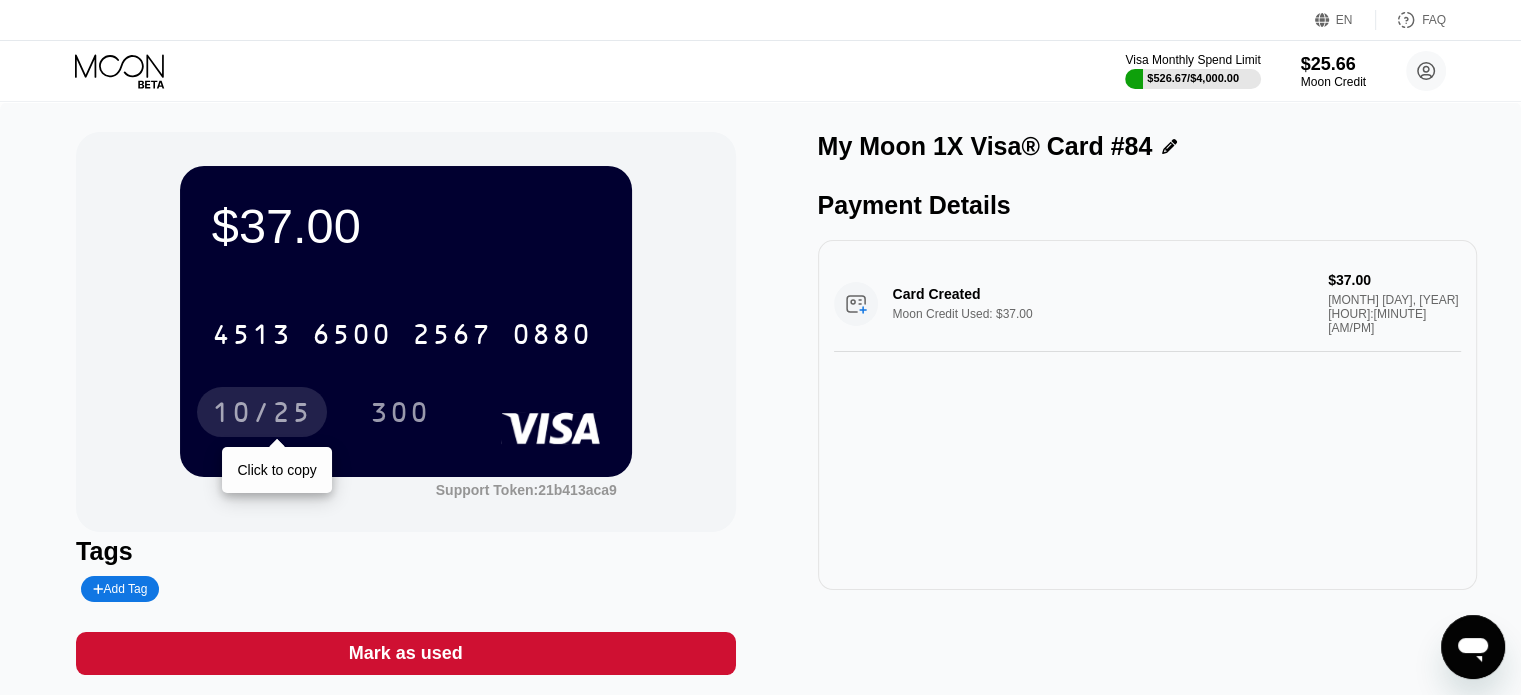 drag, startPoint x: 245, startPoint y: 411, endPoint x: 513, endPoint y: 435, distance: 269.07248 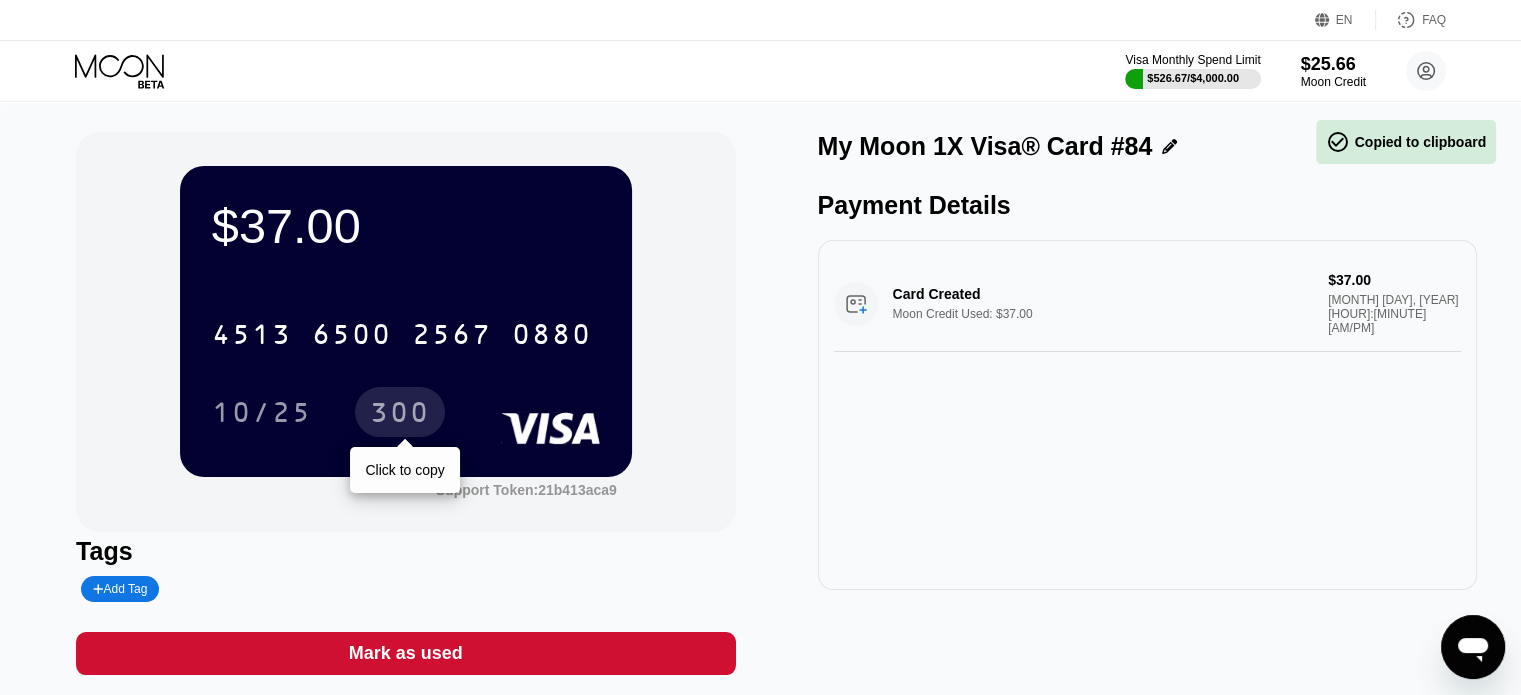 click on "4513 6500 2567 0880 10/25 300 Click to copy" at bounding box center (406, 353) 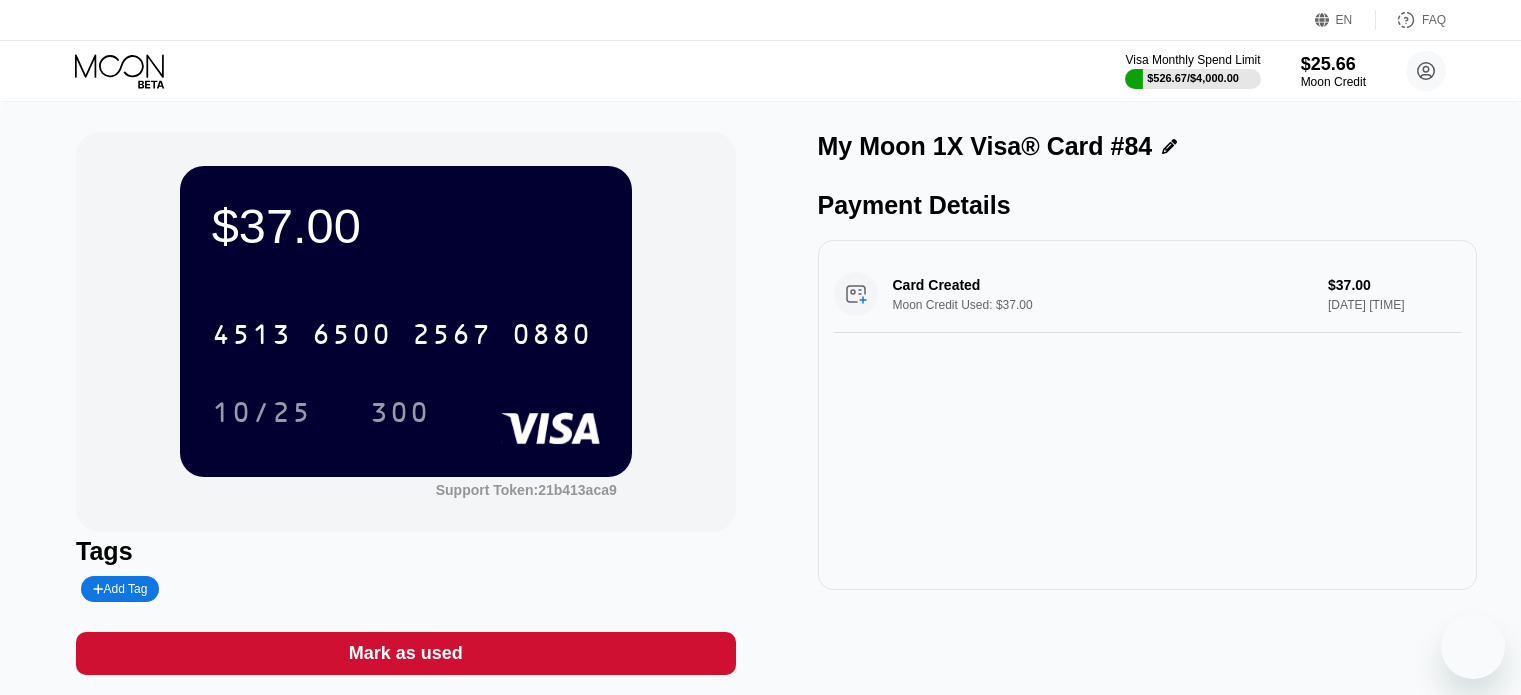 scroll, scrollTop: 0, scrollLeft: 0, axis: both 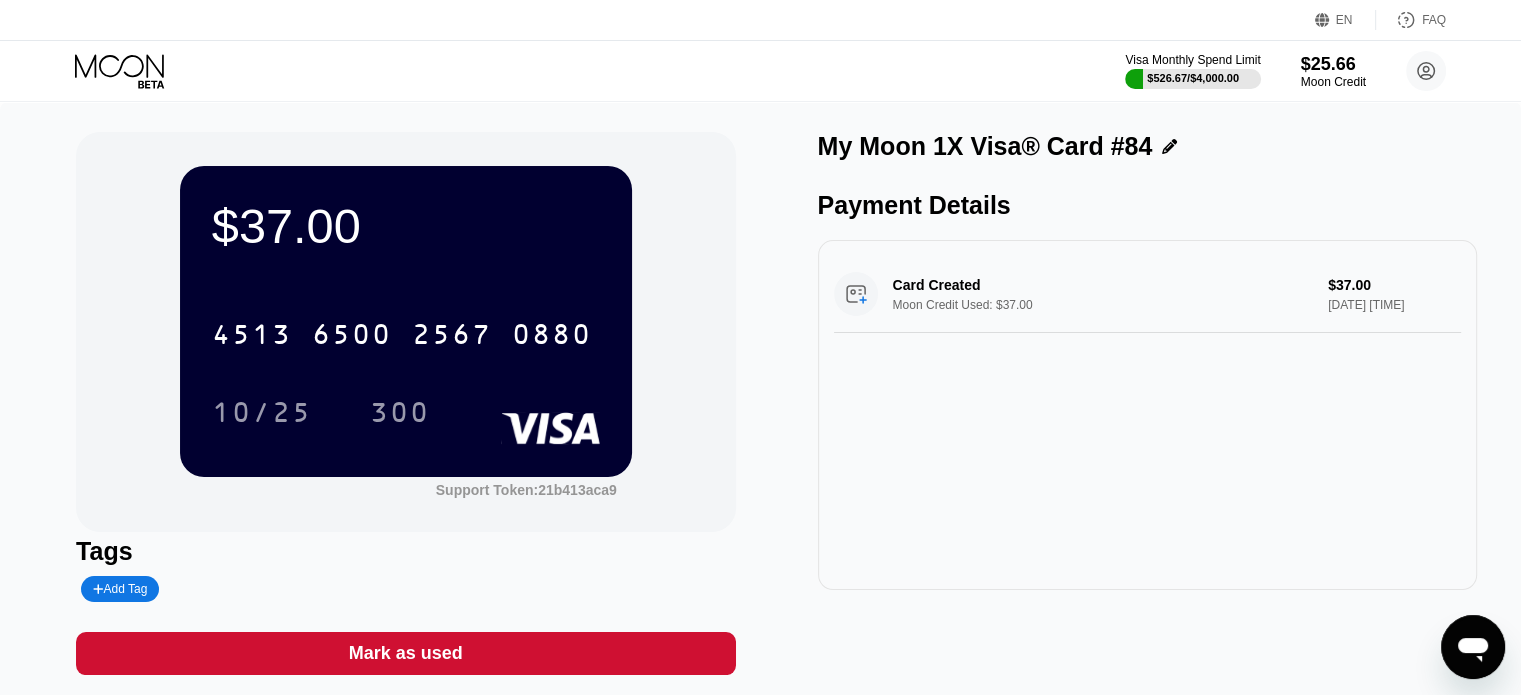 click on "Visa Monthly Spend Limit $526.67 / $4,000.00 $25.66 Moon Credit Hossein Ghorbani thehosseinxo@gmail.com  Home Settings Support Careers About Us Log out Privacy policy Terms" at bounding box center [760, 71] 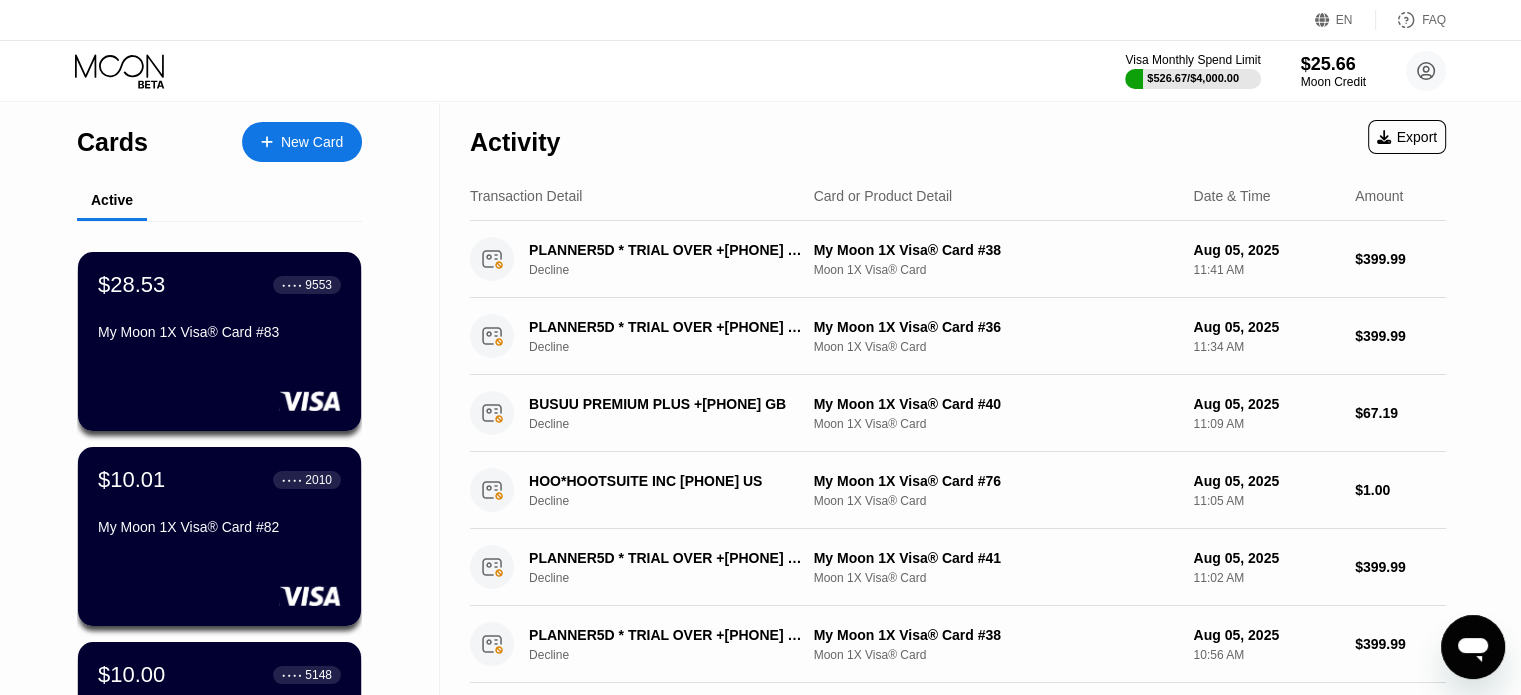 click 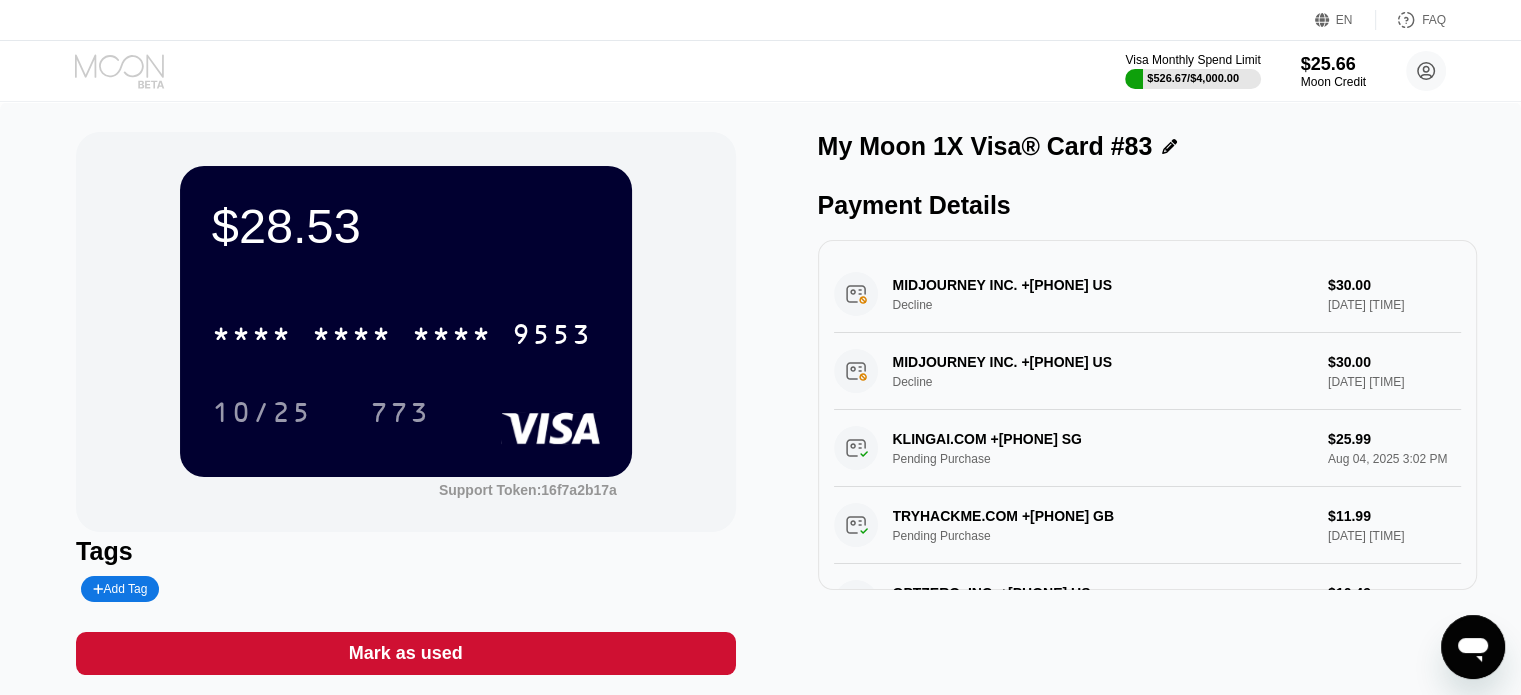click 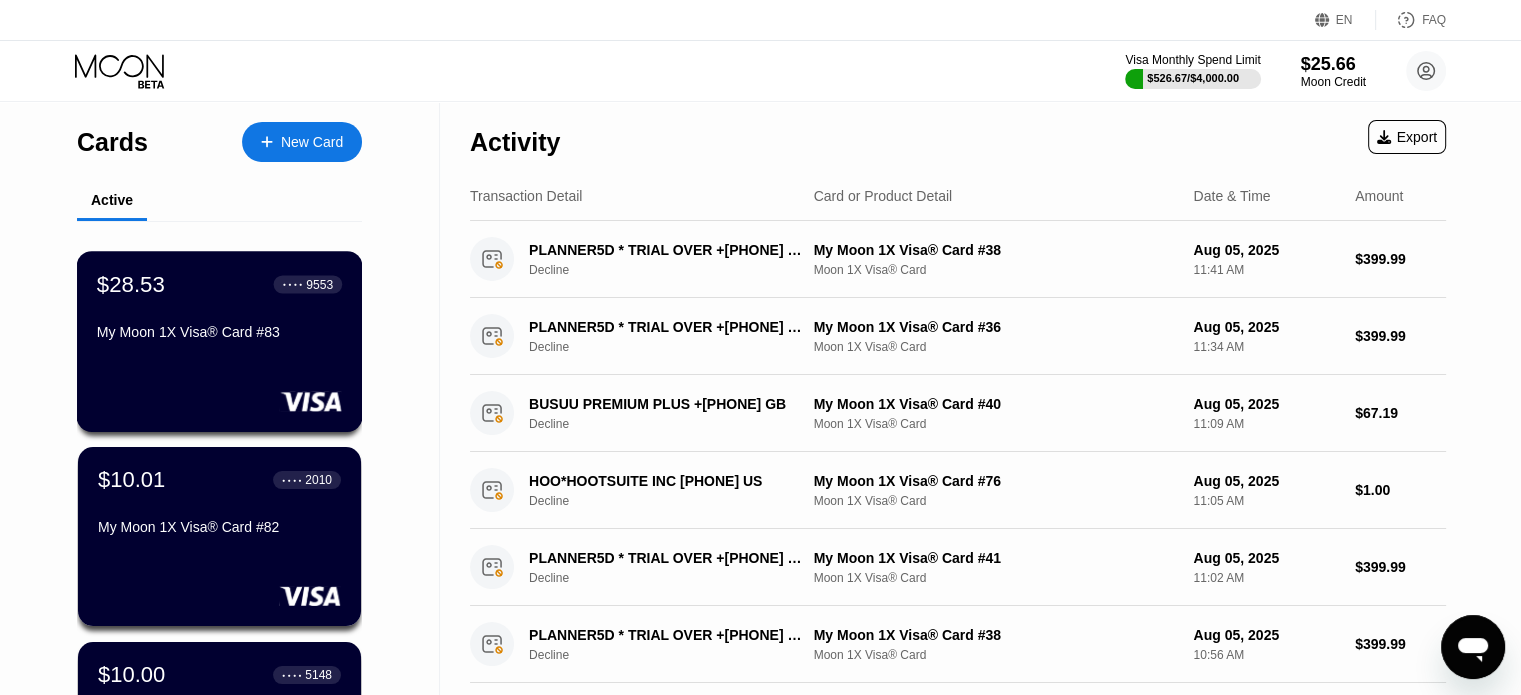 click on "$28.53 ● ● ● ● 9553 My Moon 1X Visa® Card #83" at bounding box center (220, 341) 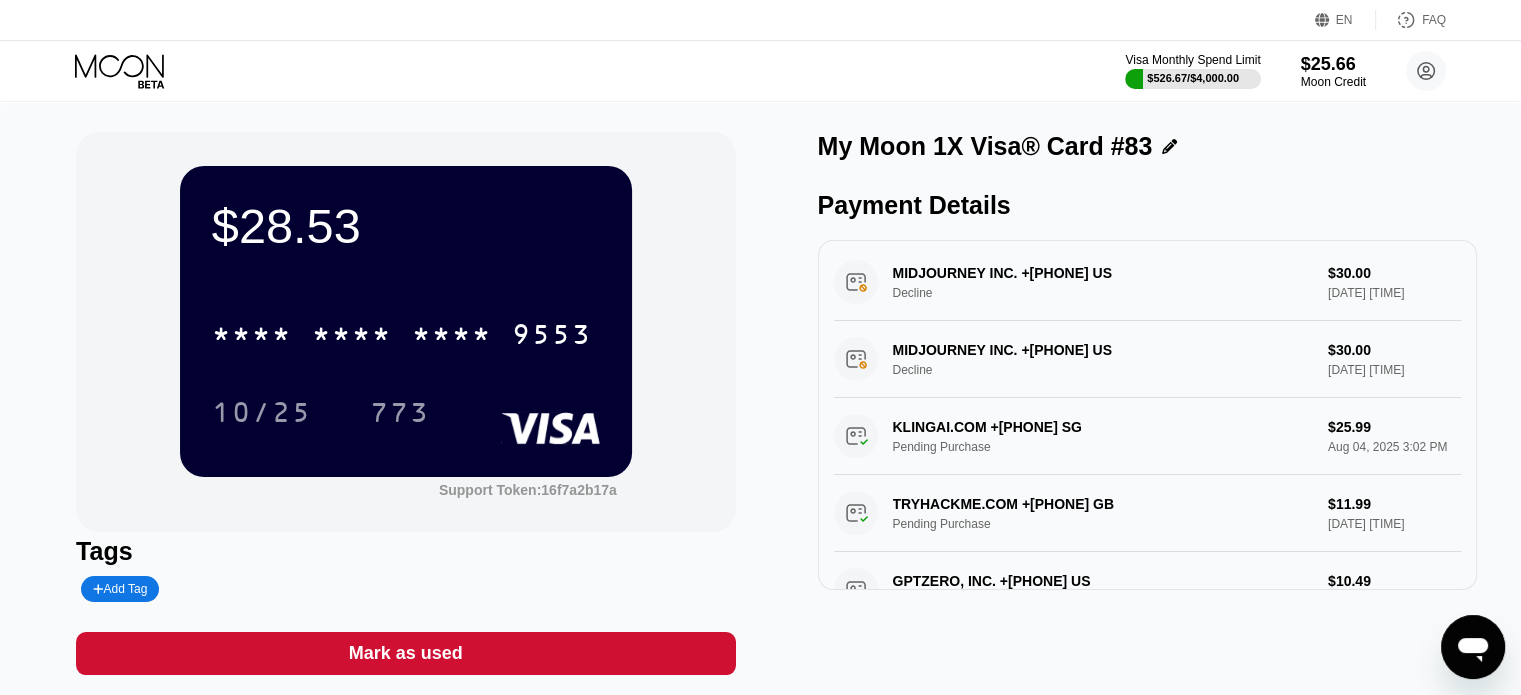 scroll, scrollTop: 0, scrollLeft: 0, axis: both 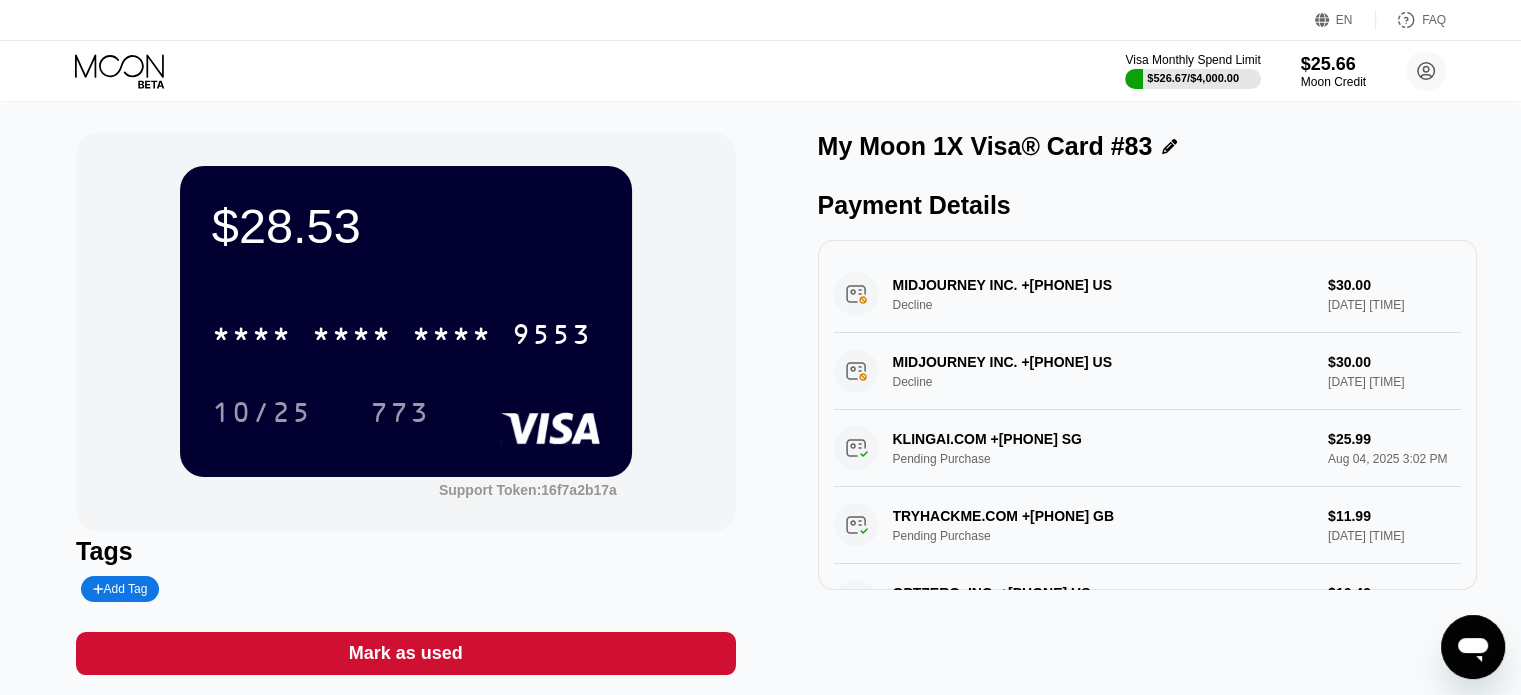 click on "Visa Monthly Spend Limit $526.67 / $4,000.00 $25.66 Moon Credit Hossein Ghorbani thehosseinxo@gmail.com  Home Settings Support Careers About Us Log out Privacy policy Terms" at bounding box center (760, 71) 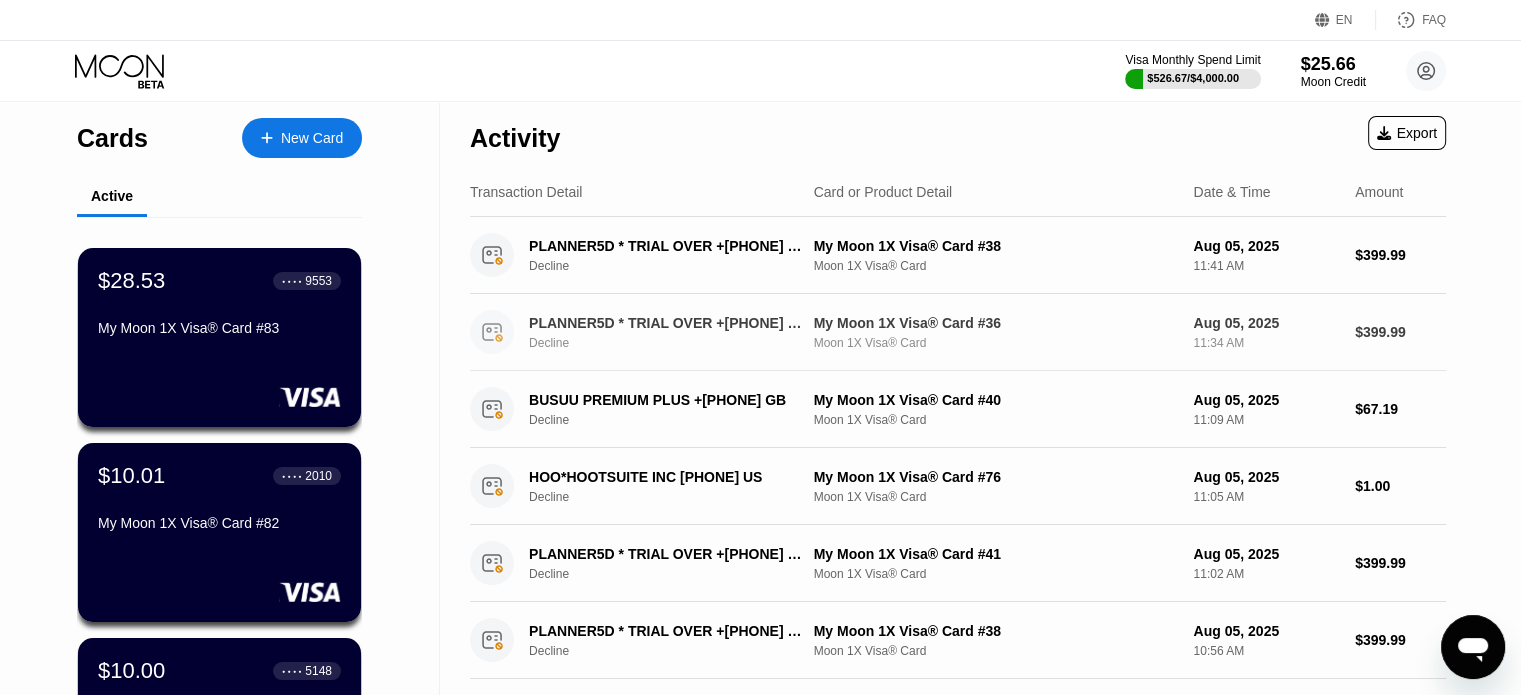 scroll, scrollTop: 0, scrollLeft: 0, axis: both 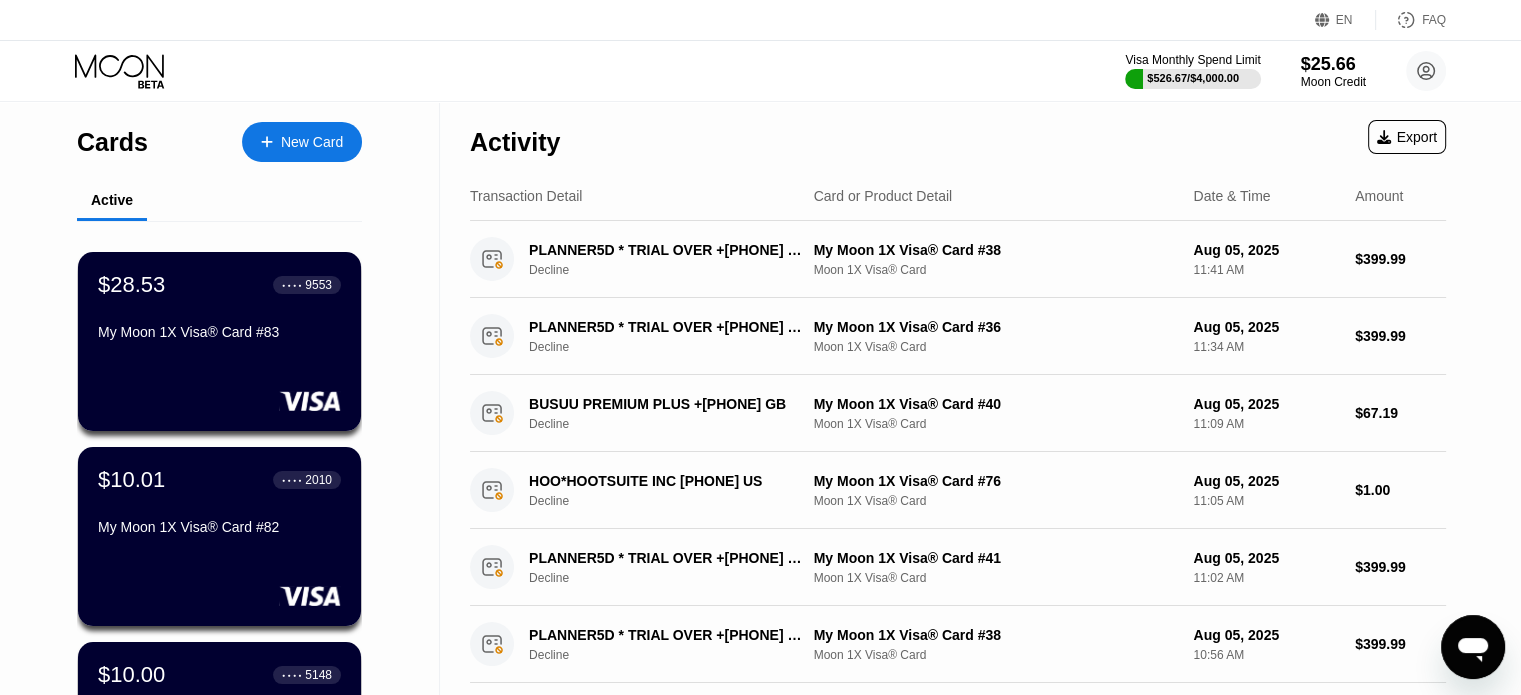 click on "Visa Monthly Spend Limit $526.67 / $4,000.00 $25.66 Moon Credit Hossein Ghorbani thehosseinxo@gmail.com  Home Settings Support Careers About Us Log out Privacy policy Terms" at bounding box center [760, 71] 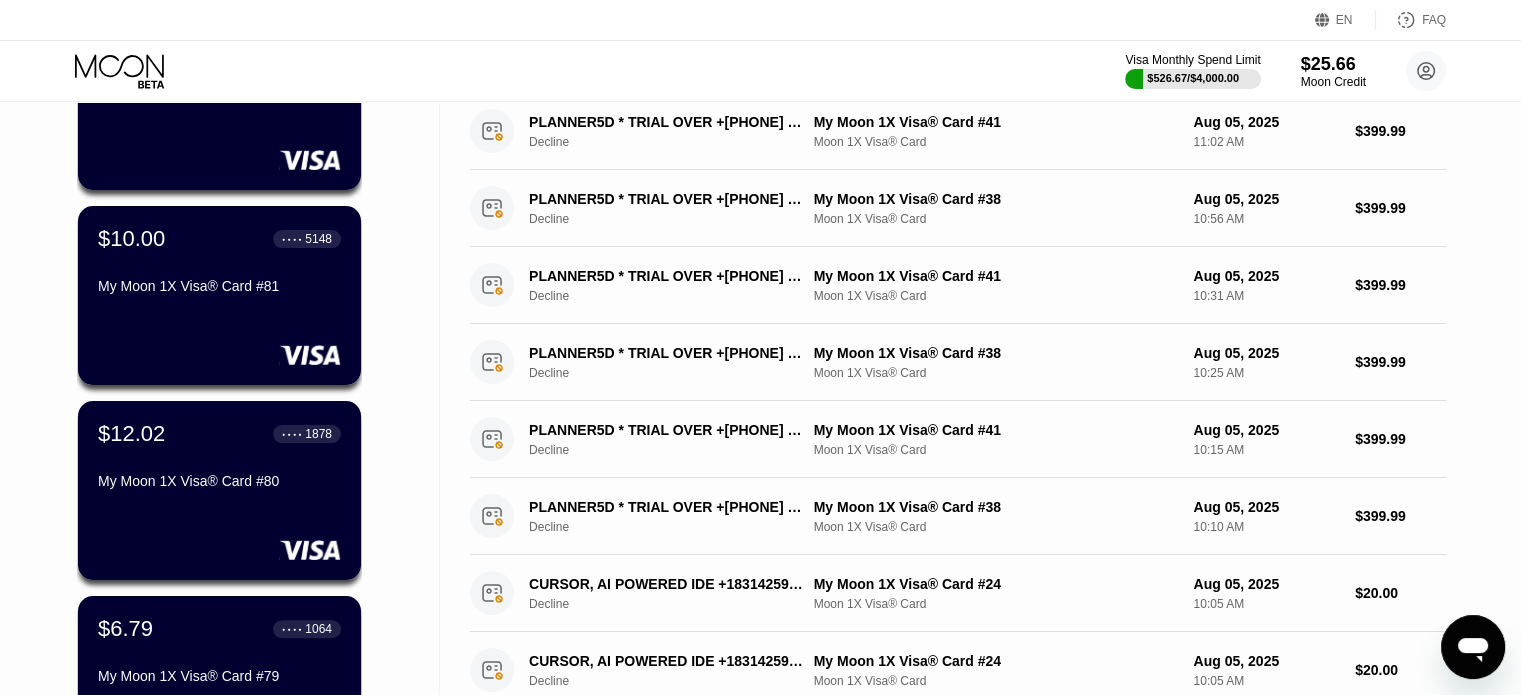 scroll, scrollTop: 500, scrollLeft: 0, axis: vertical 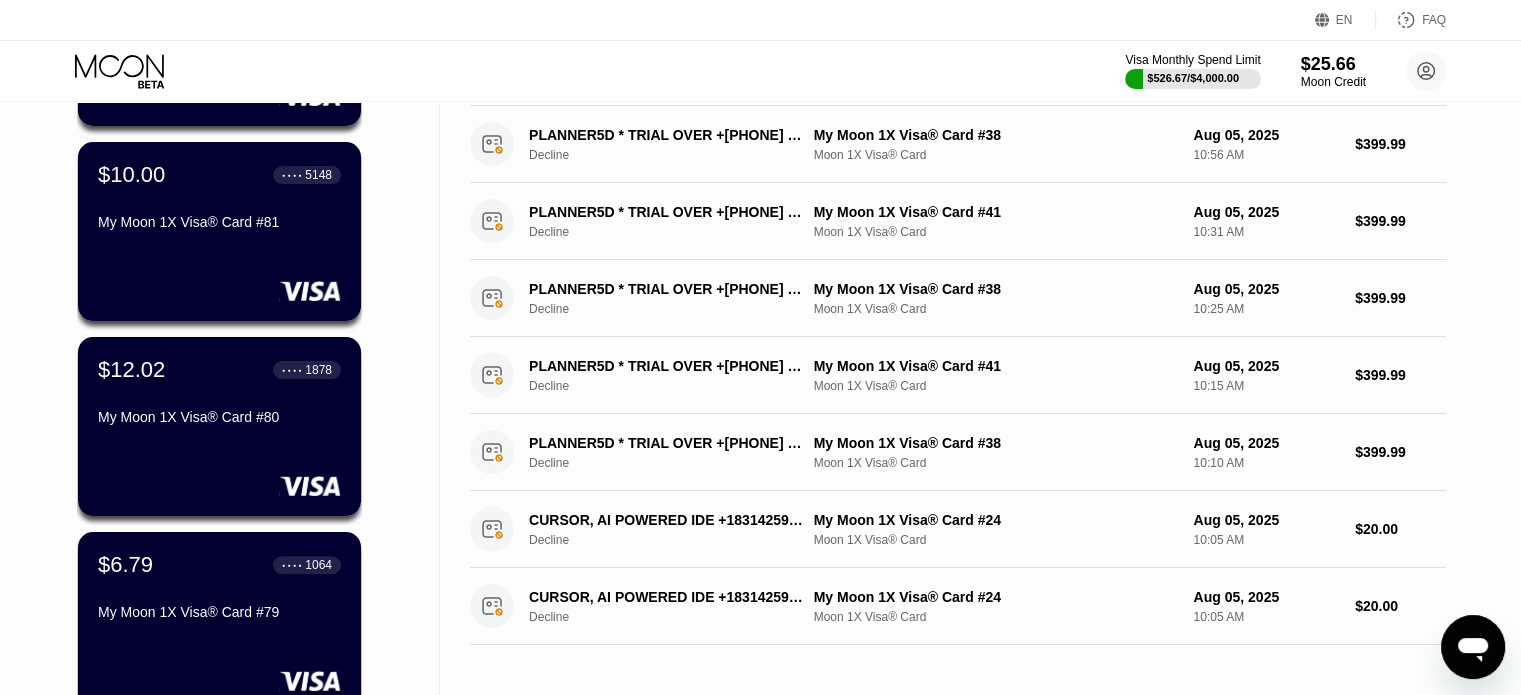 drag, startPoint x: 823, startPoint y: 15, endPoint x: 952, endPoint y: 27, distance: 129.55693 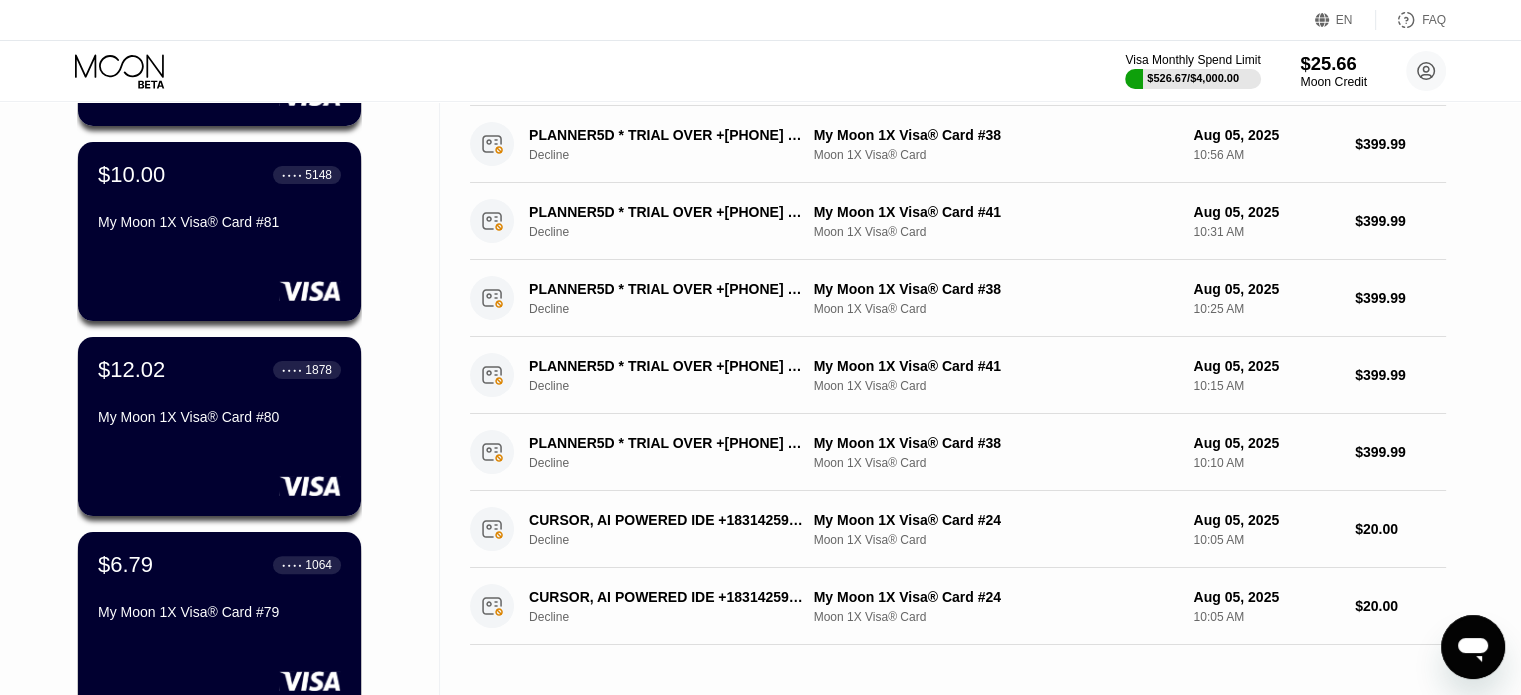 click on "Moon Credit" at bounding box center (1333, 82) 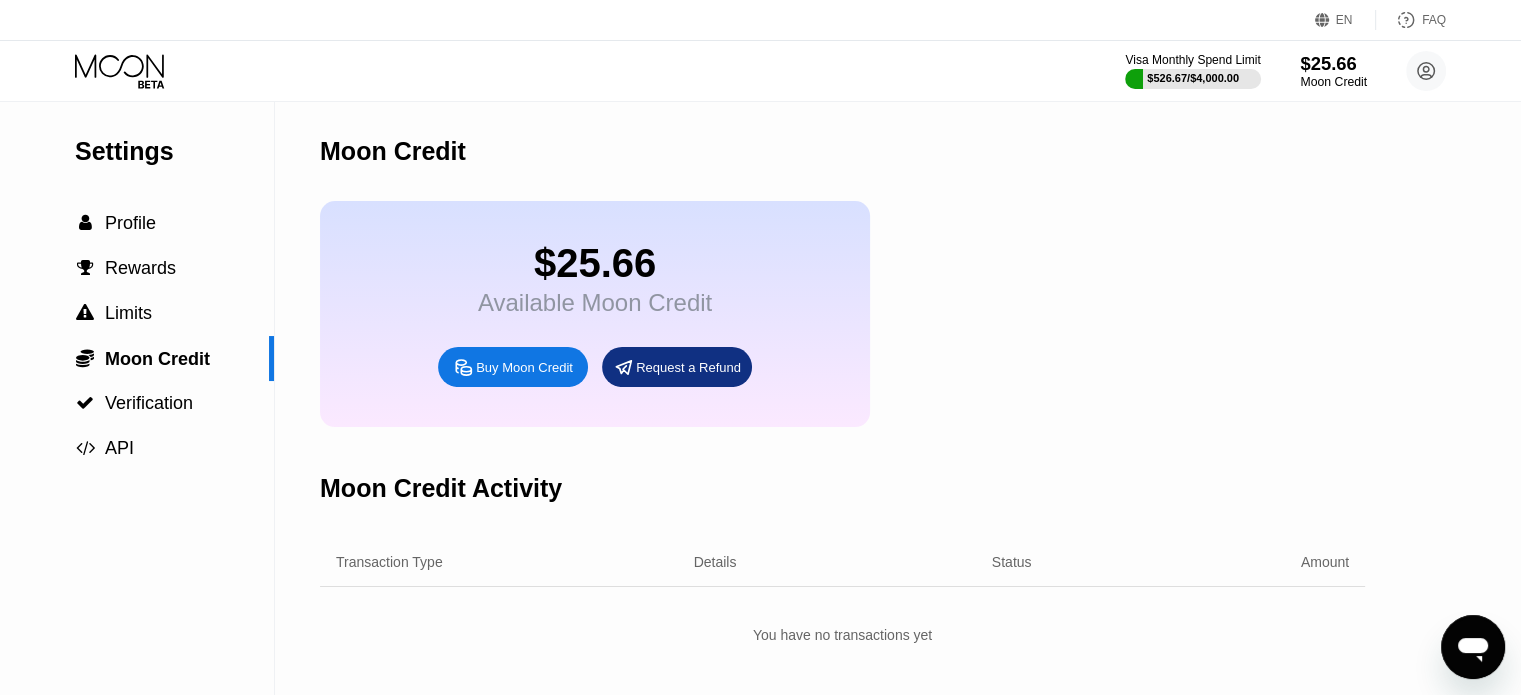 scroll, scrollTop: 0, scrollLeft: 0, axis: both 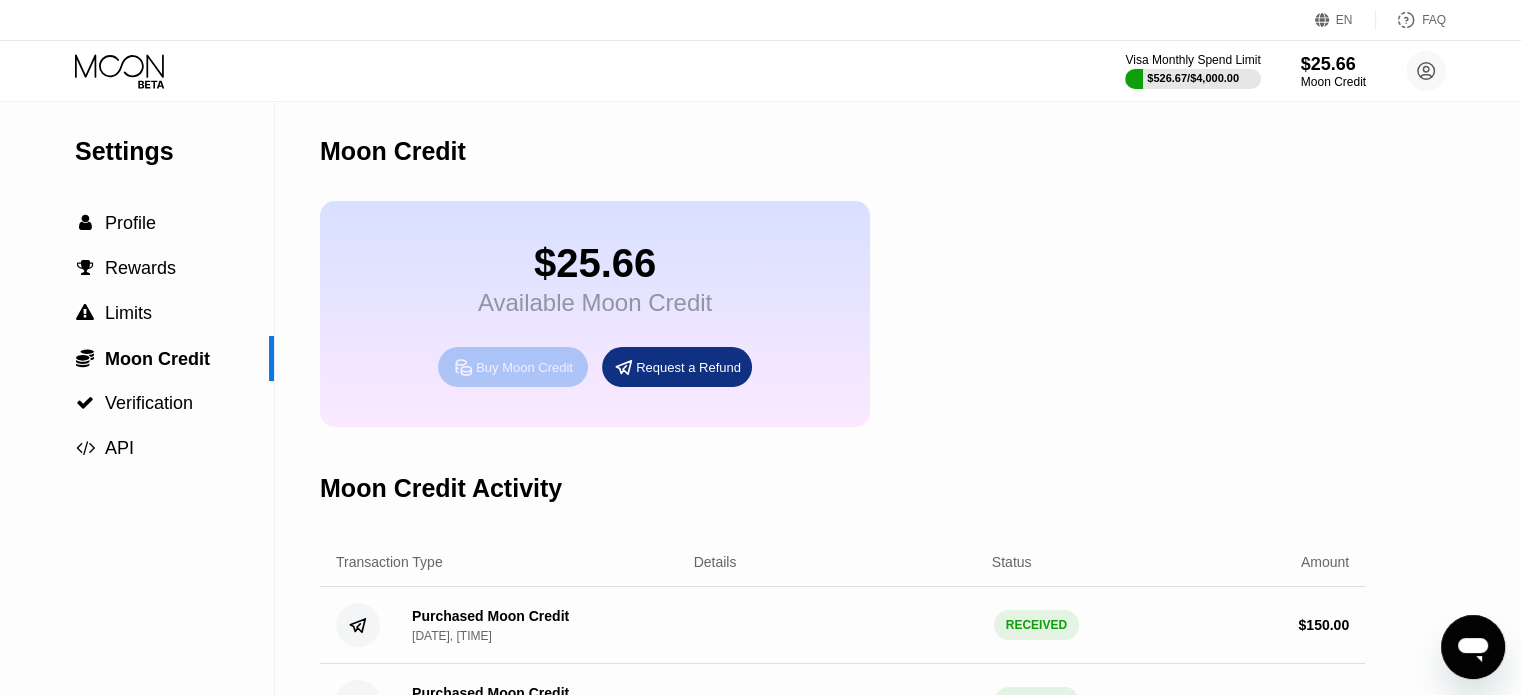 click on "Buy Moon Credit" at bounding box center [524, 367] 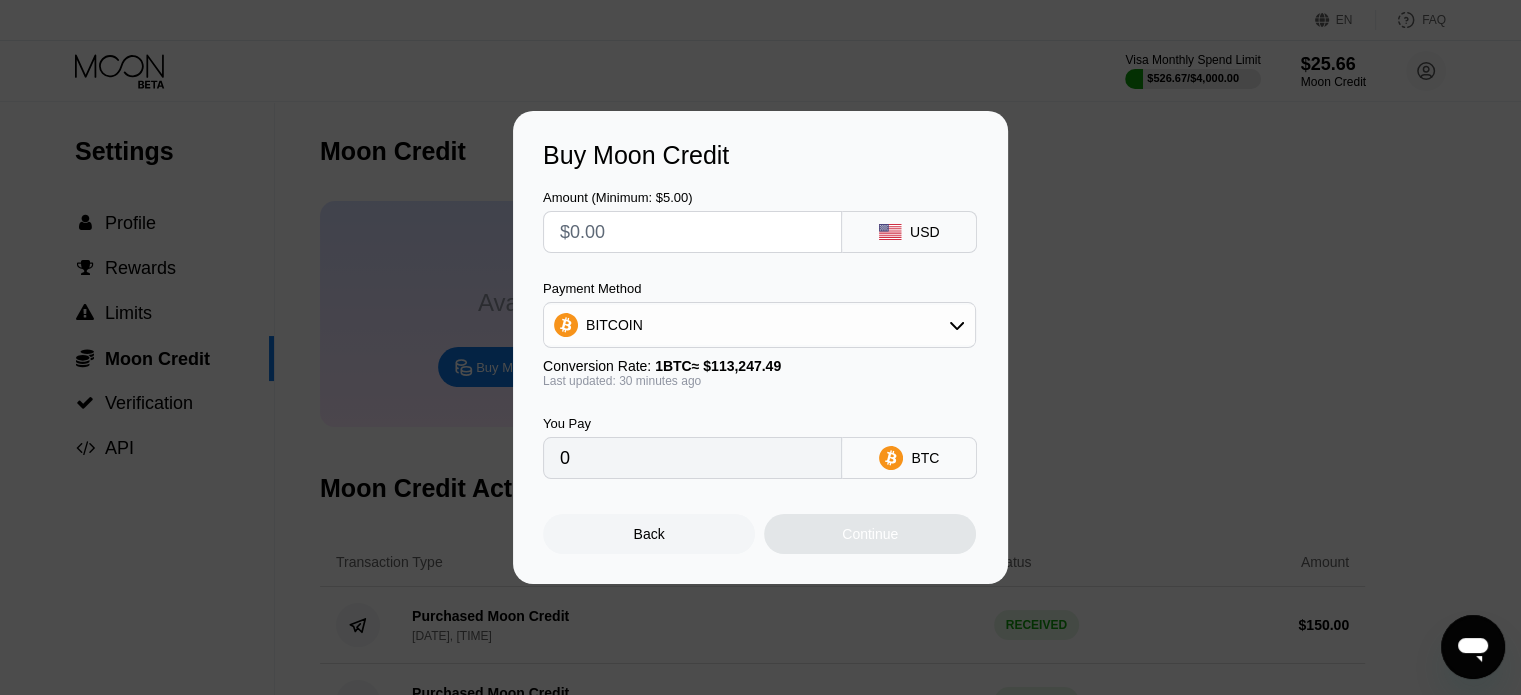 click at bounding box center (692, 232) 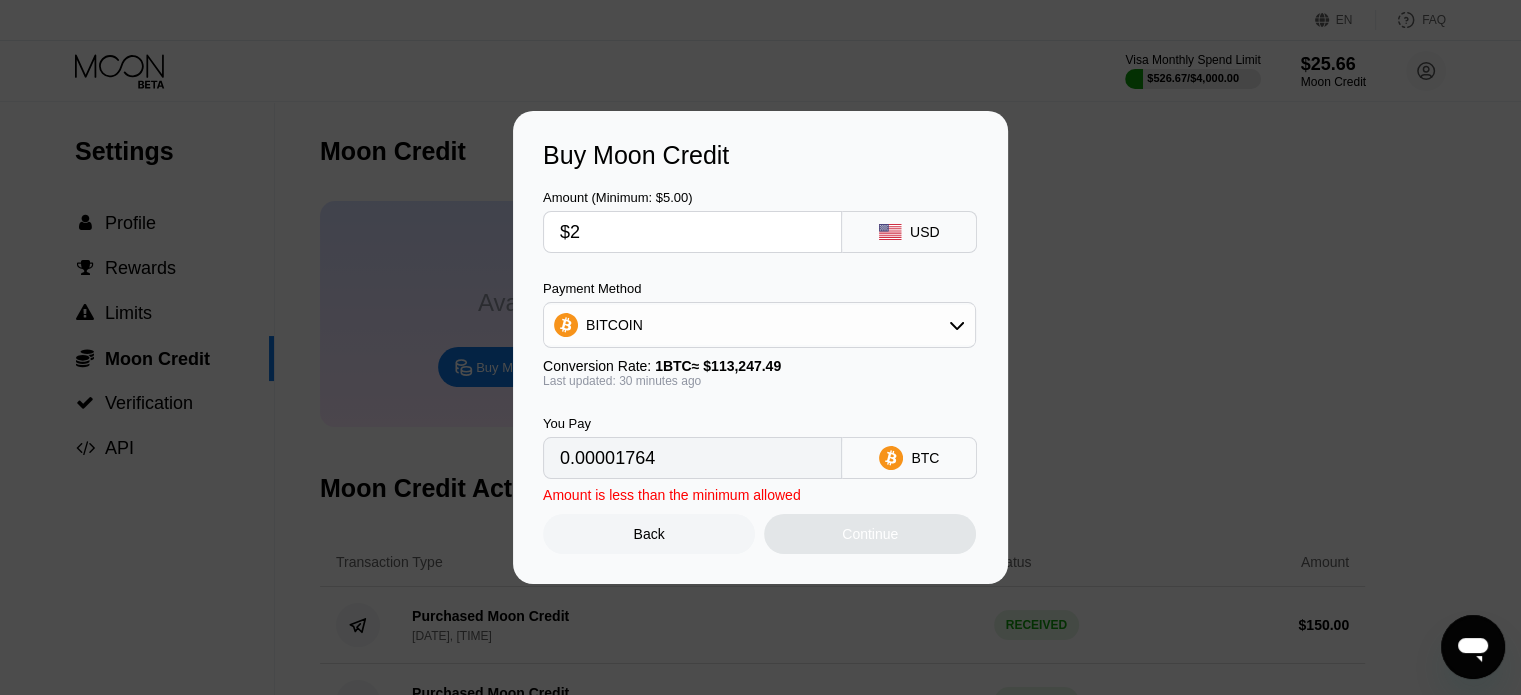 type on "0.00001764" 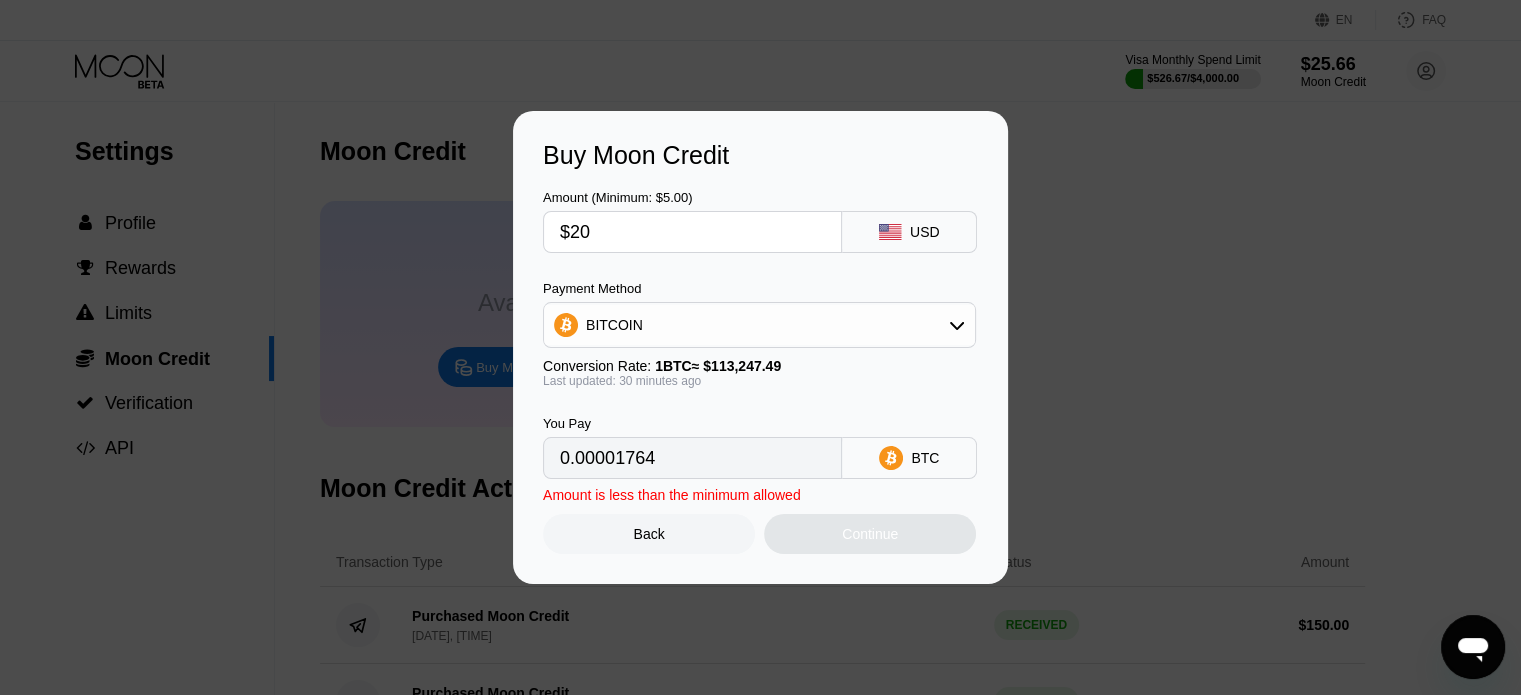 type on "$200" 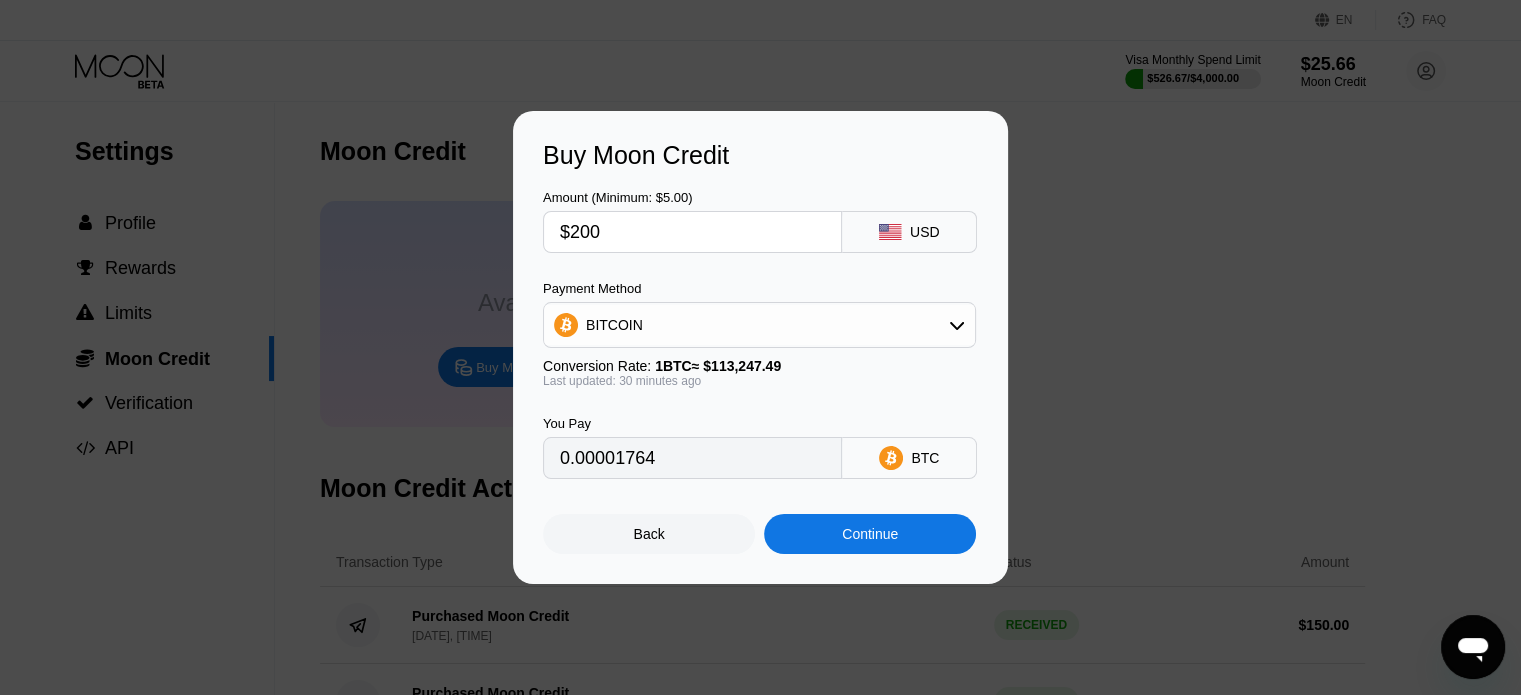 type on "0.00176347" 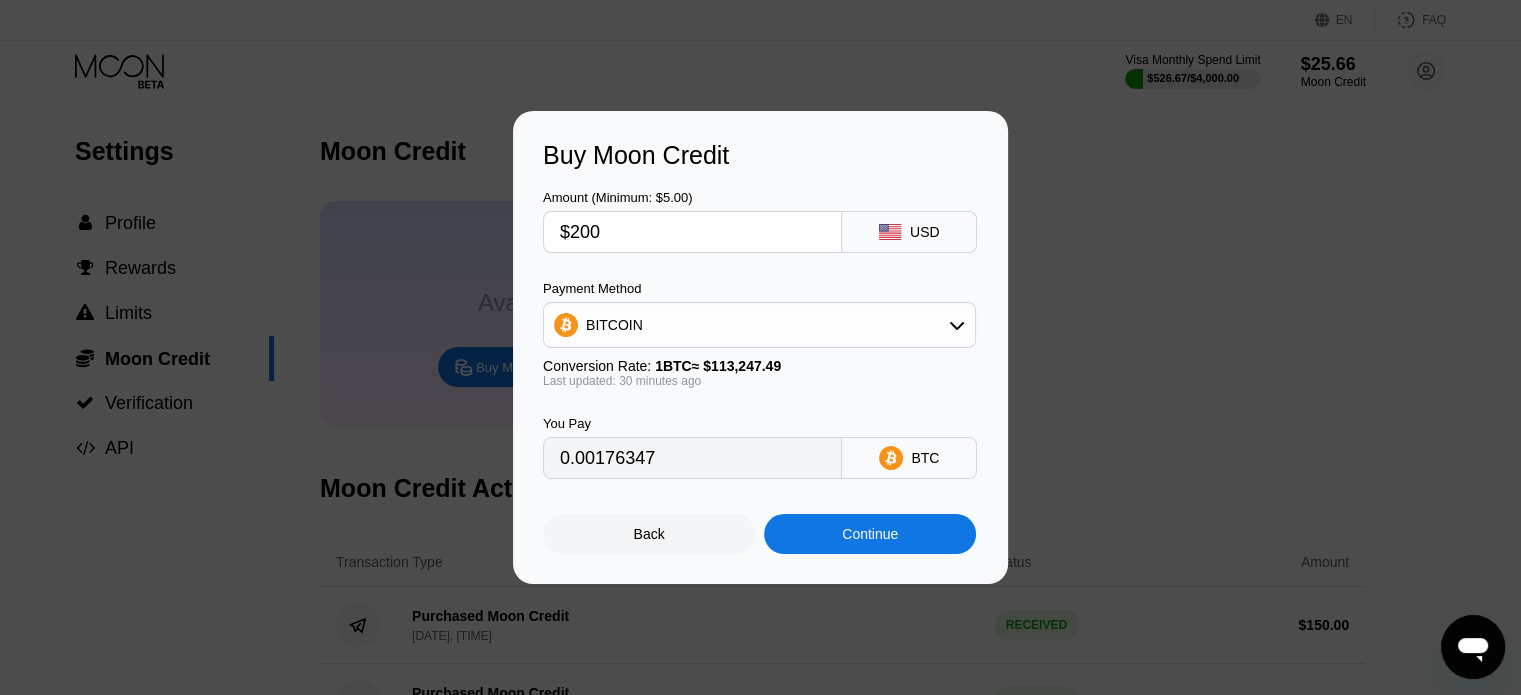 type on "$200" 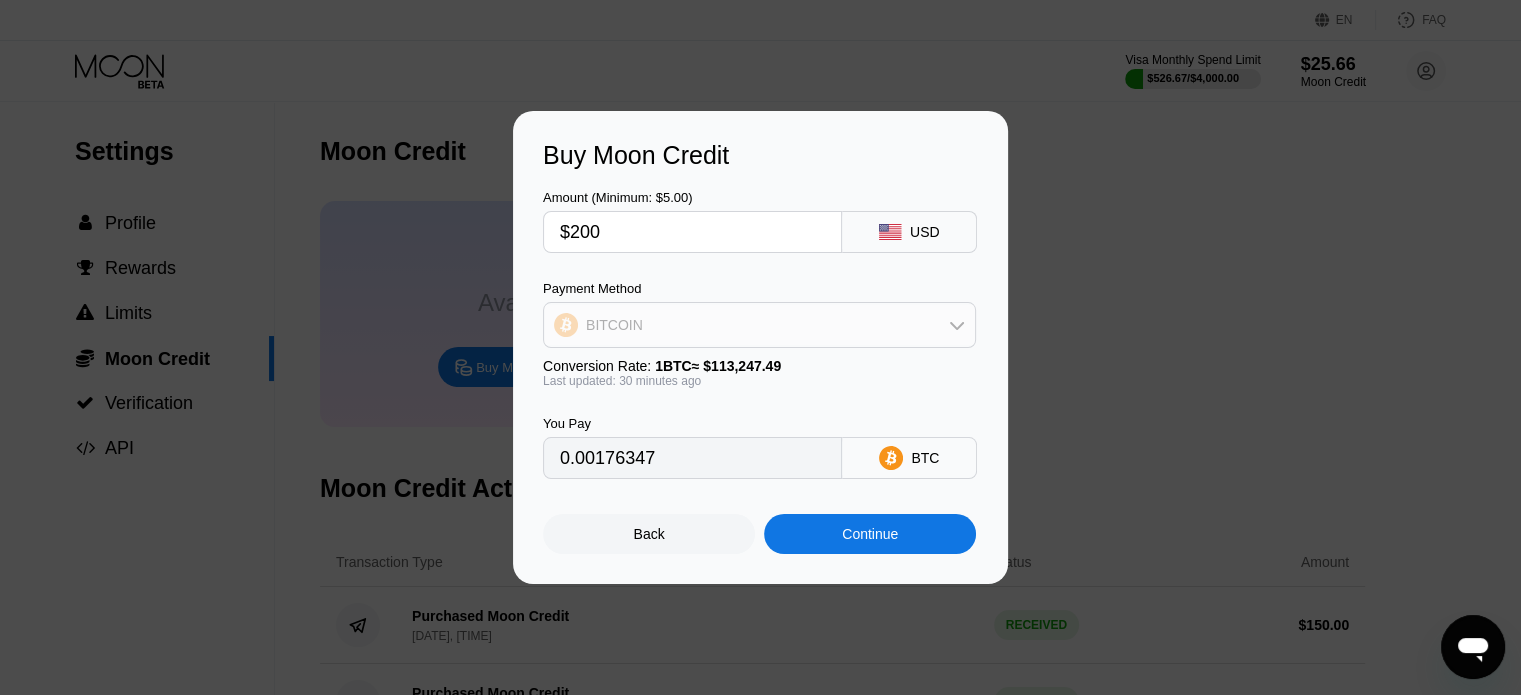 click on "BITCOIN" at bounding box center (759, 325) 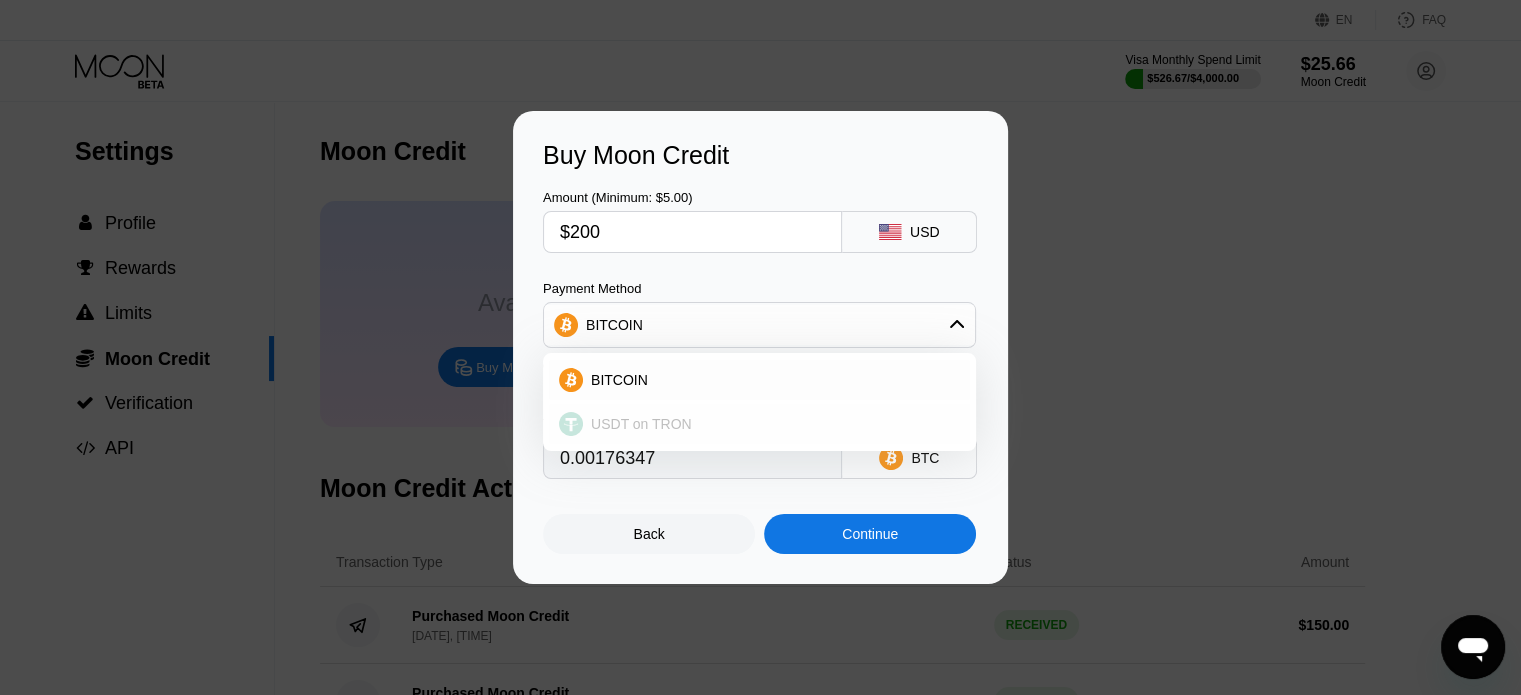 click on "USDT on TRON" at bounding box center [641, 424] 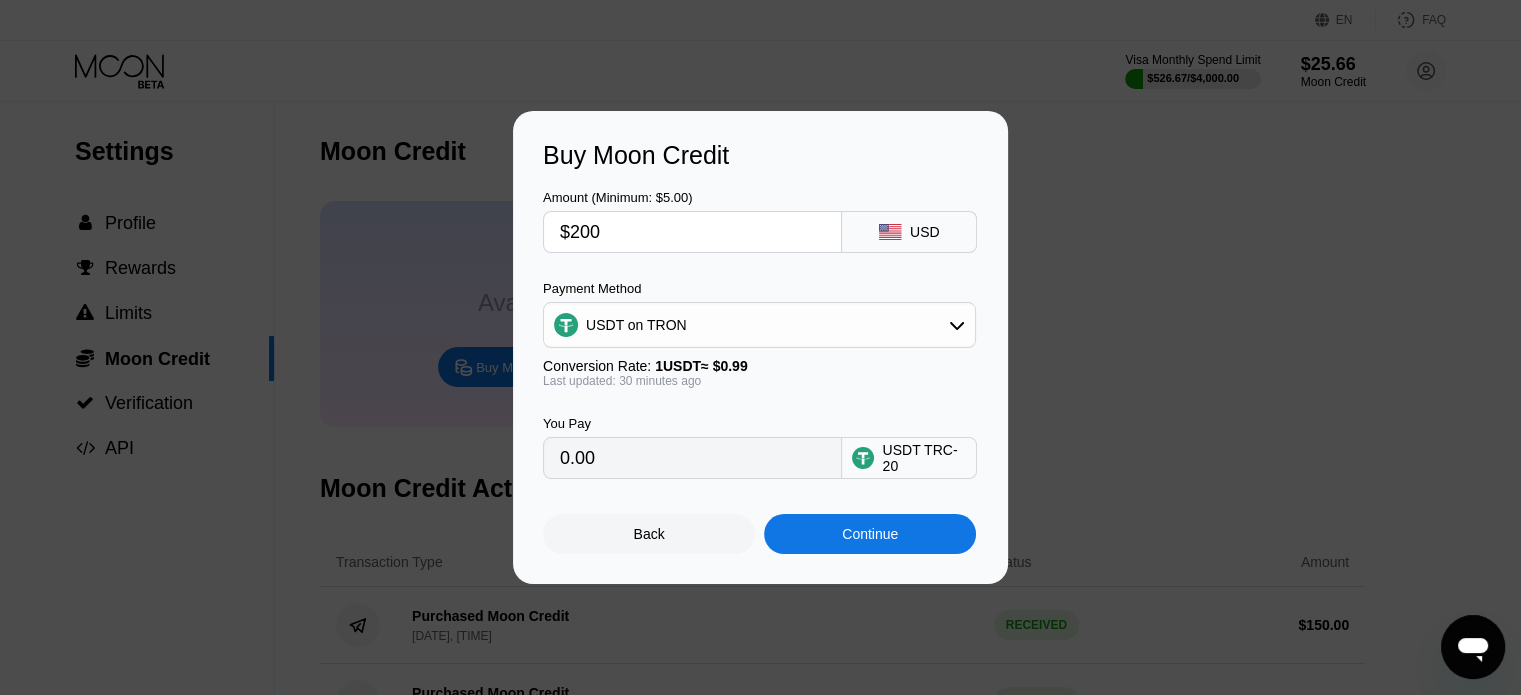 type on "202.02" 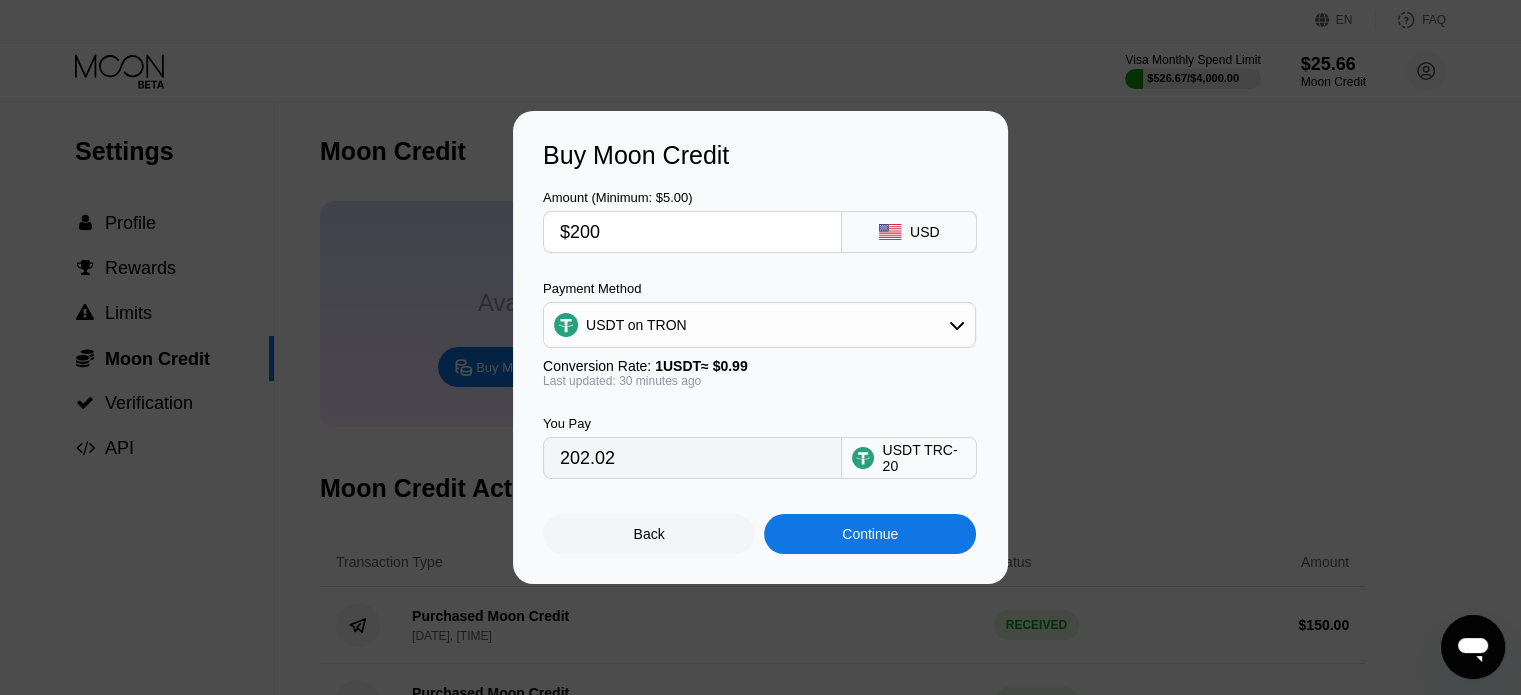 click on "Continue" at bounding box center (870, 534) 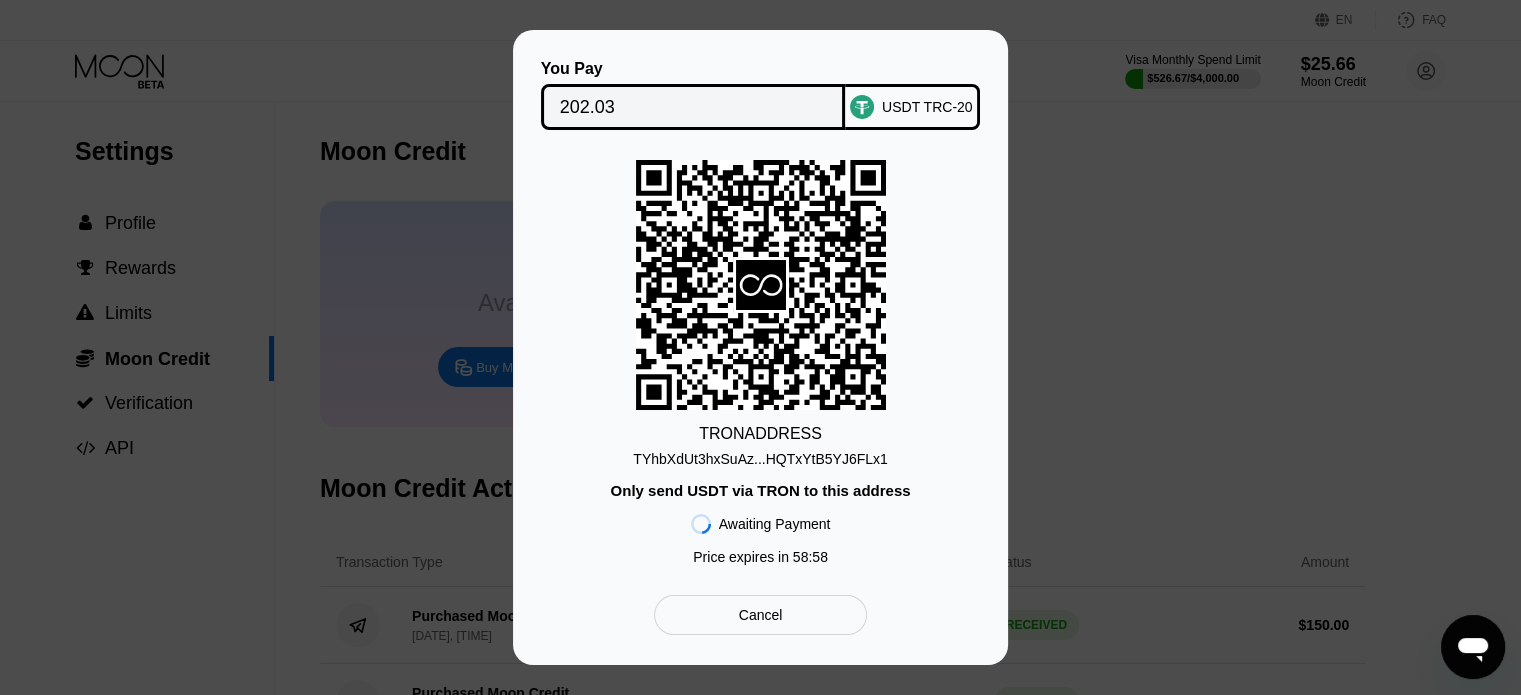 click on "TYhbXdUt3hxSuAz...HQTxYtB5YJ6FLx1" at bounding box center [760, 459] 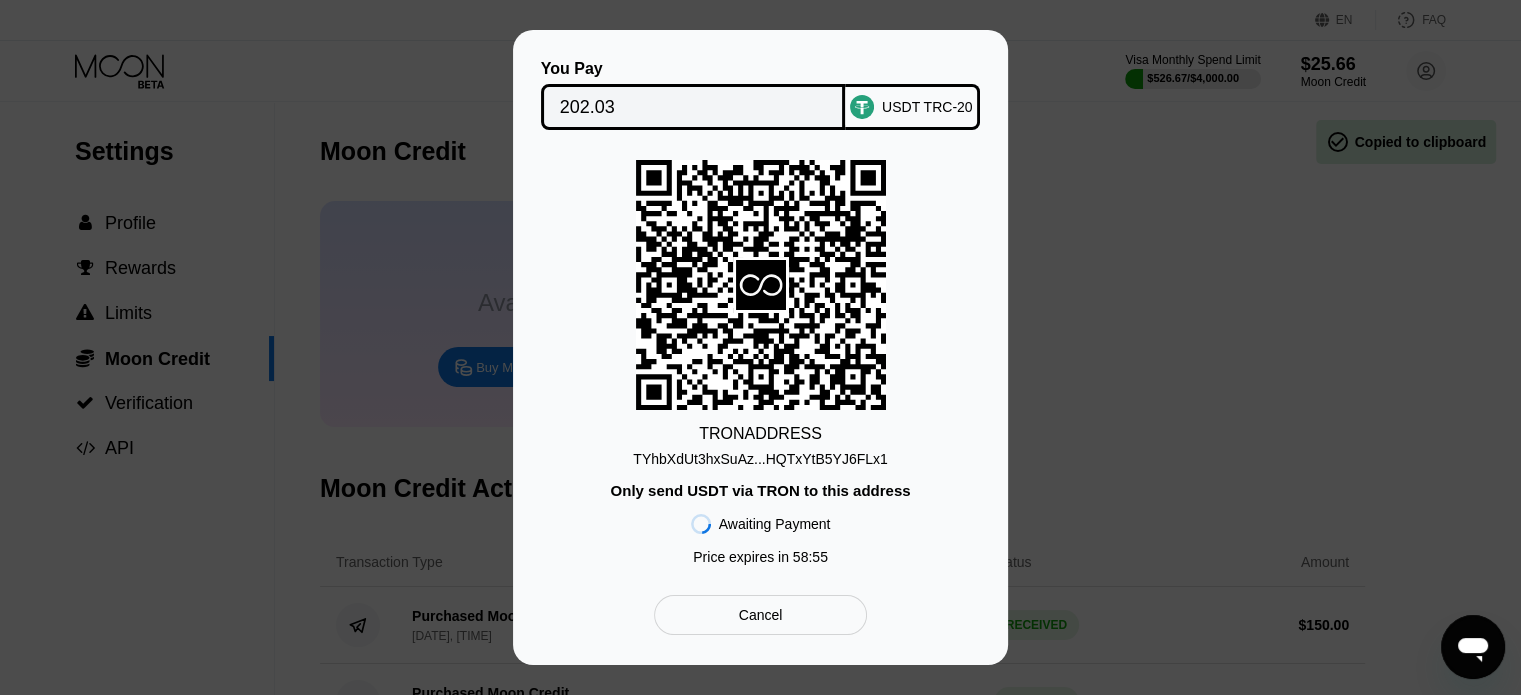 click on "202.03" at bounding box center [693, 107] 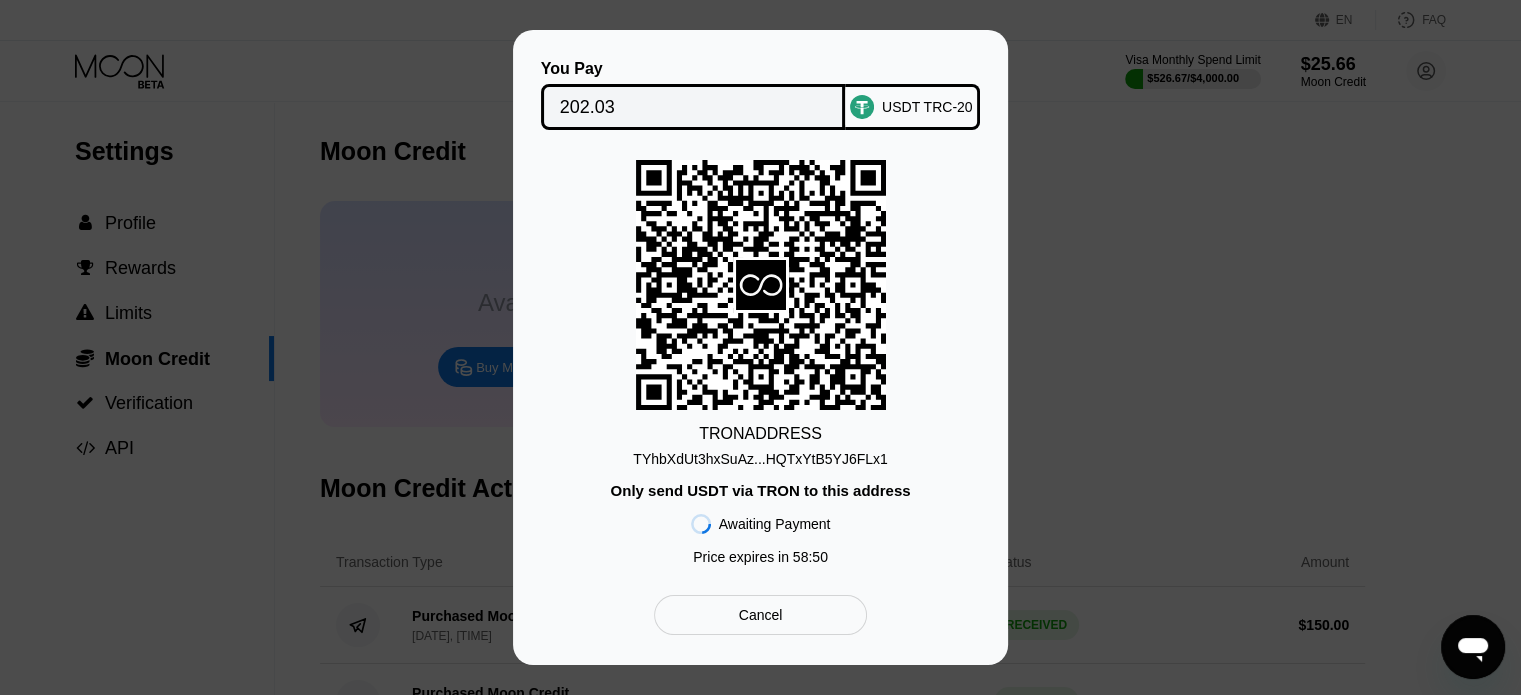 click on "TRON  ADDRESS TYhbXdUt3hxSuAz...HQTxYtB5YJ6FLx1 Only send USDT via TRON to this address Awaiting Payment Price expires in   58 : 50" at bounding box center [760, 367] 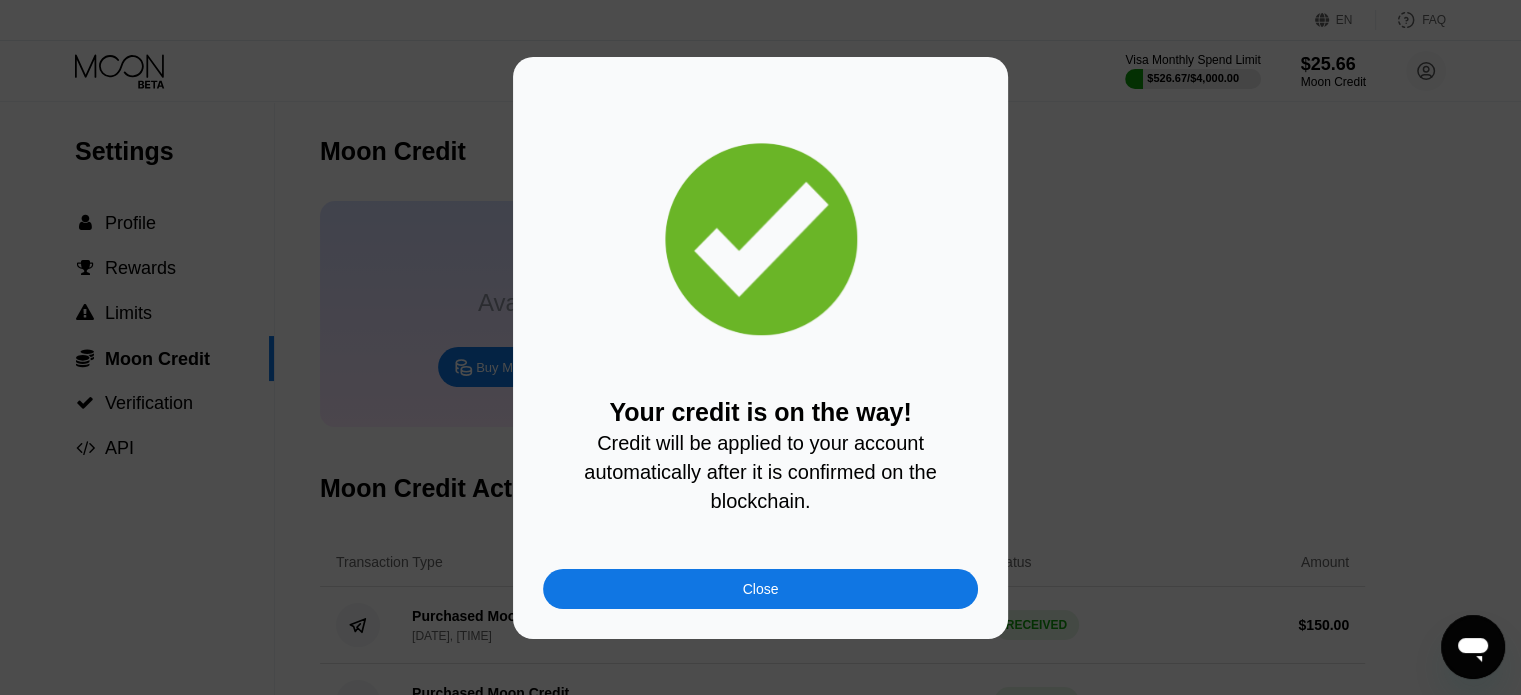 click on "Close" at bounding box center (760, 589) 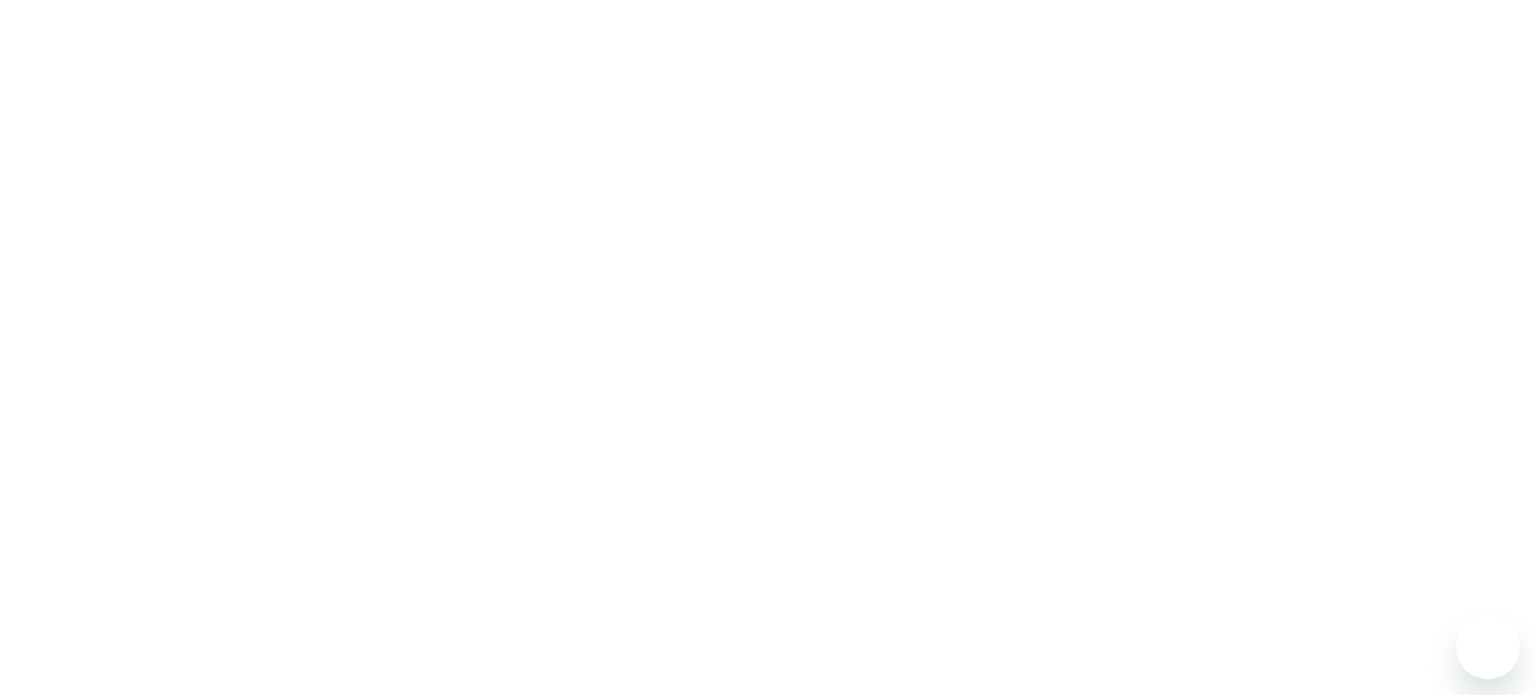 scroll, scrollTop: 0, scrollLeft: 0, axis: both 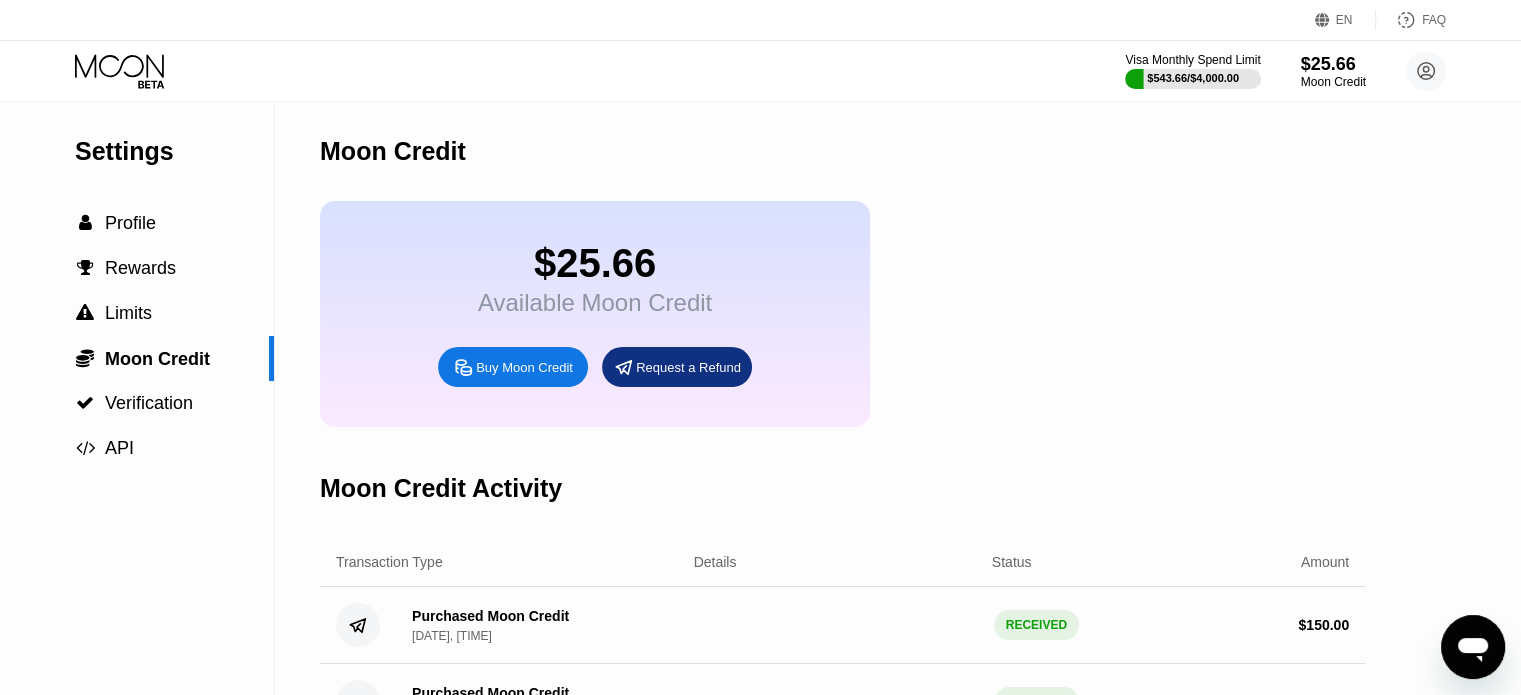 drag, startPoint x: 1038, startPoint y: 427, endPoint x: 956, endPoint y: 388, distance: 90.80198 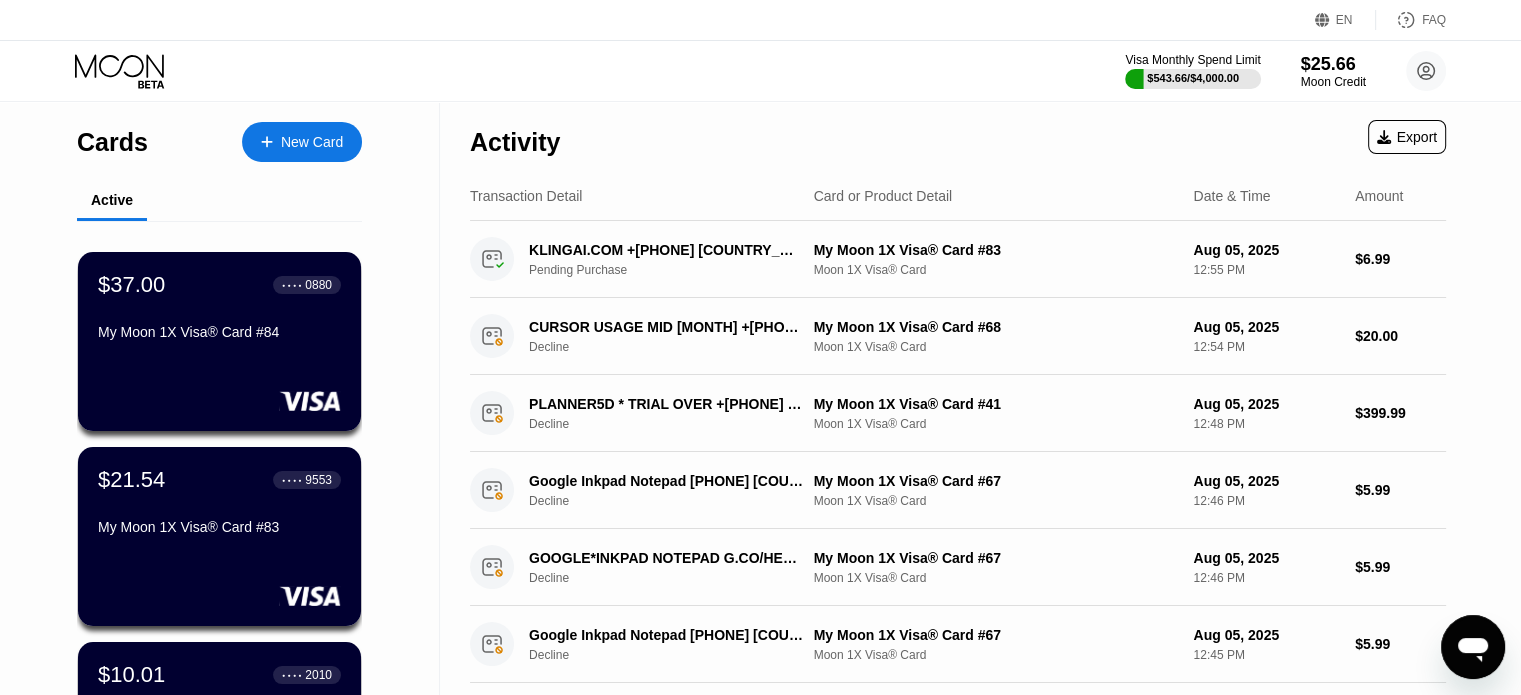click 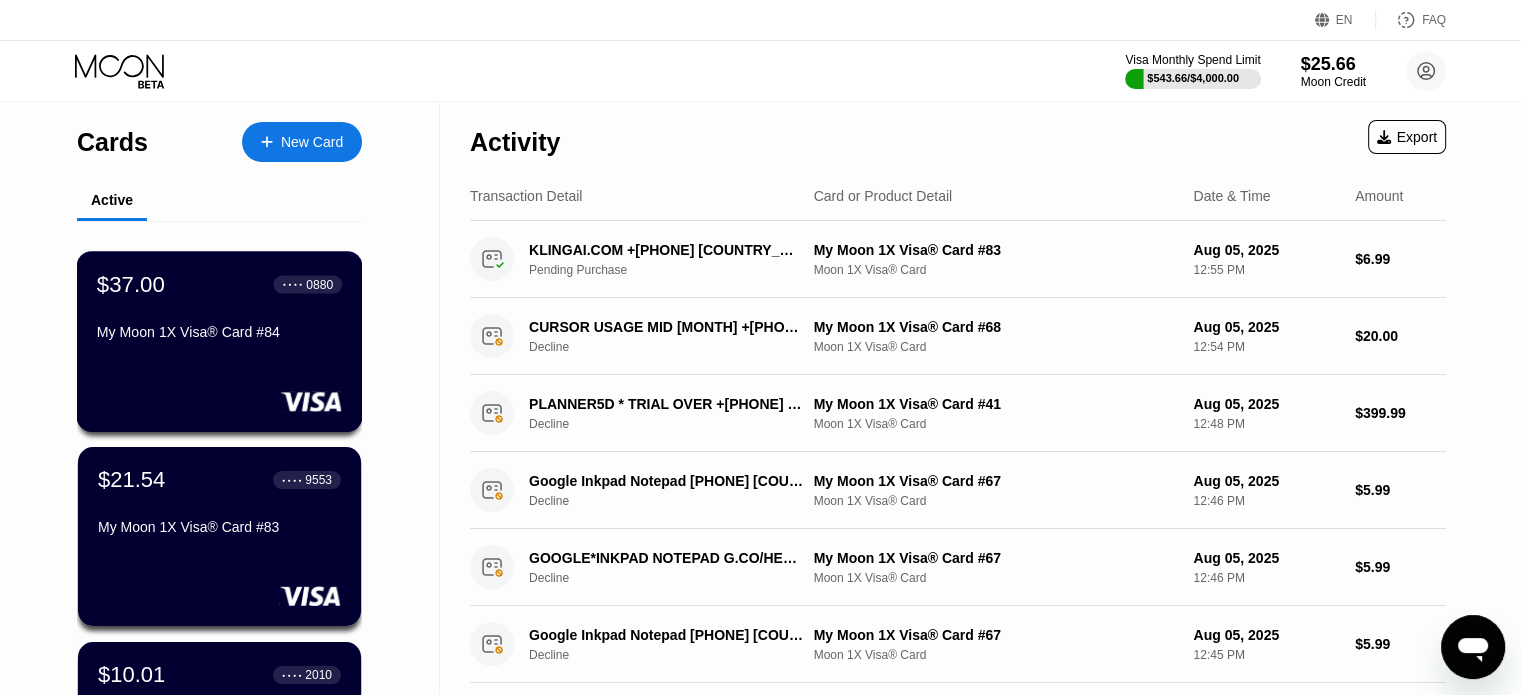 click on "$37.00 ● ● ● ● [CARD_LAST_FOUR] My Moon 1X Visa® Card #[CARD_LAST_FOUR]" at bounding box center [220, 341] 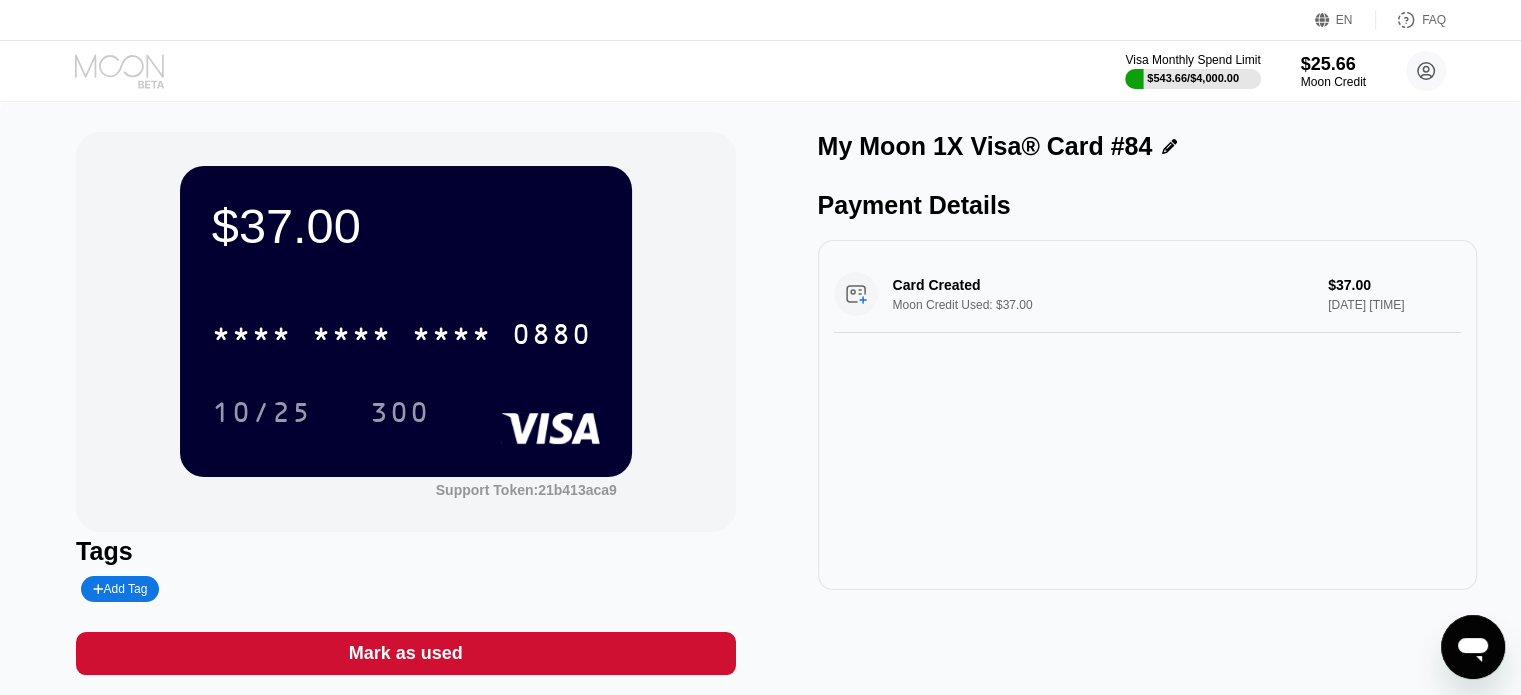 click 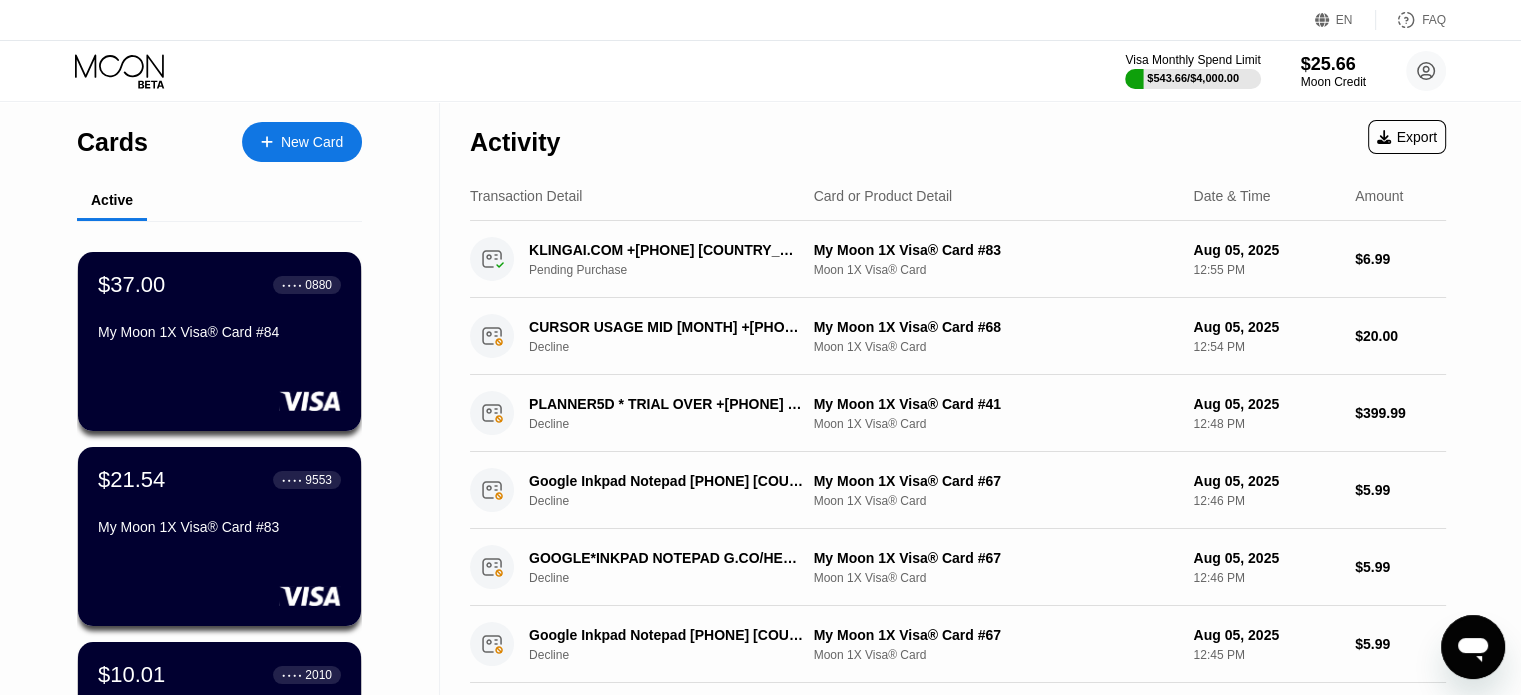 click 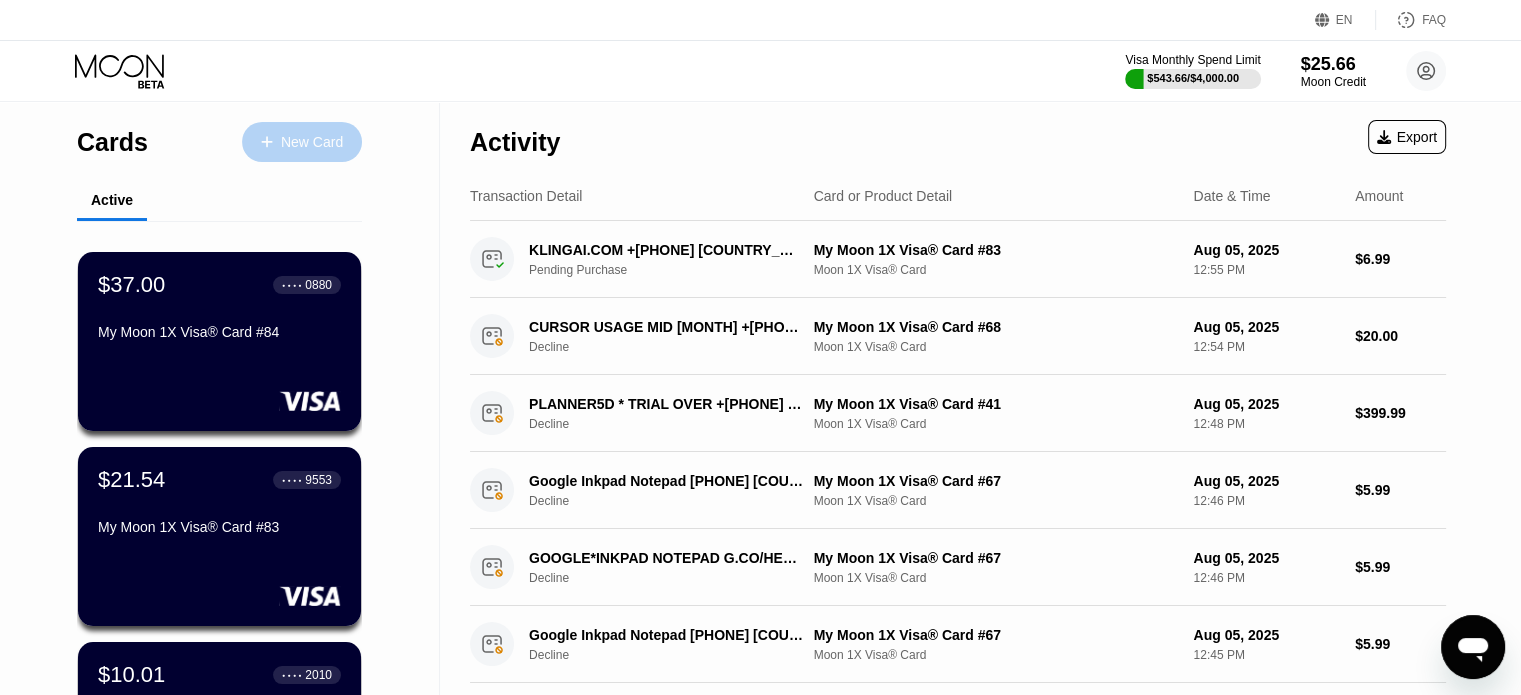 click on "New Card" at bounding box center [312, 142] 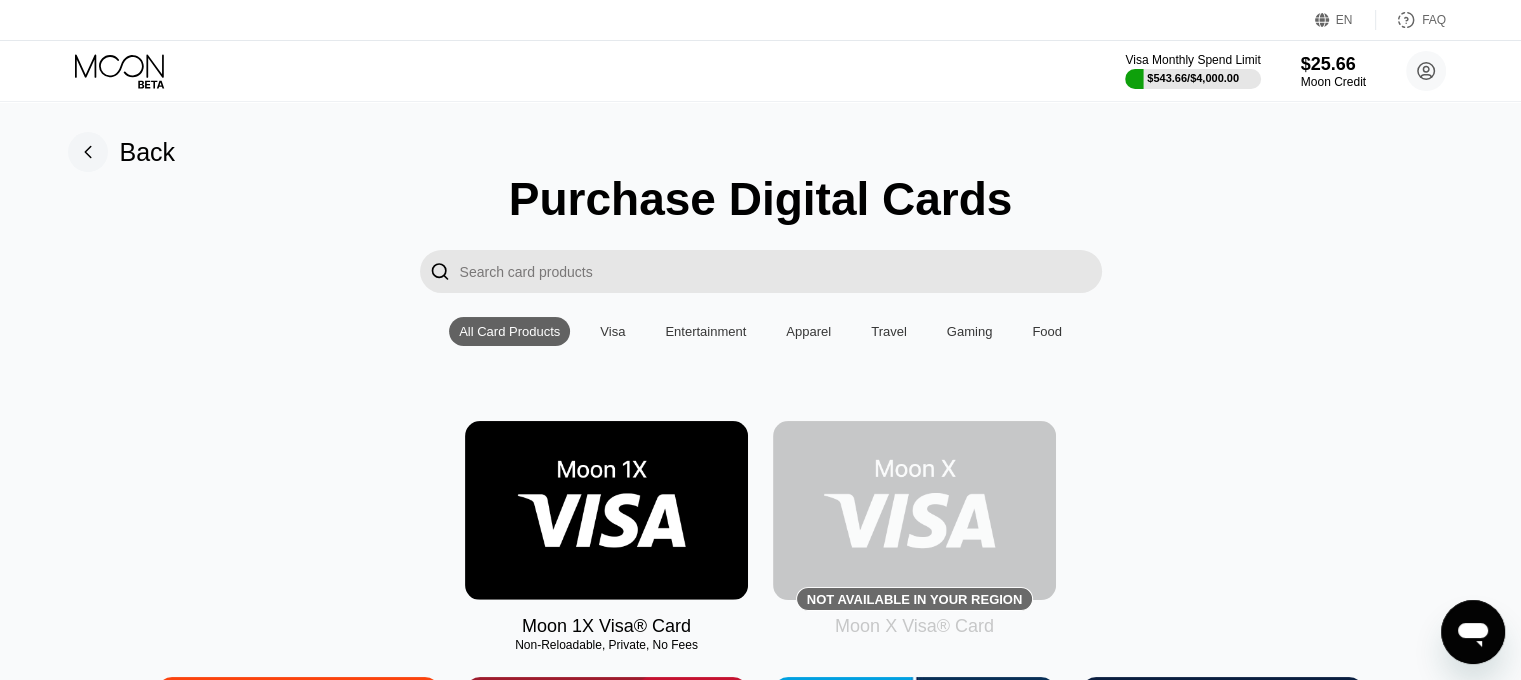 click on "Visa Monthly Spend Limit $543.66 / $4,000.00 $25.66 Moon Credit Hossein Ghorbani thehosseinxo@gmail.com  Home Settings Support Careers About Us Log out Privacy policy Terms" at bounding box center [760, 71] 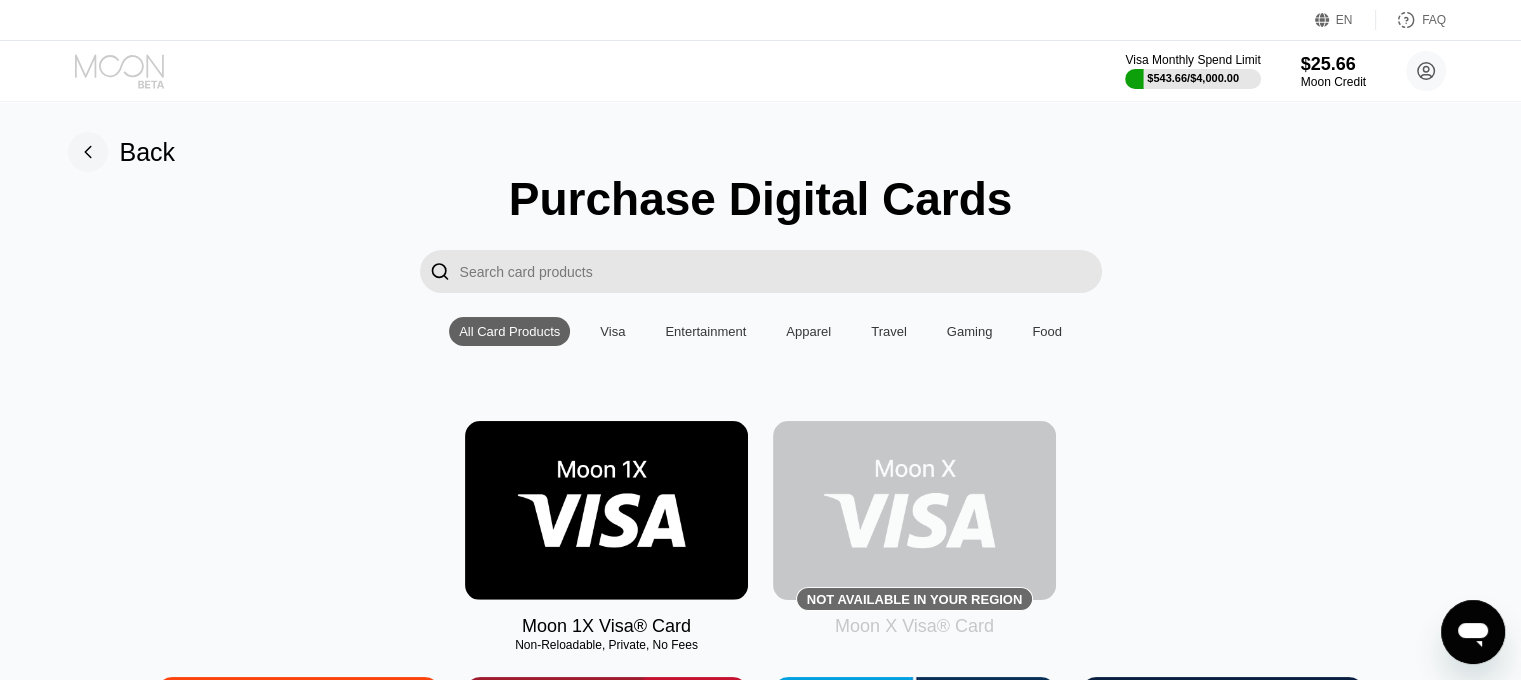 click 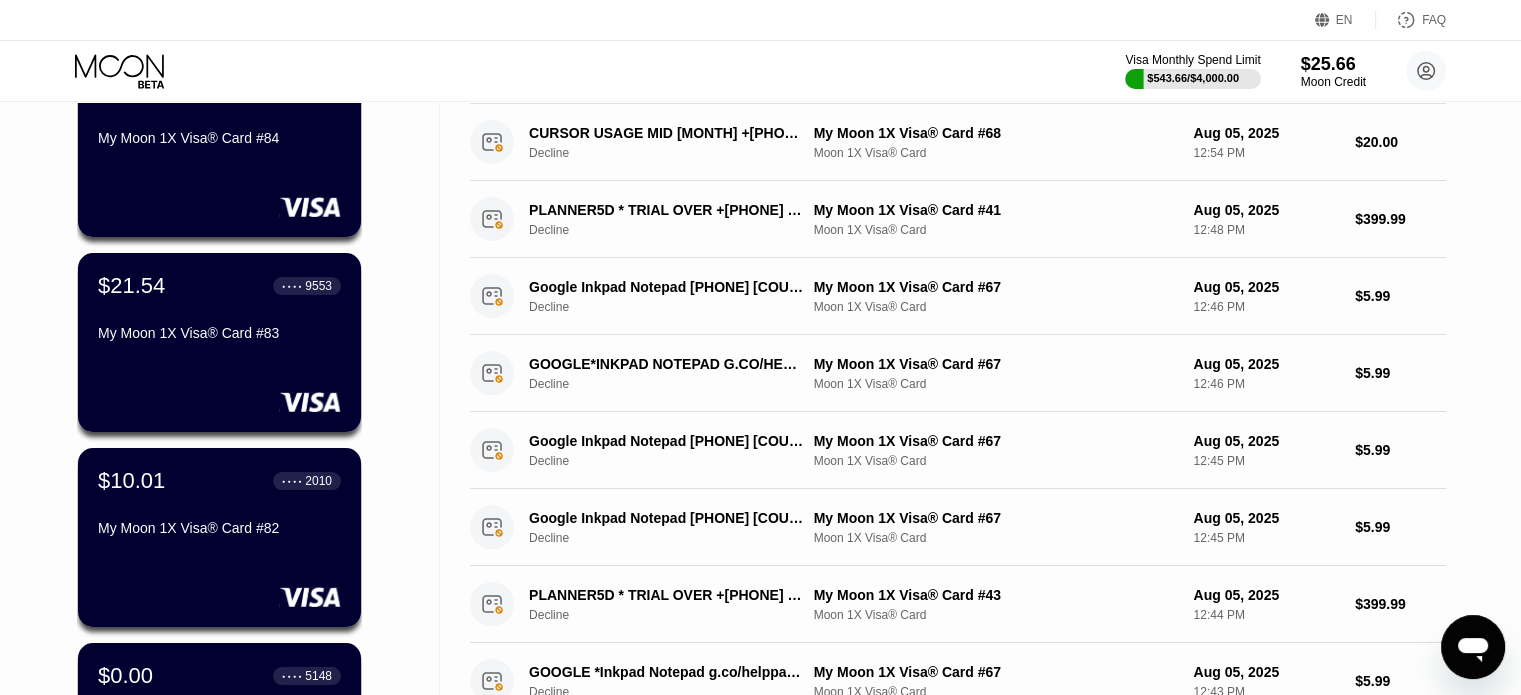 scroll, scrollTop: 0, scrollLeft: 0, axis: both 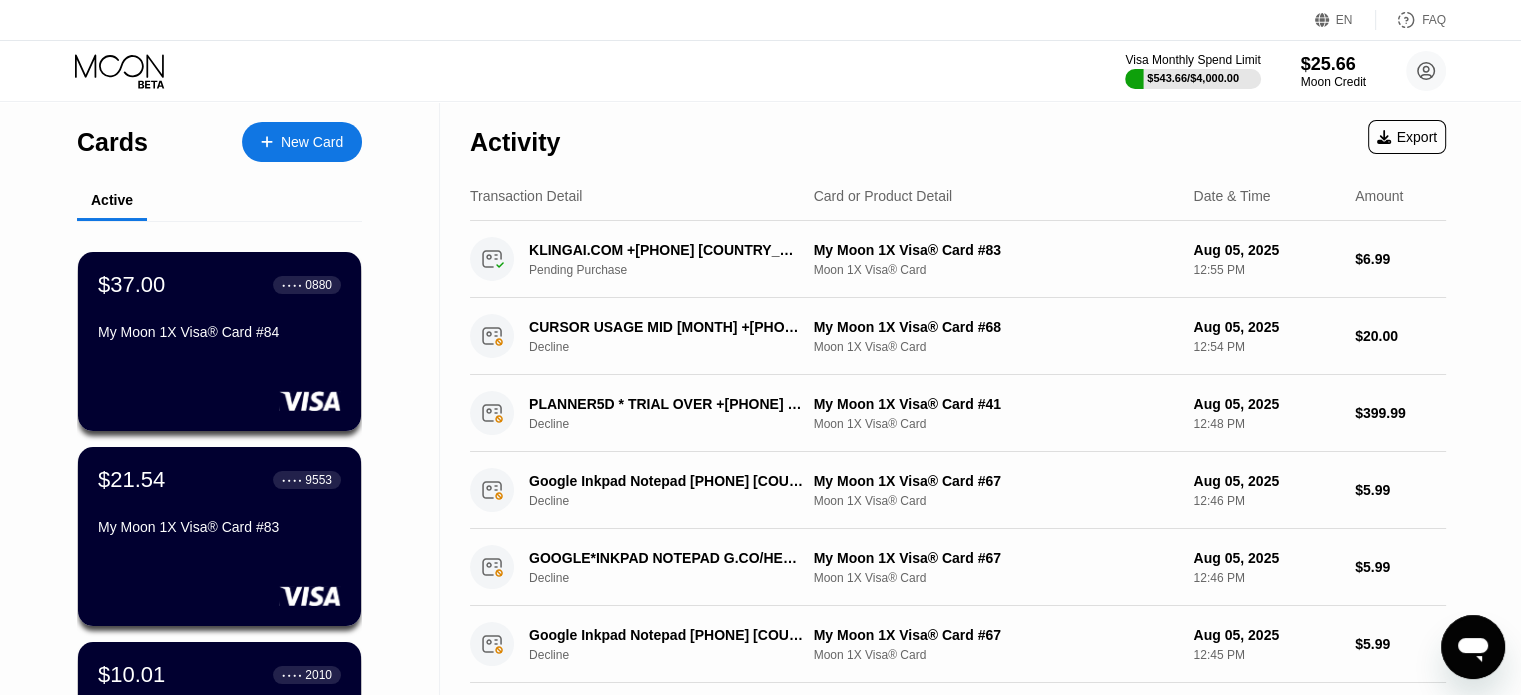 click on "Activity Export" at bounding box center [958, 137] 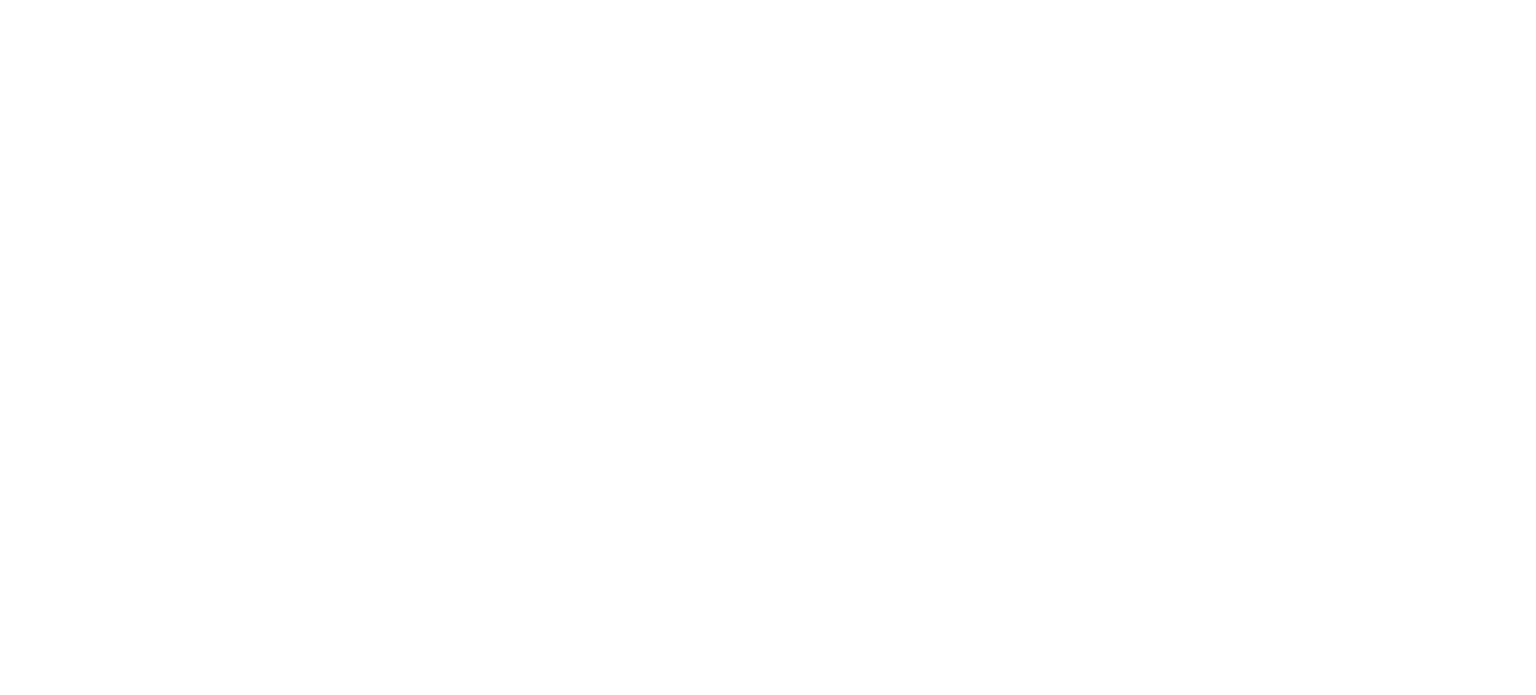 scroll, scrollTop: 0, scrollLeft: 0, axis: both 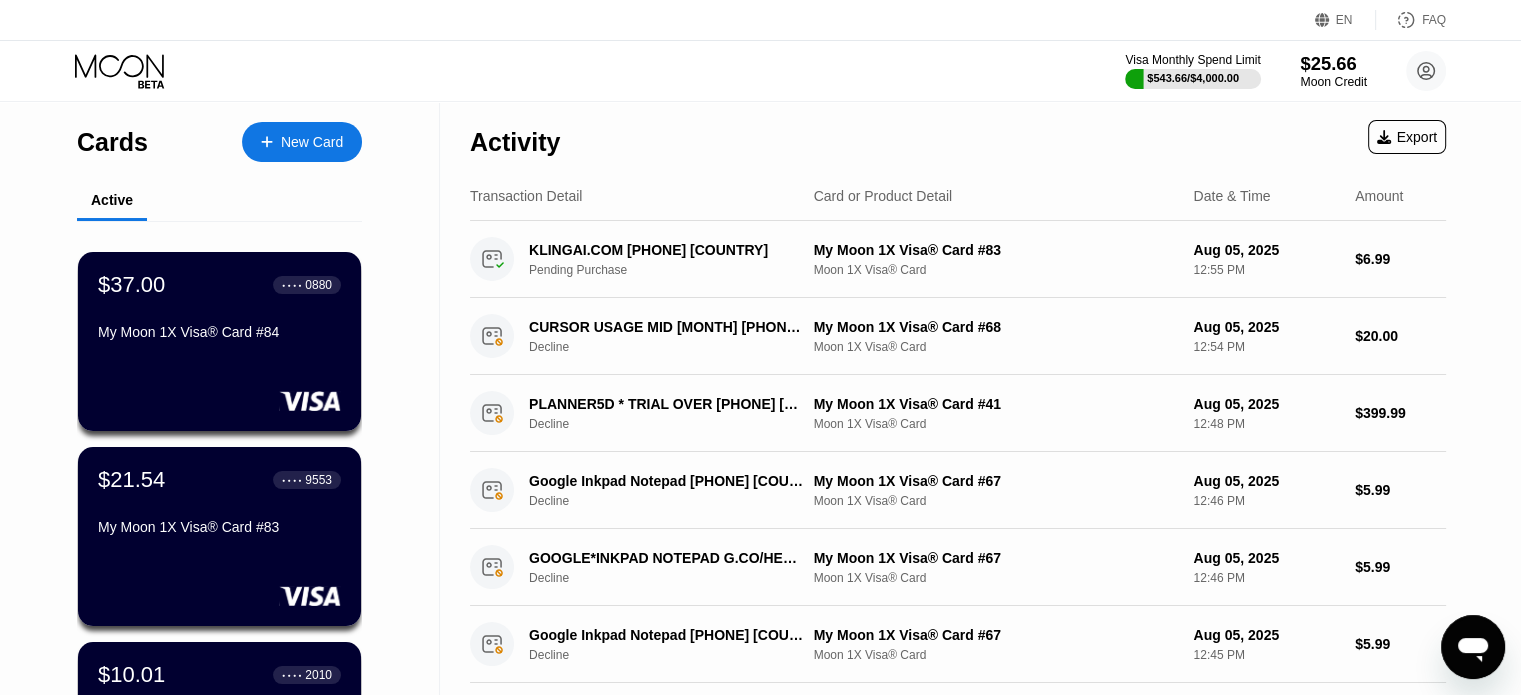 click on "Moon Credit" at bounding box center [1333, 82] 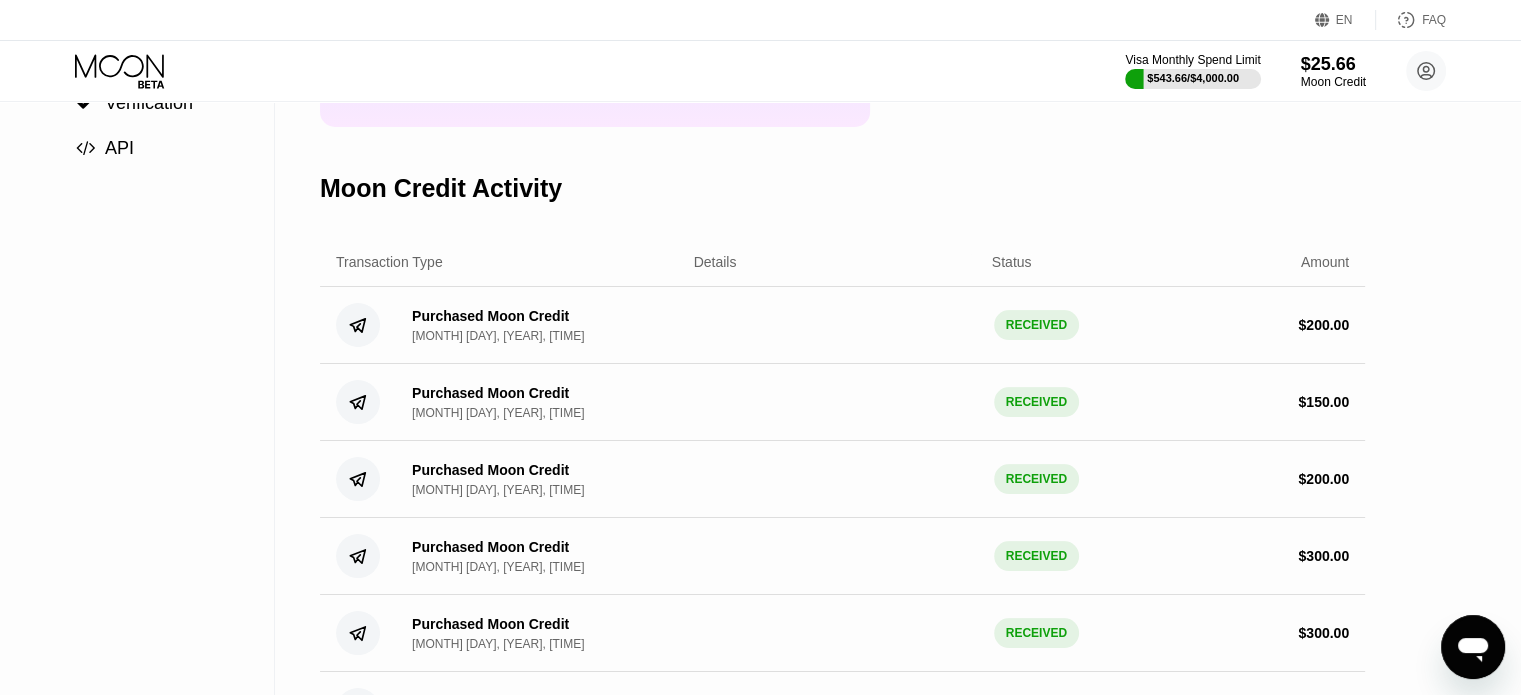 scroll, scrollTop: 0, scrollLeft: 0, axis: both 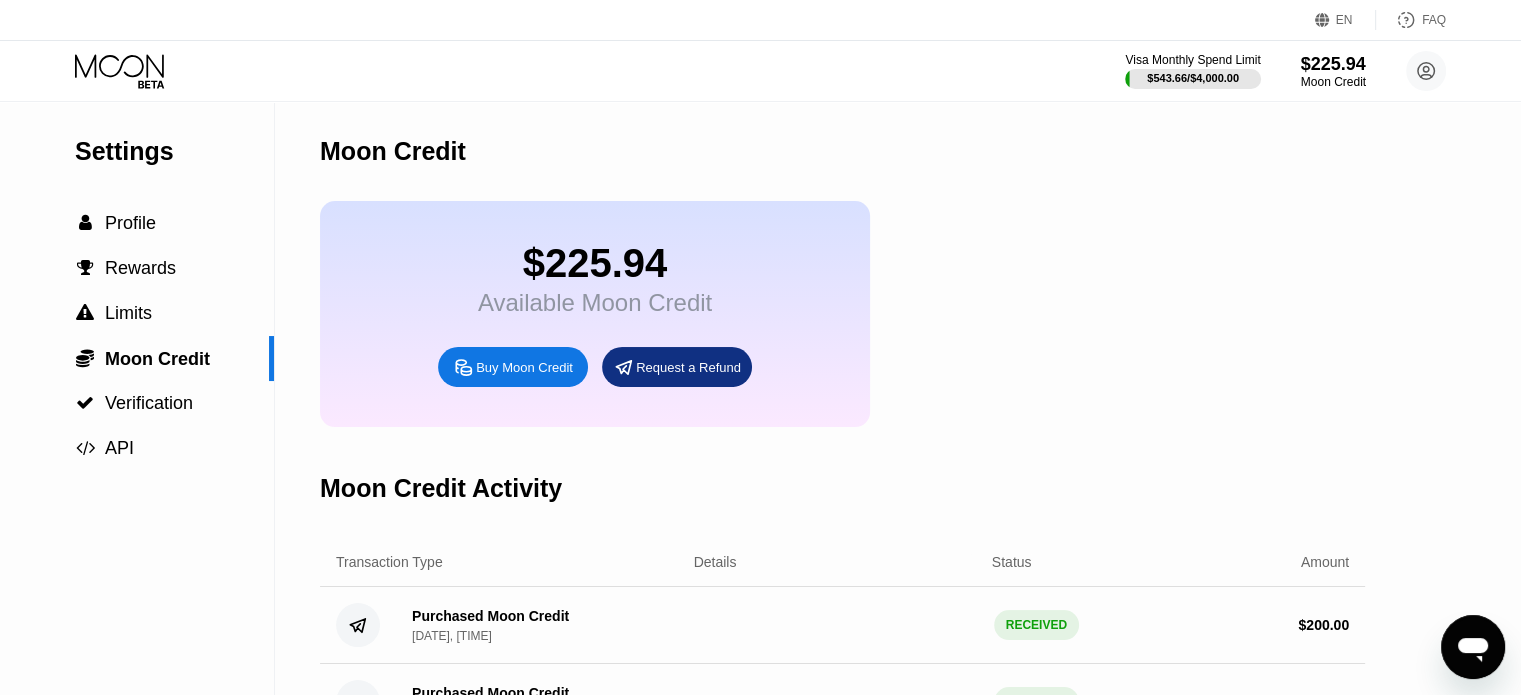 click on "Settings" at bounding box center (174, 151) 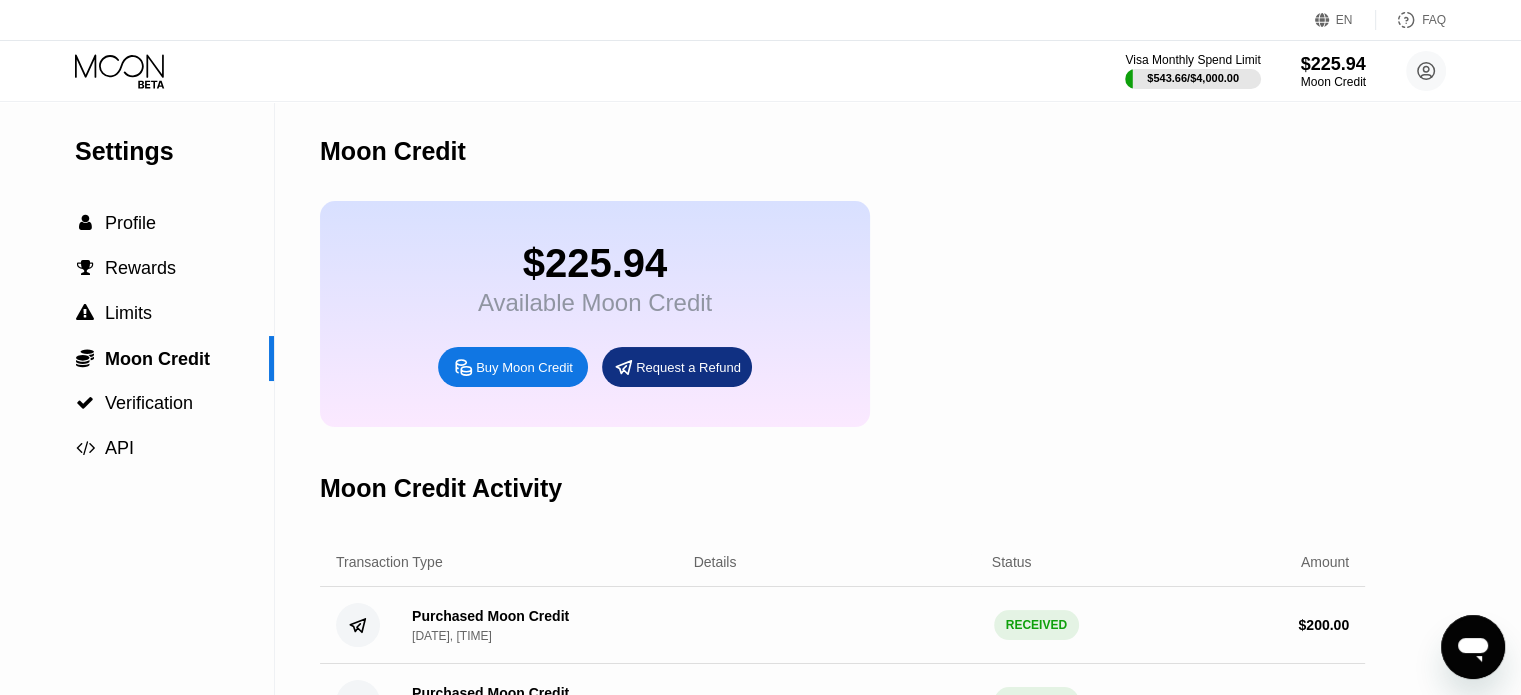 click 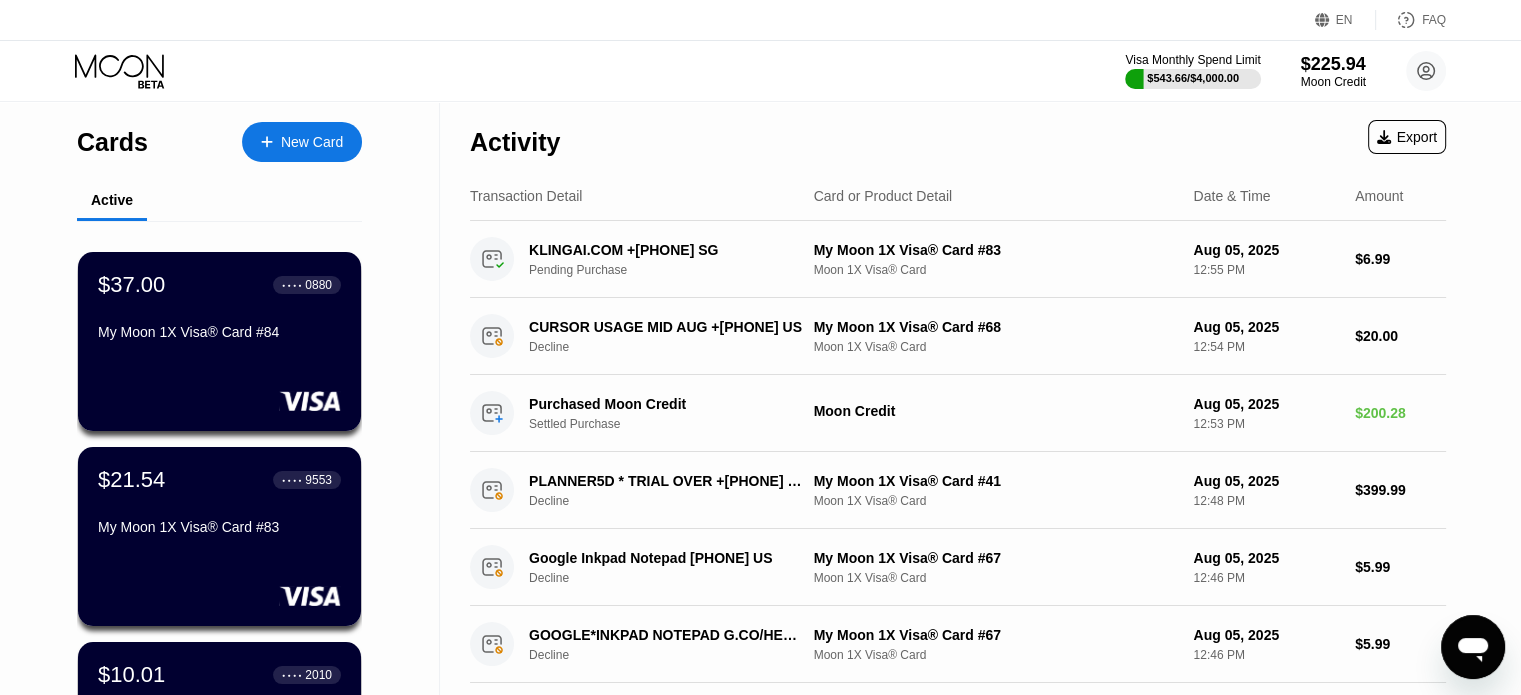click on "New Card" at bounding box center [302, 142] 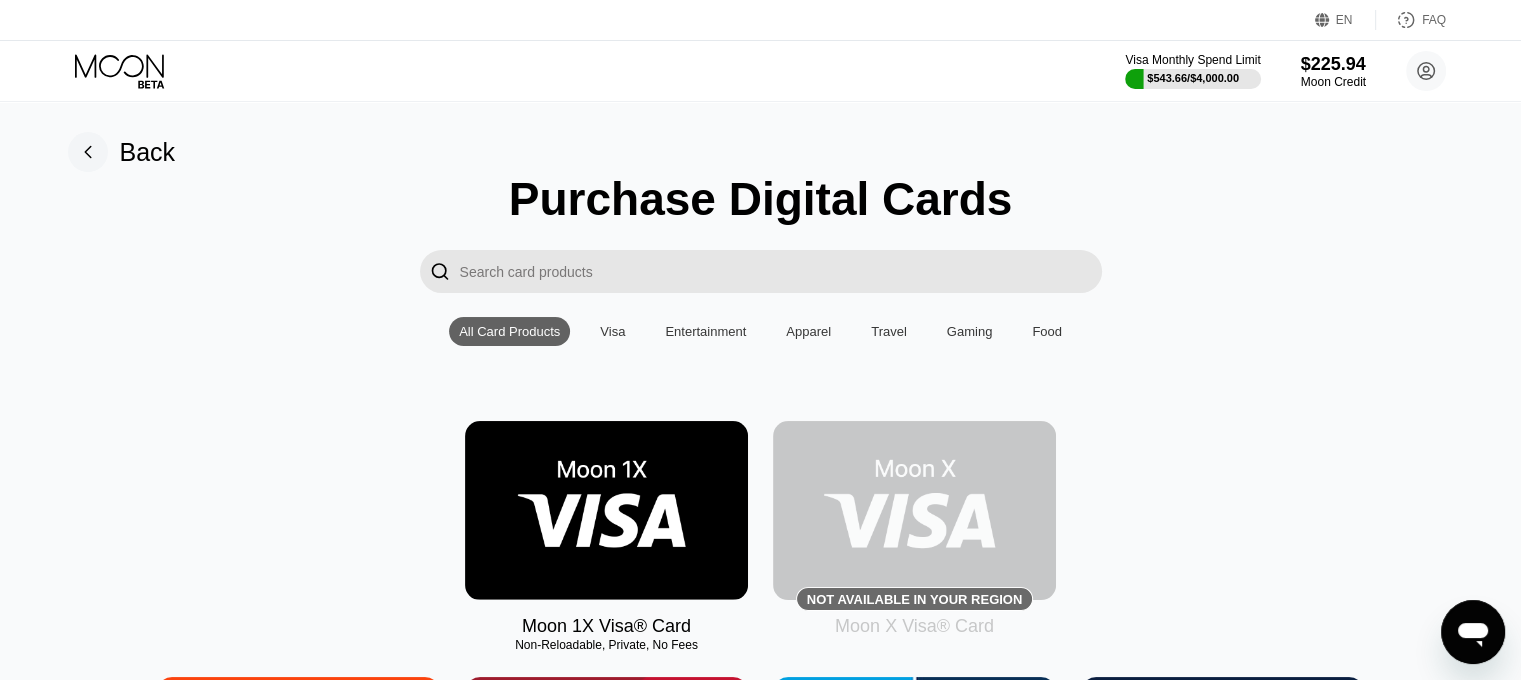 click at bounding box center (606, 510) 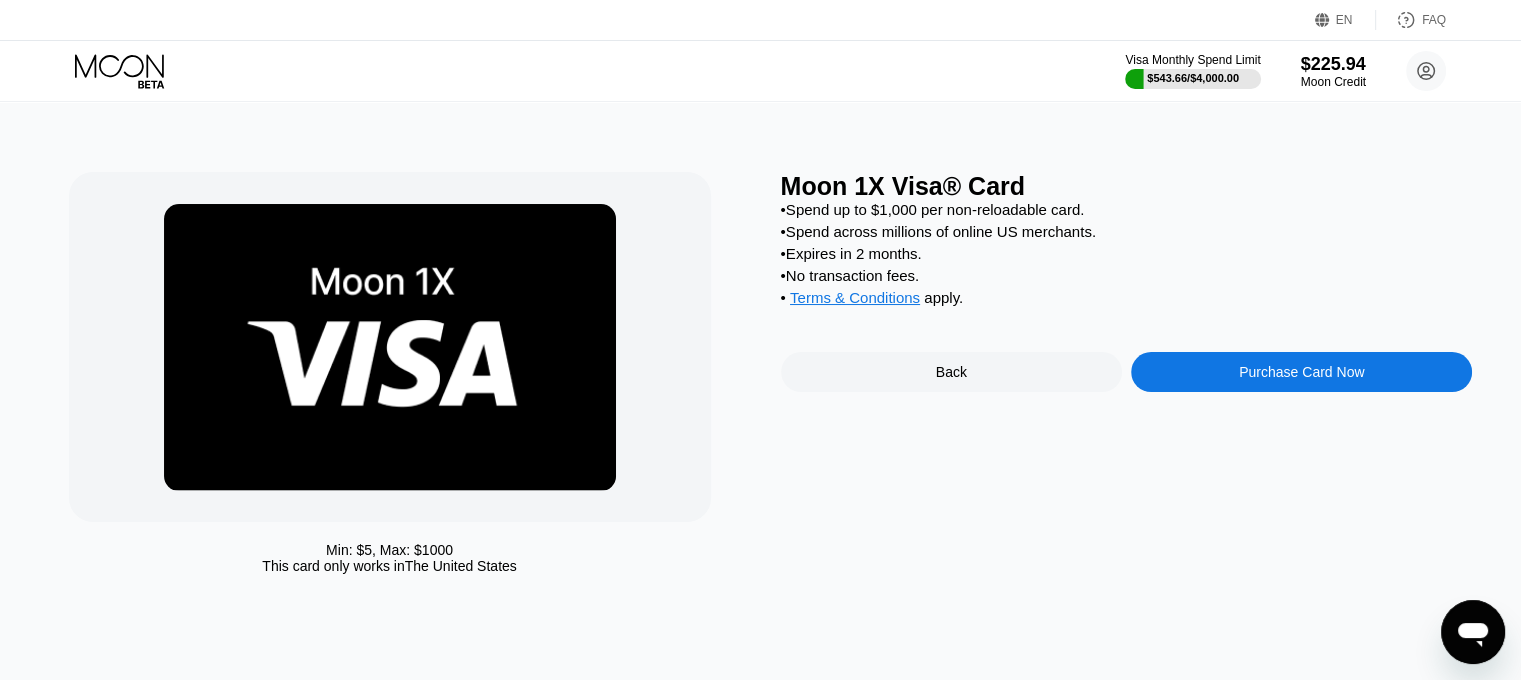 click on "Purchase Card Now" at bounding box center (1301, 372) 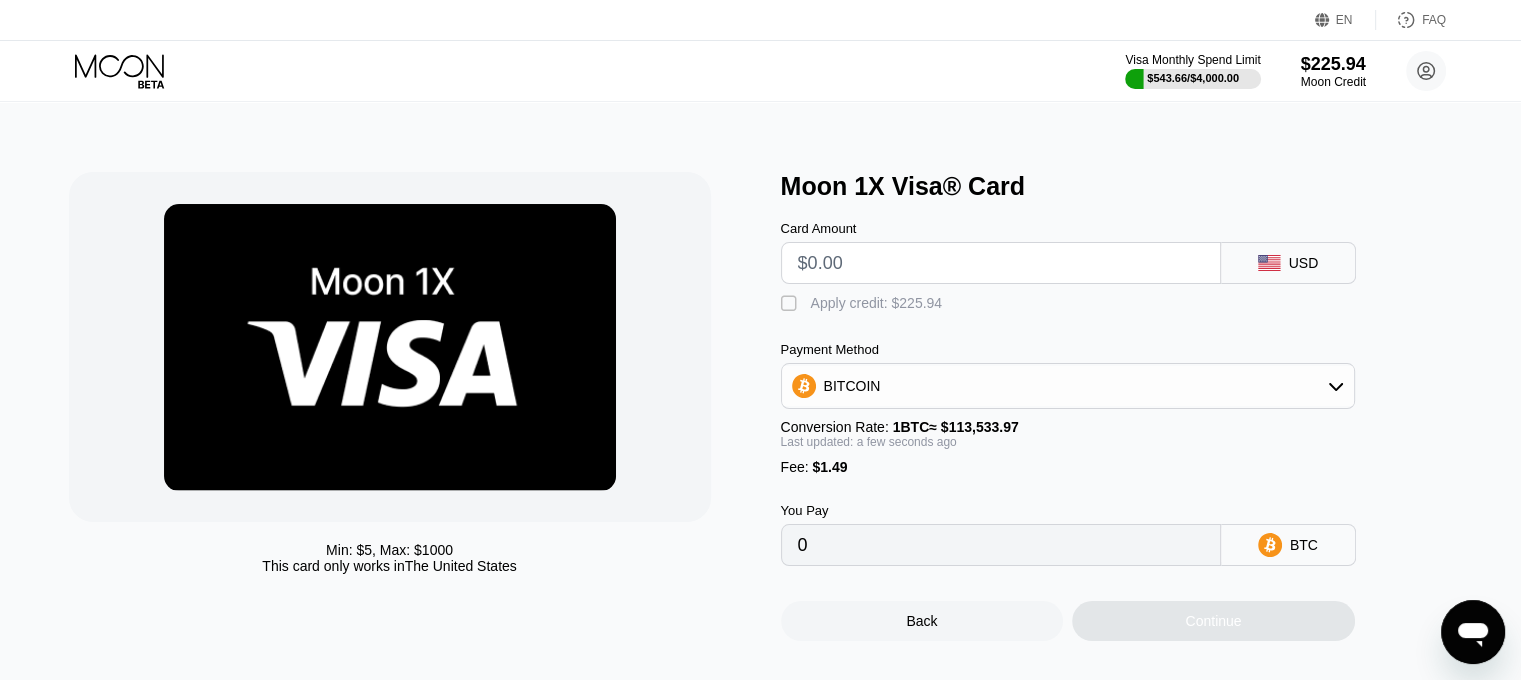 click at bounding box center [1001, 263] 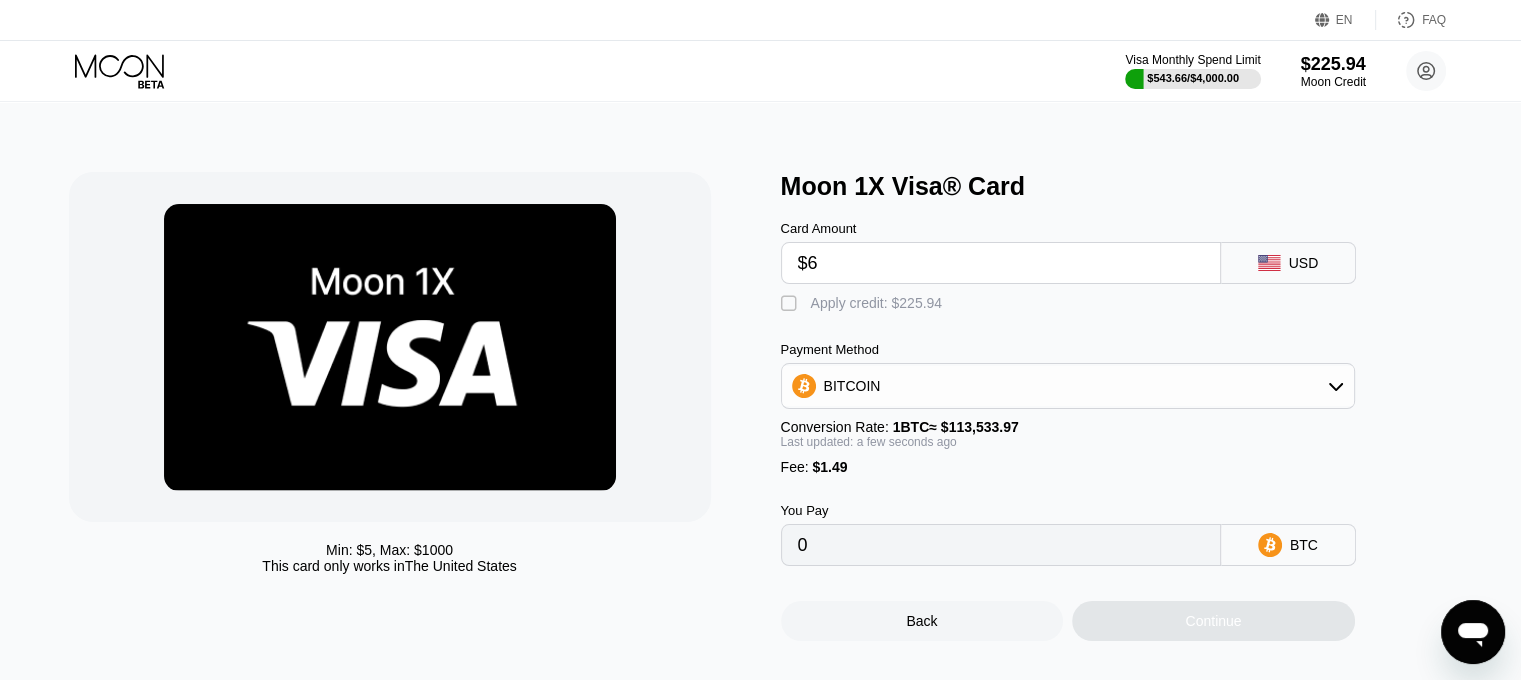 type on "0.00006598" 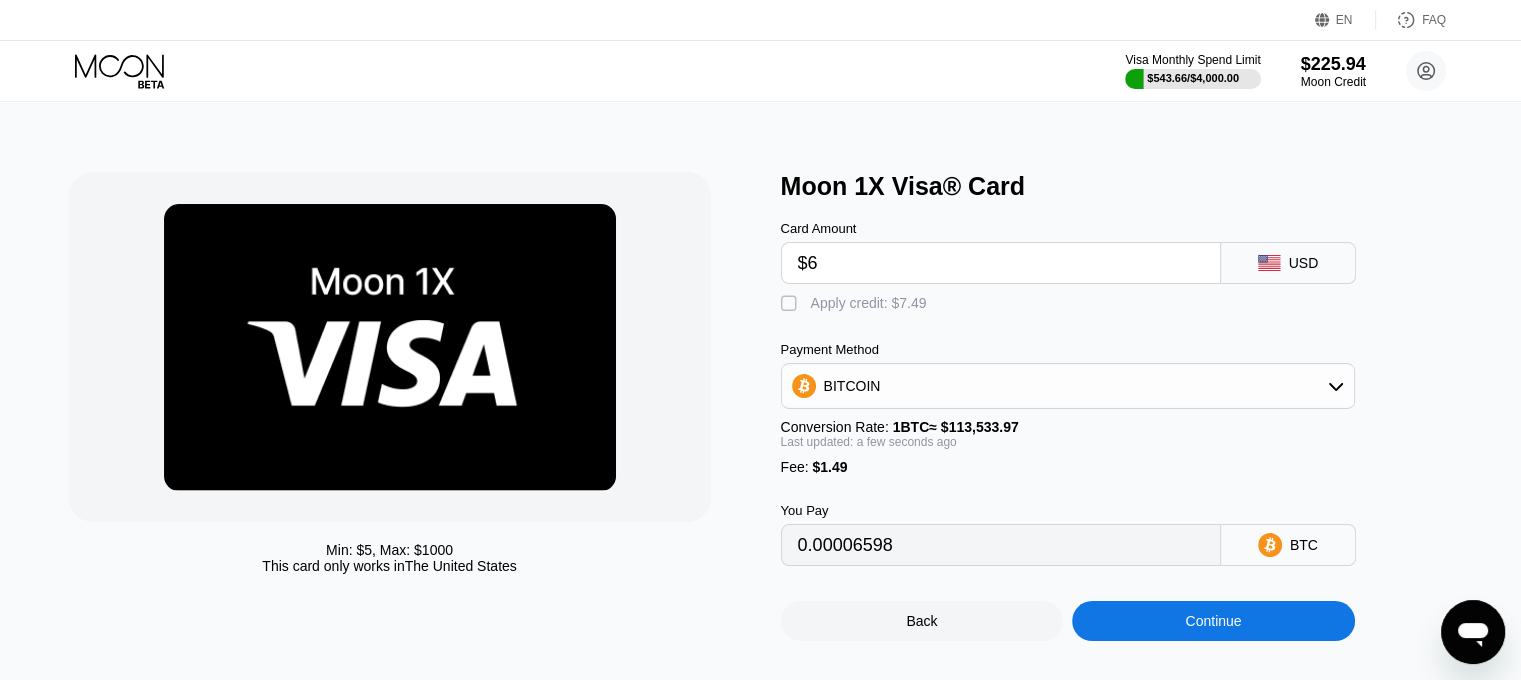 type on "$69" 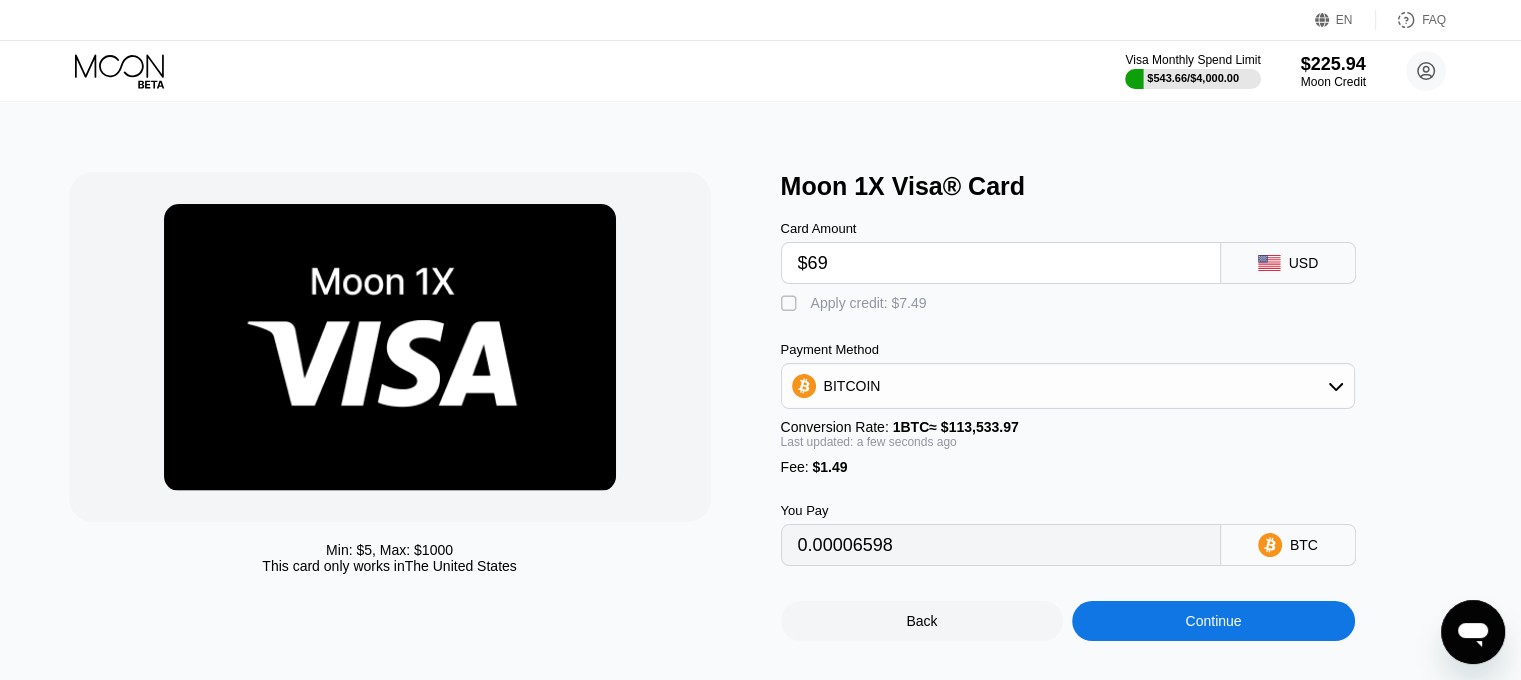 type on "0.00062088" 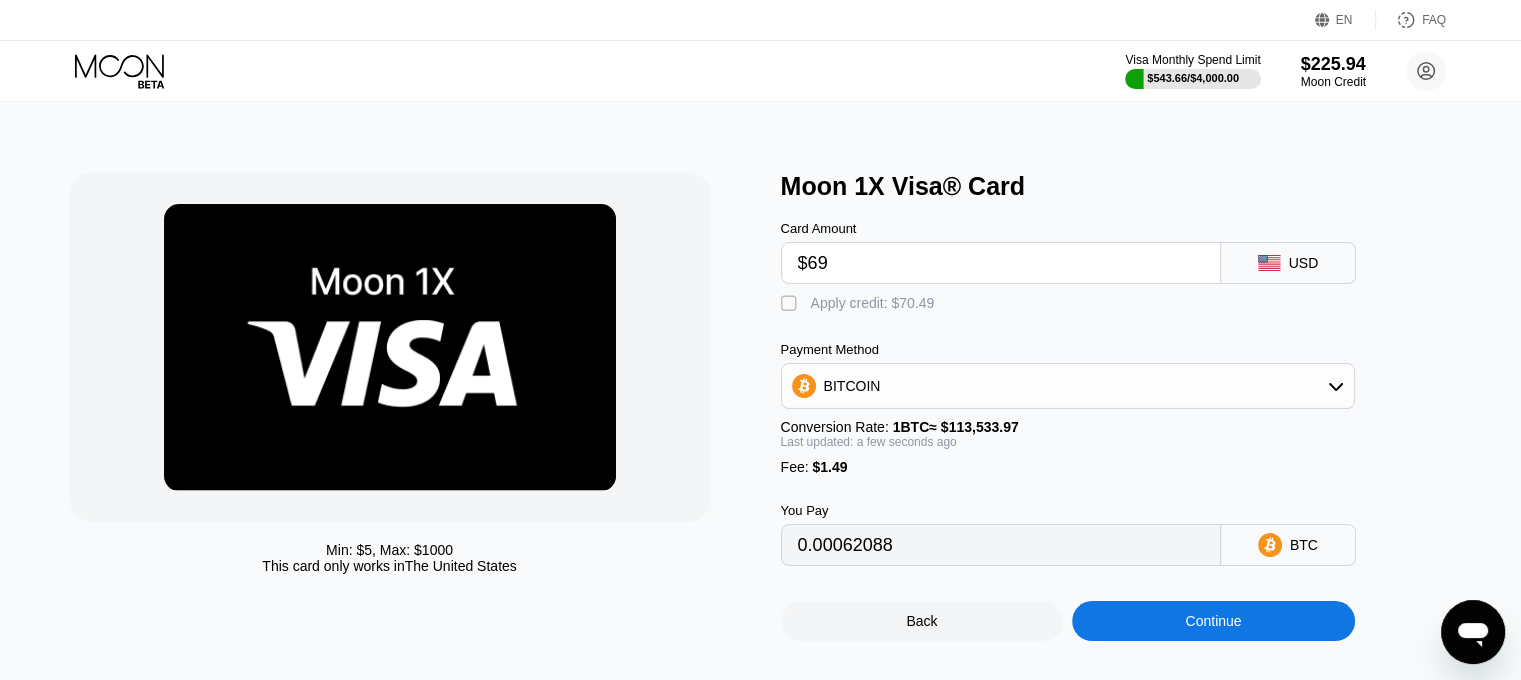 type on "$697" 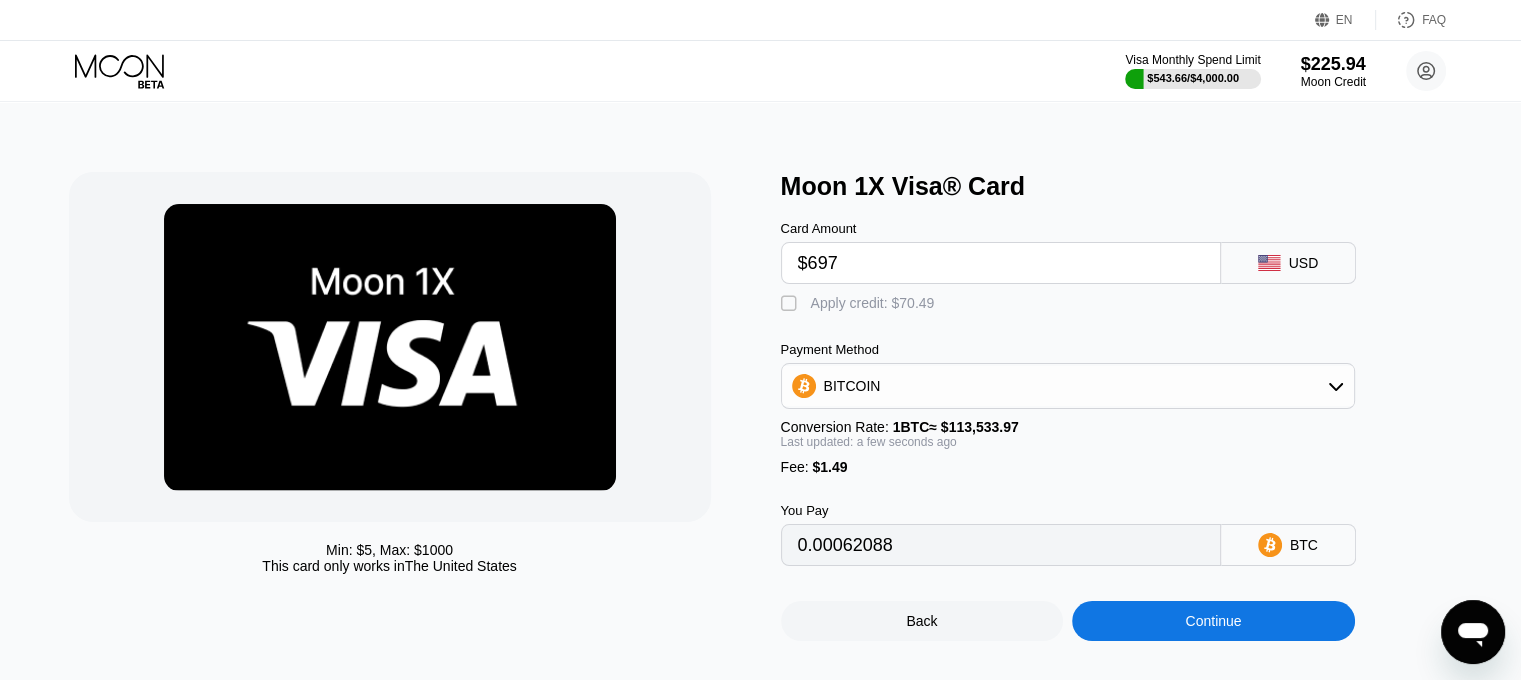 type on "0.00615226" 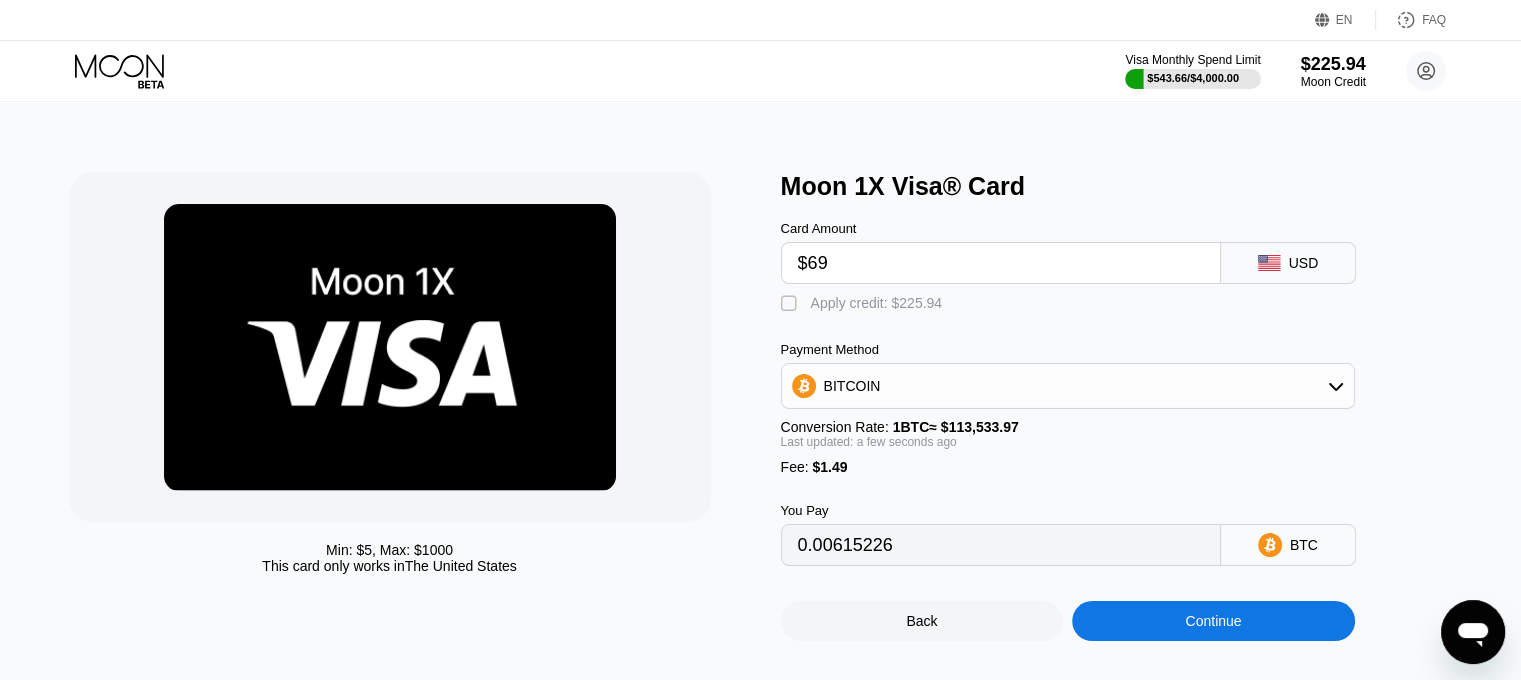 type on "$6" 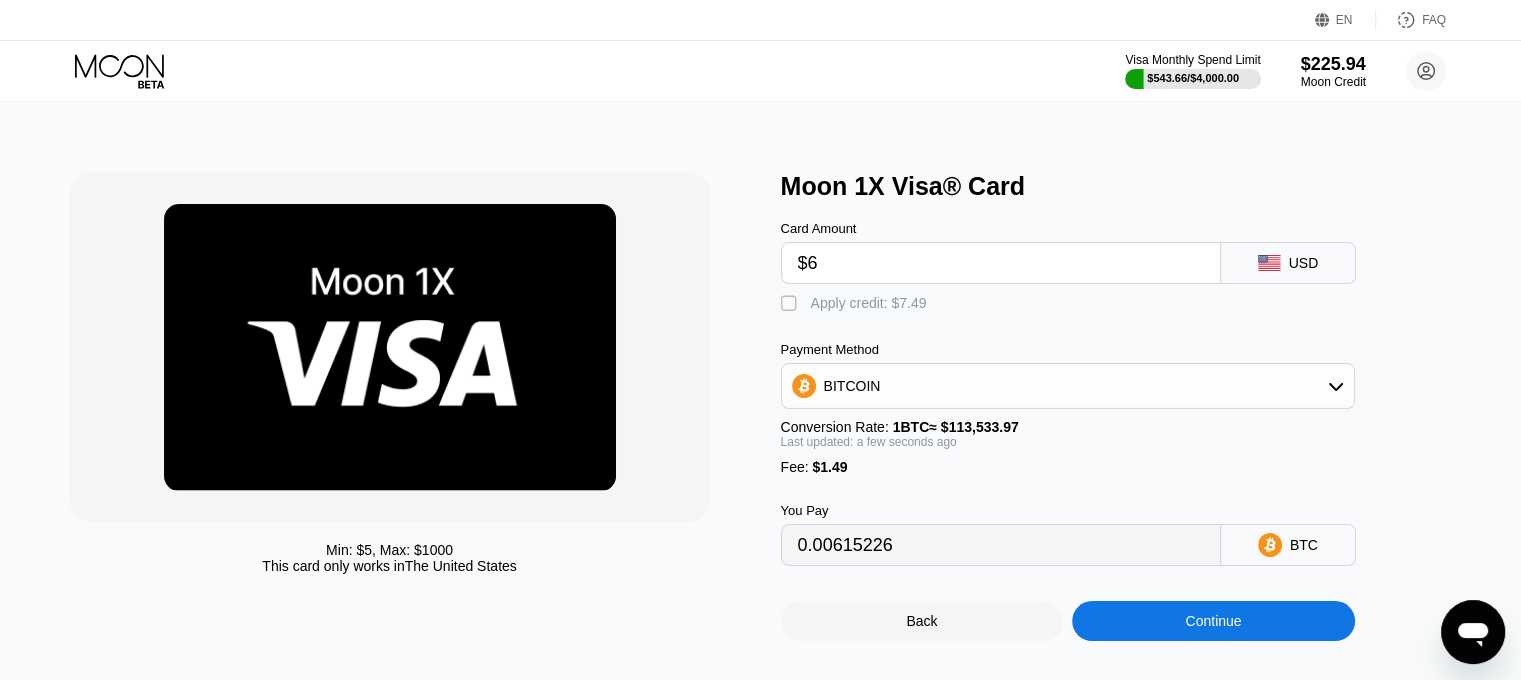 type on "0.00006598" 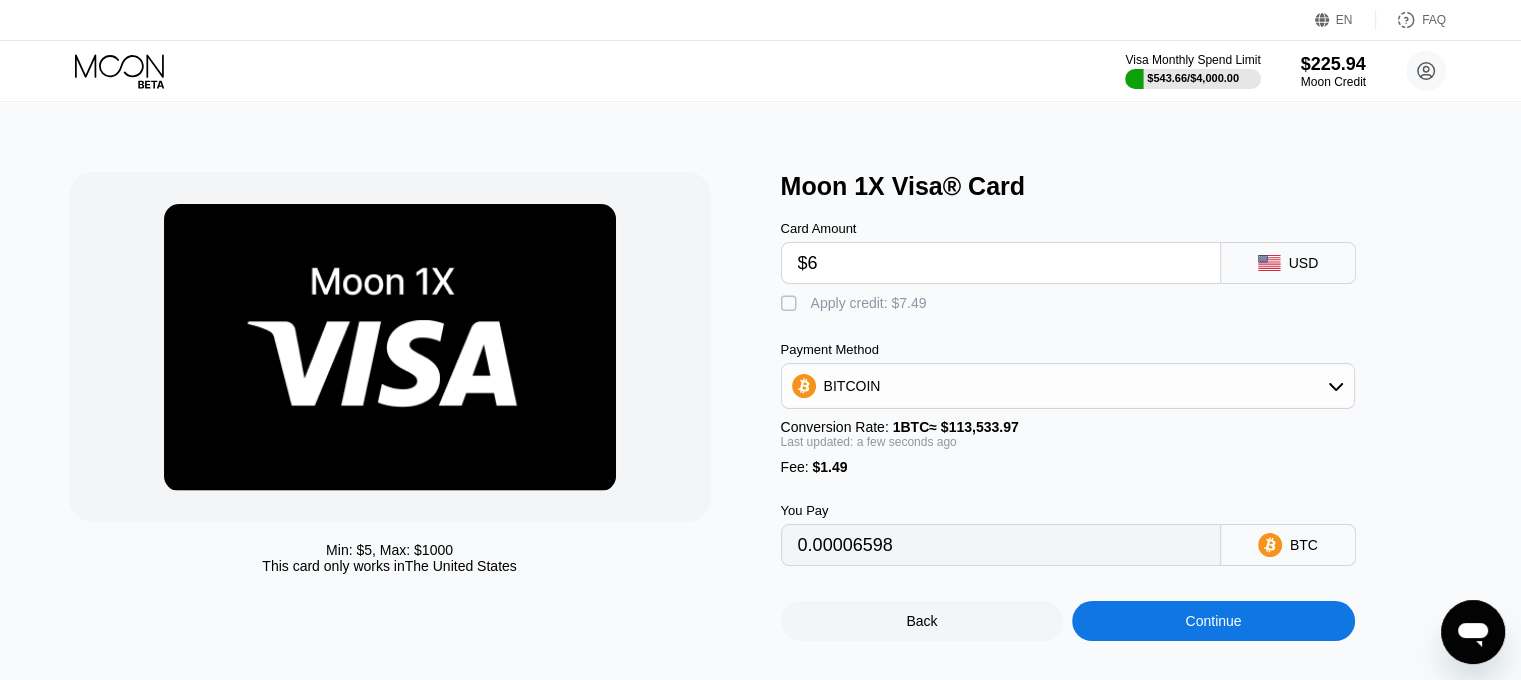 type on "$67" 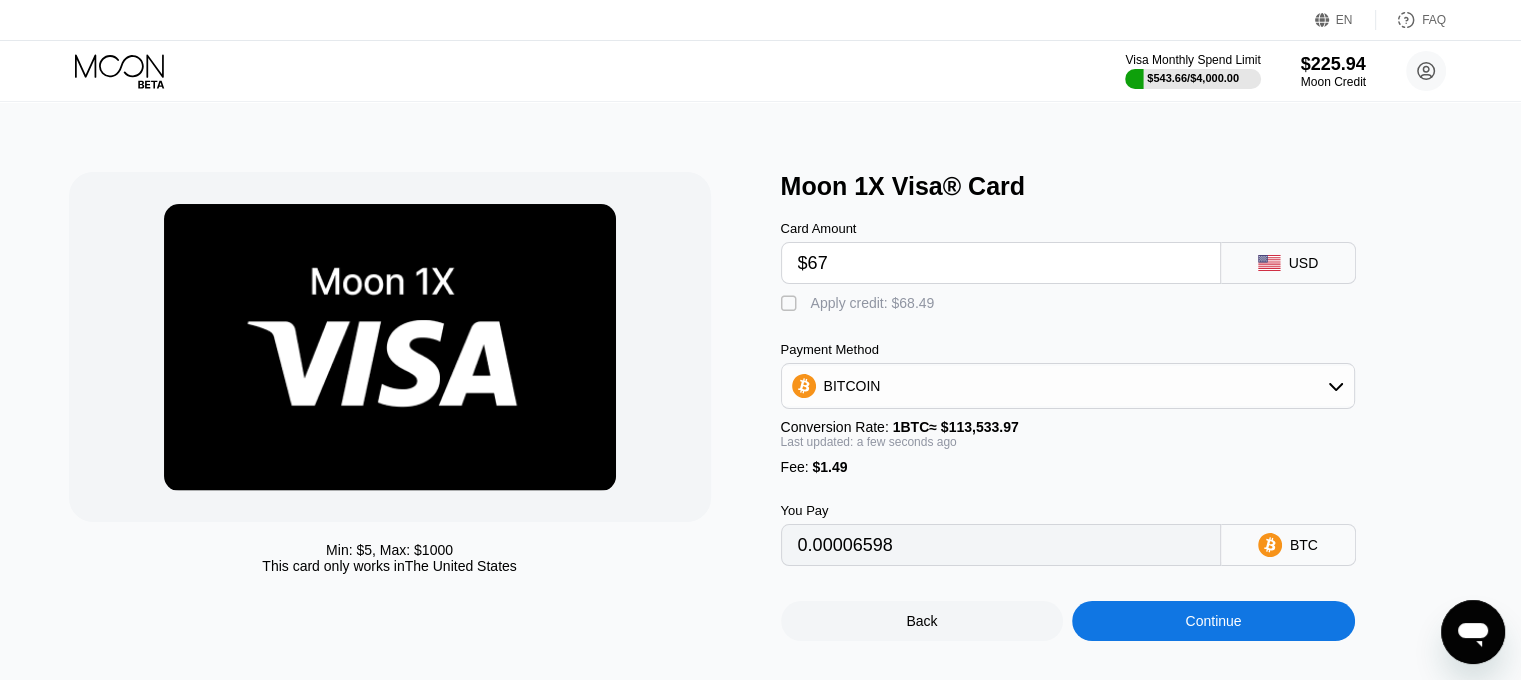 type on "0.00060326" 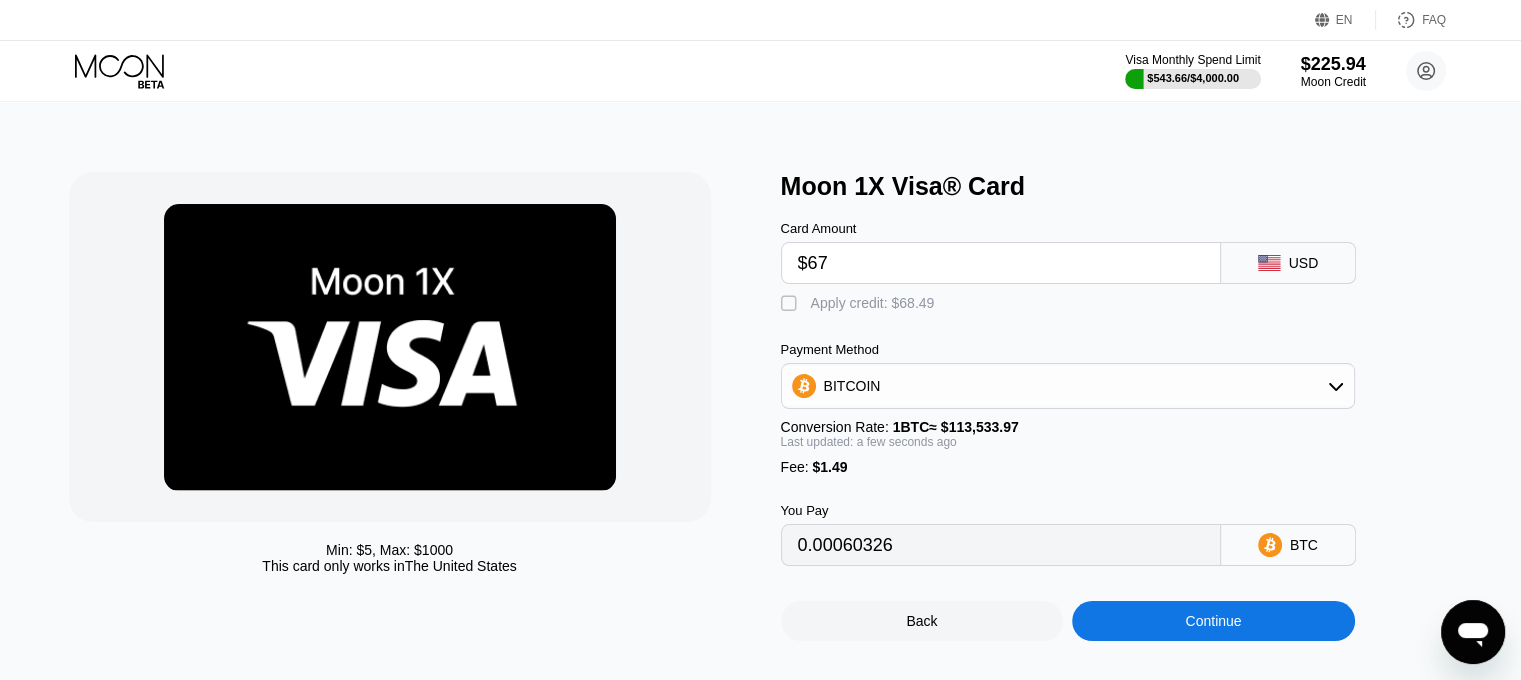 type on "$67" 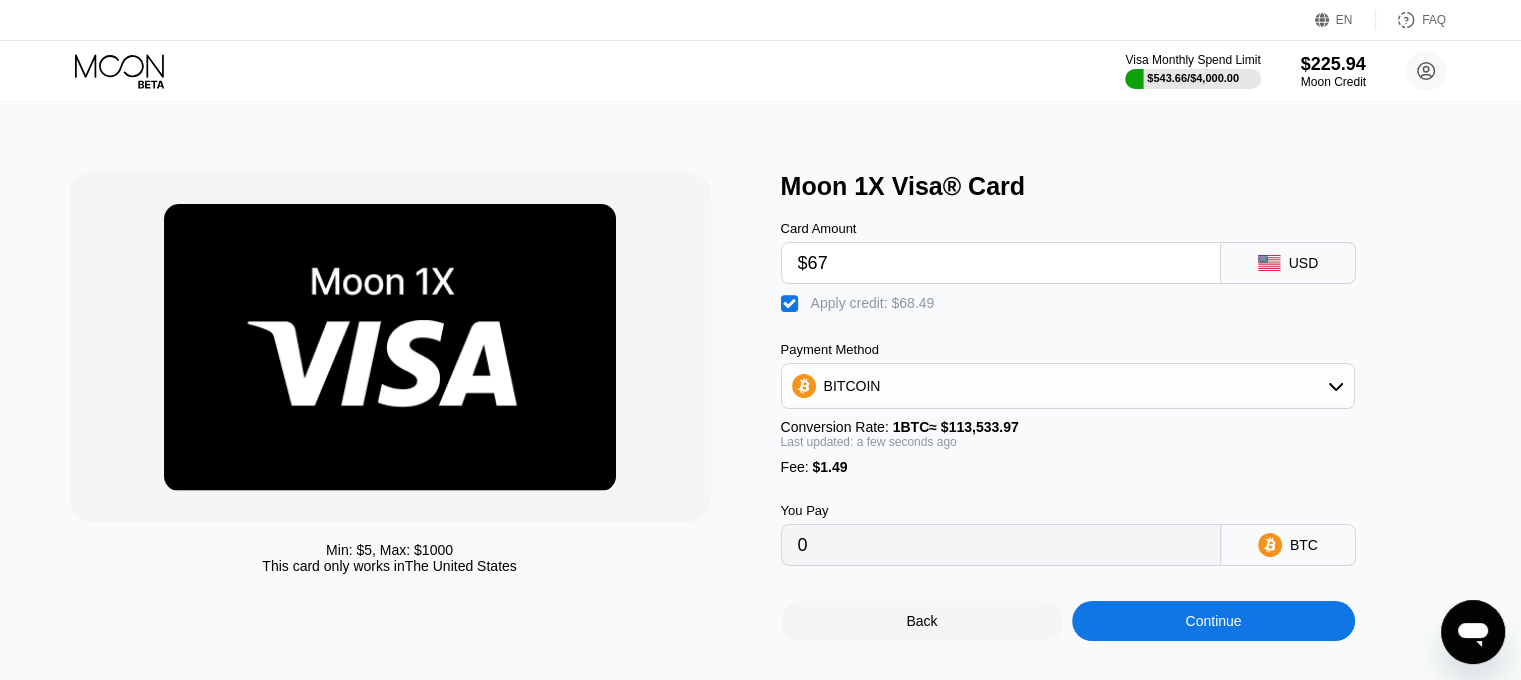 click on "Payment Method BITCOIN" at bounding box center [1068, 375] 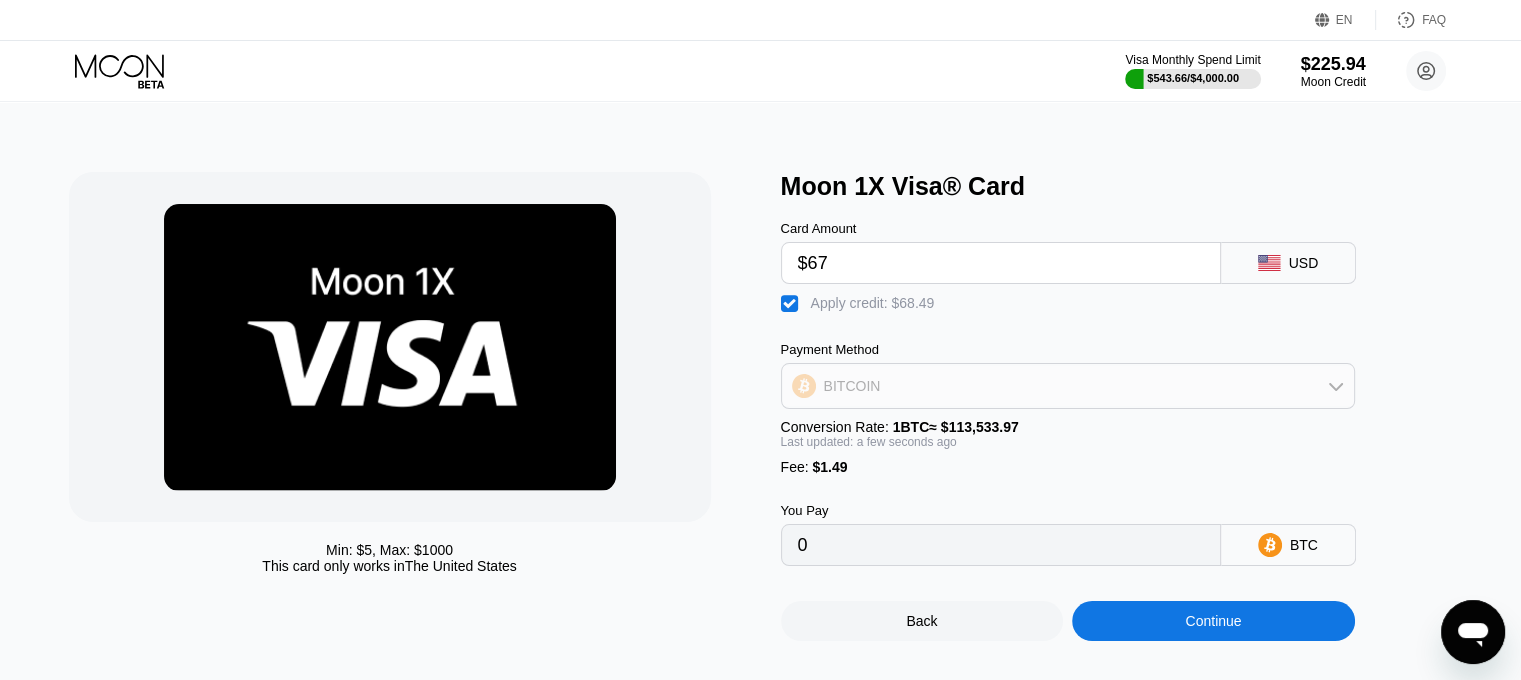 click on "BITCOIN" at bounding box center (1068, 386) 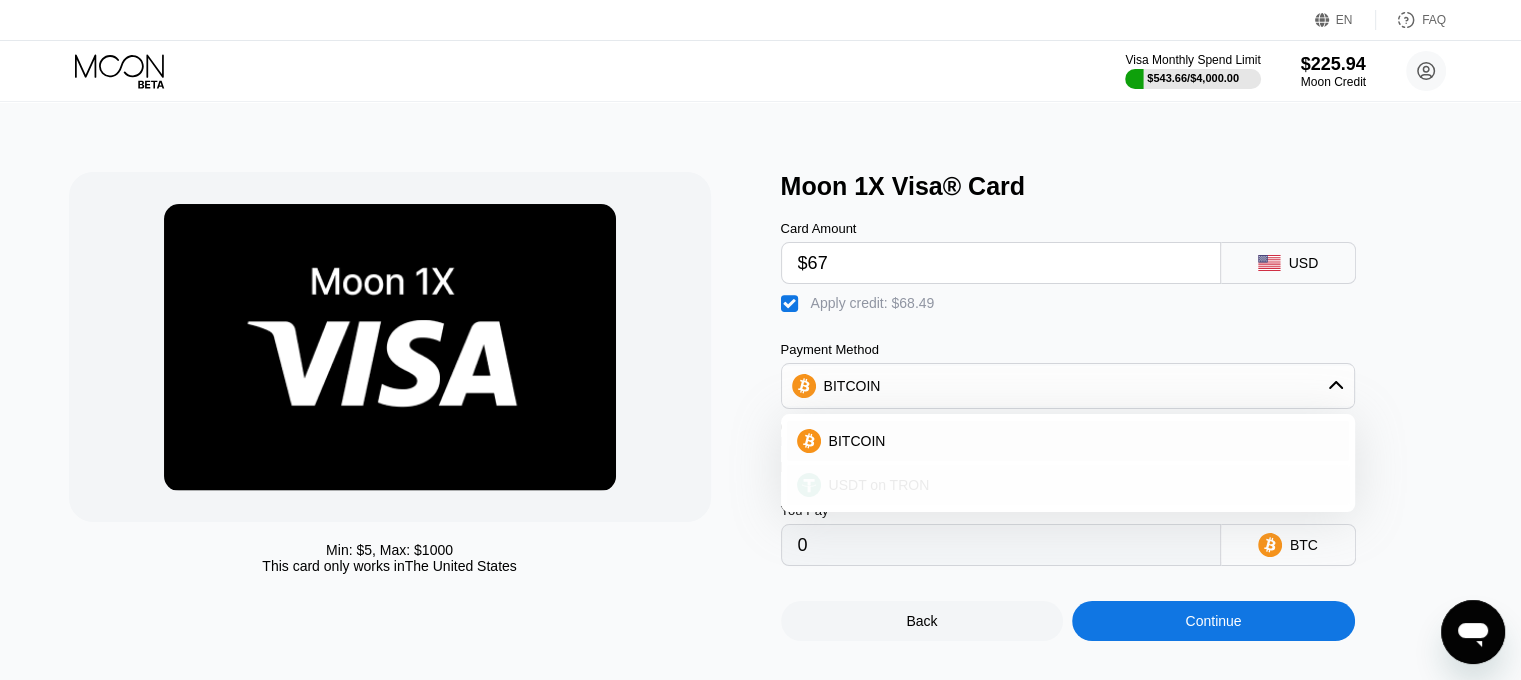click on "USDT on TRON" at bounding box center (879, 485) 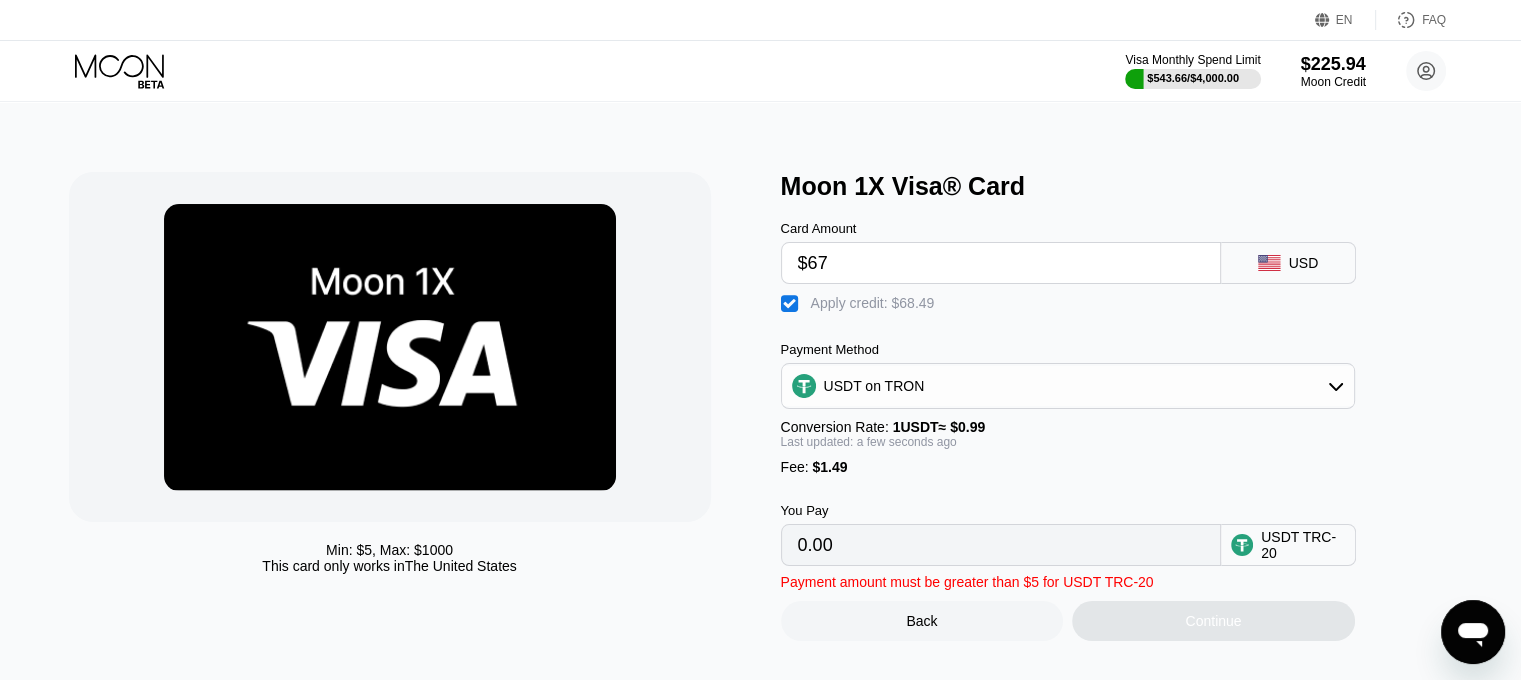 drag, startPoint x: 877, startPoint y: 370, endPoint x: 888, endPoint y: 408, distance: 39.56008 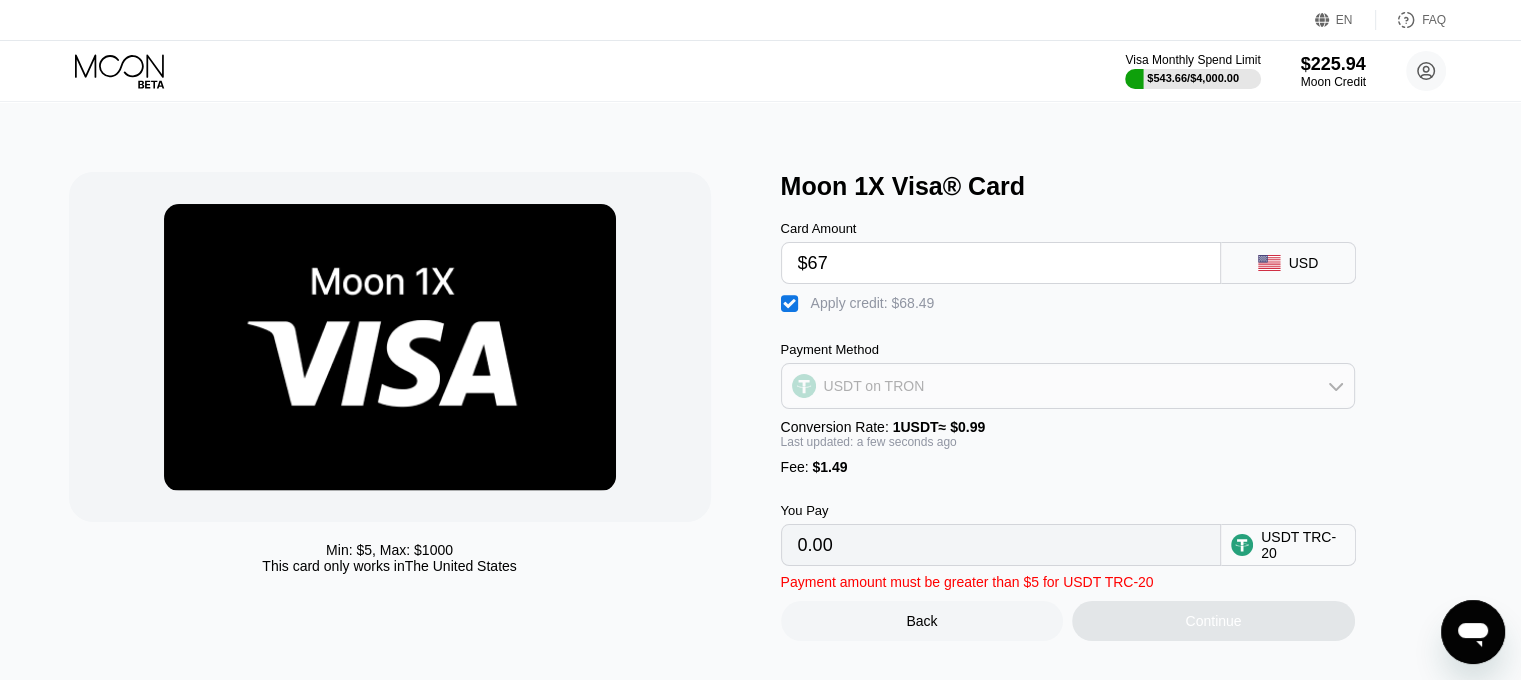 click on "USDT on TRON" at bounding box center (1068, 386) 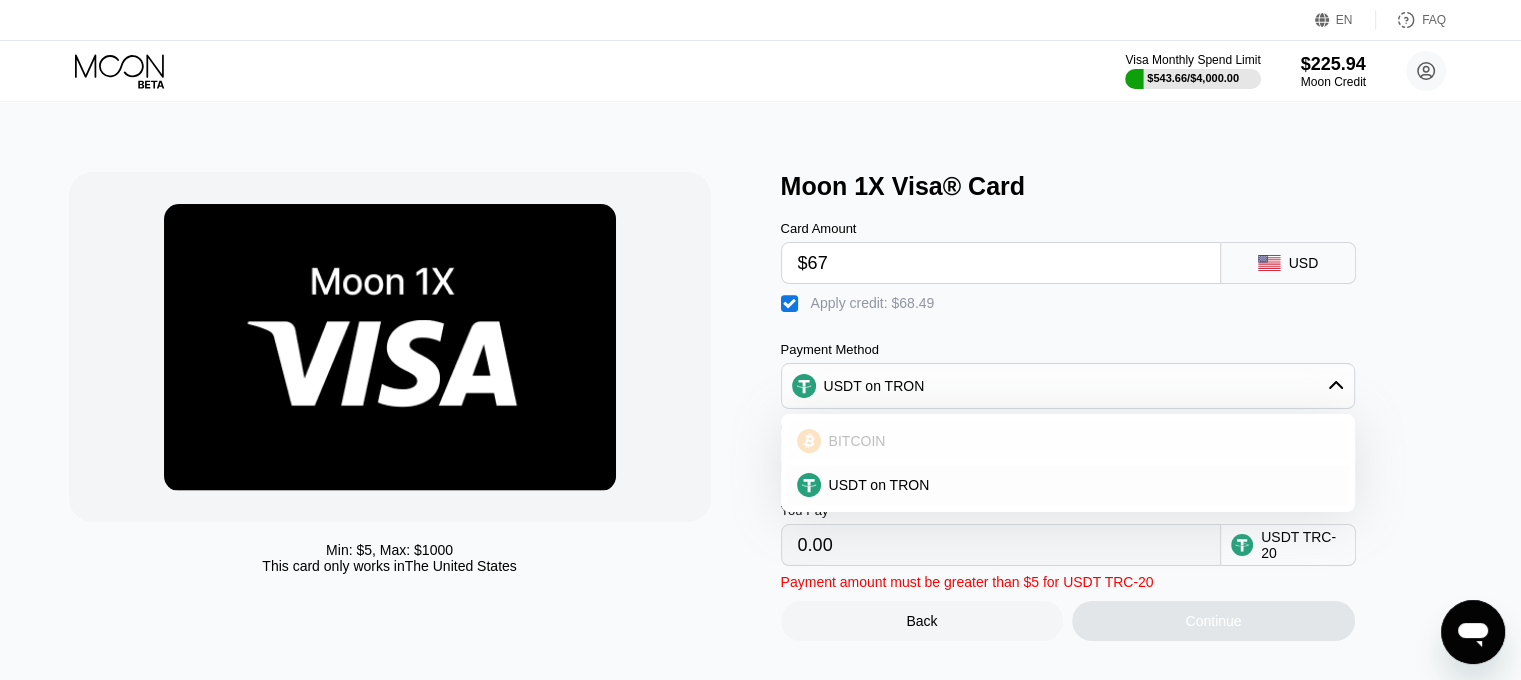 click on "BITCOIN" at bounding box center [1068, 441] 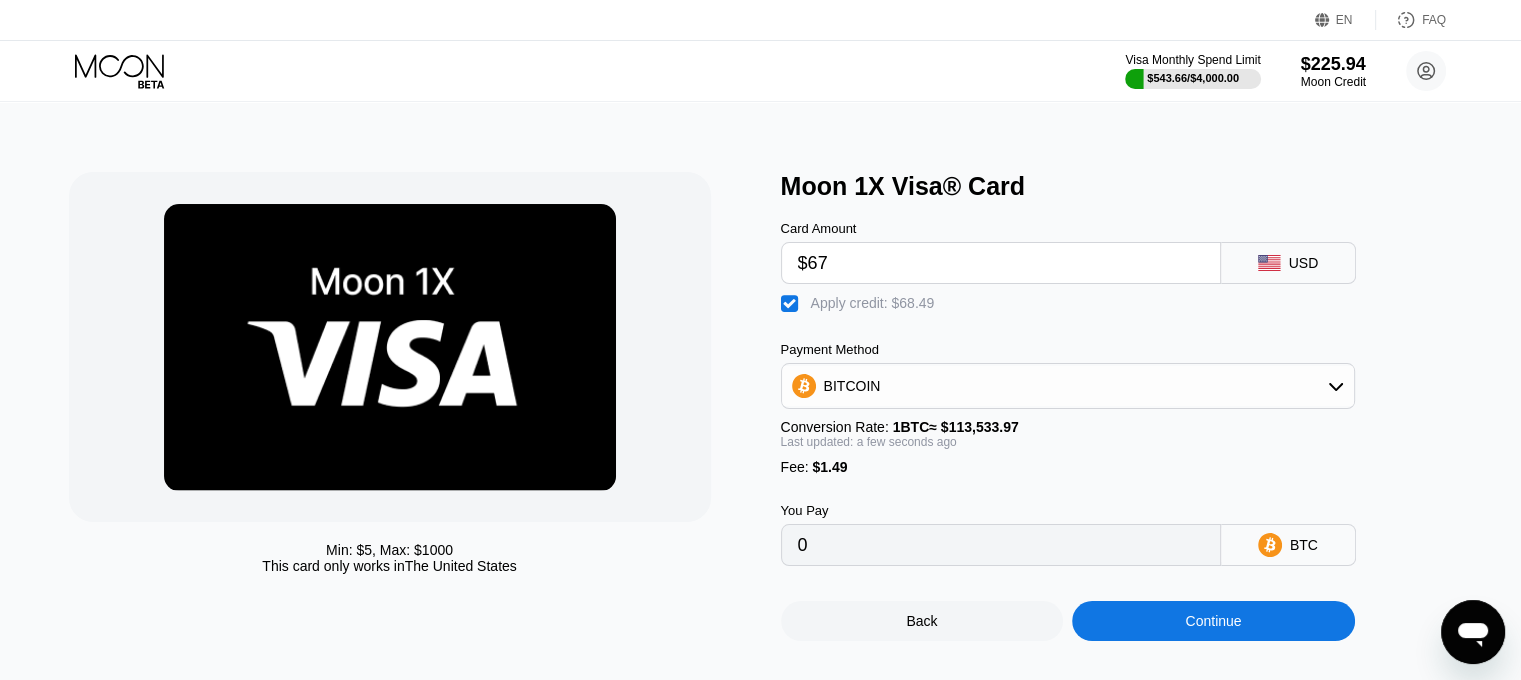 click on "Back Continue" at bounding box center (1101, 603) 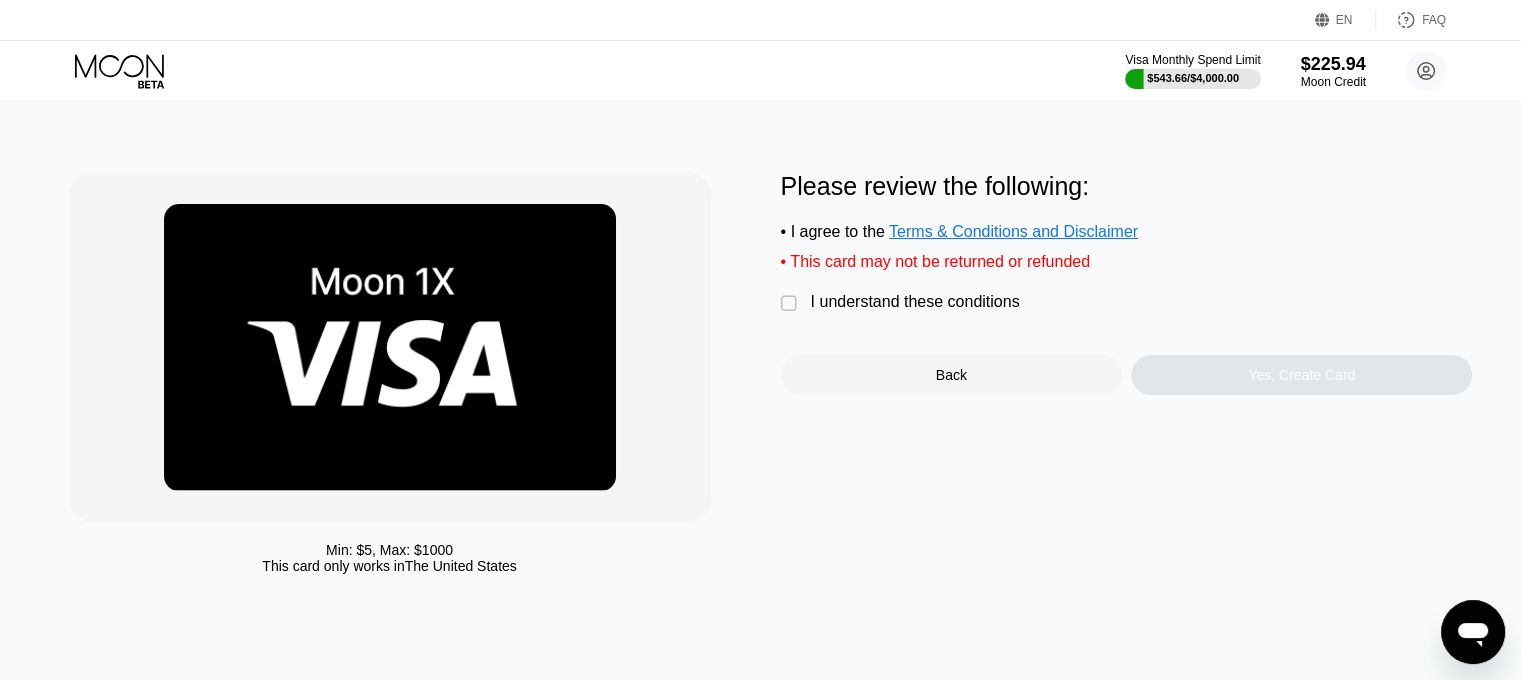click on "I understand these conditions" at bounding box center (915, 302) 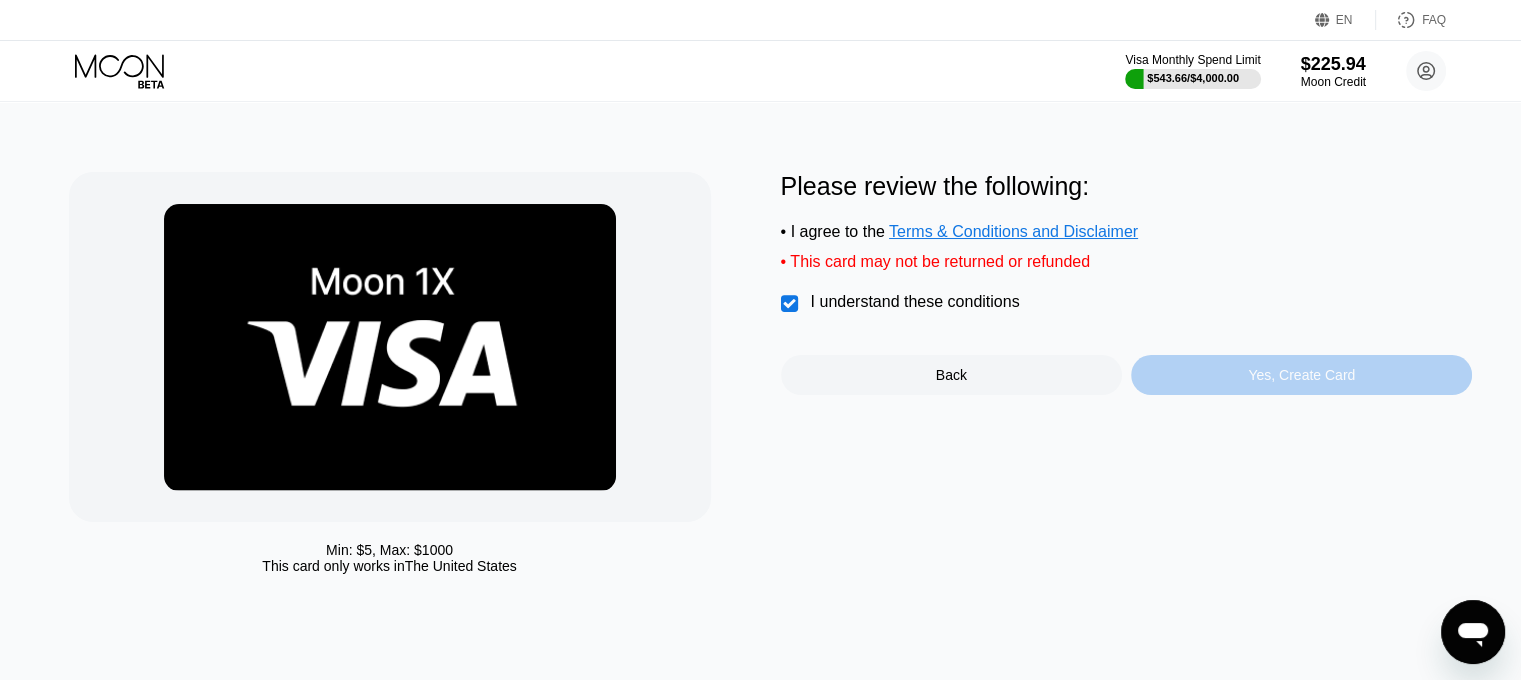 click on "Yes, Create Card" at bounding box center [1301, 375] 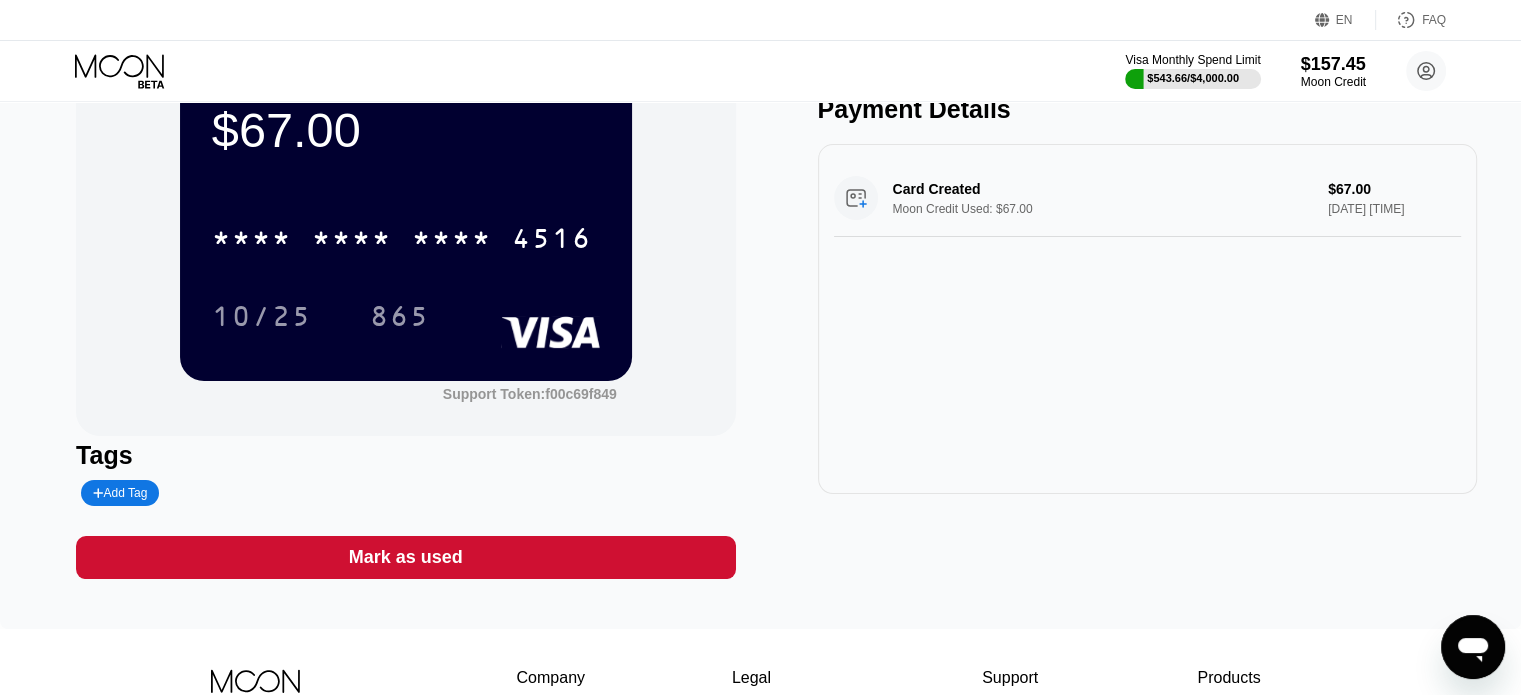 scroll, scrollTop: 100, scrollLeft: 0, axis: vertical 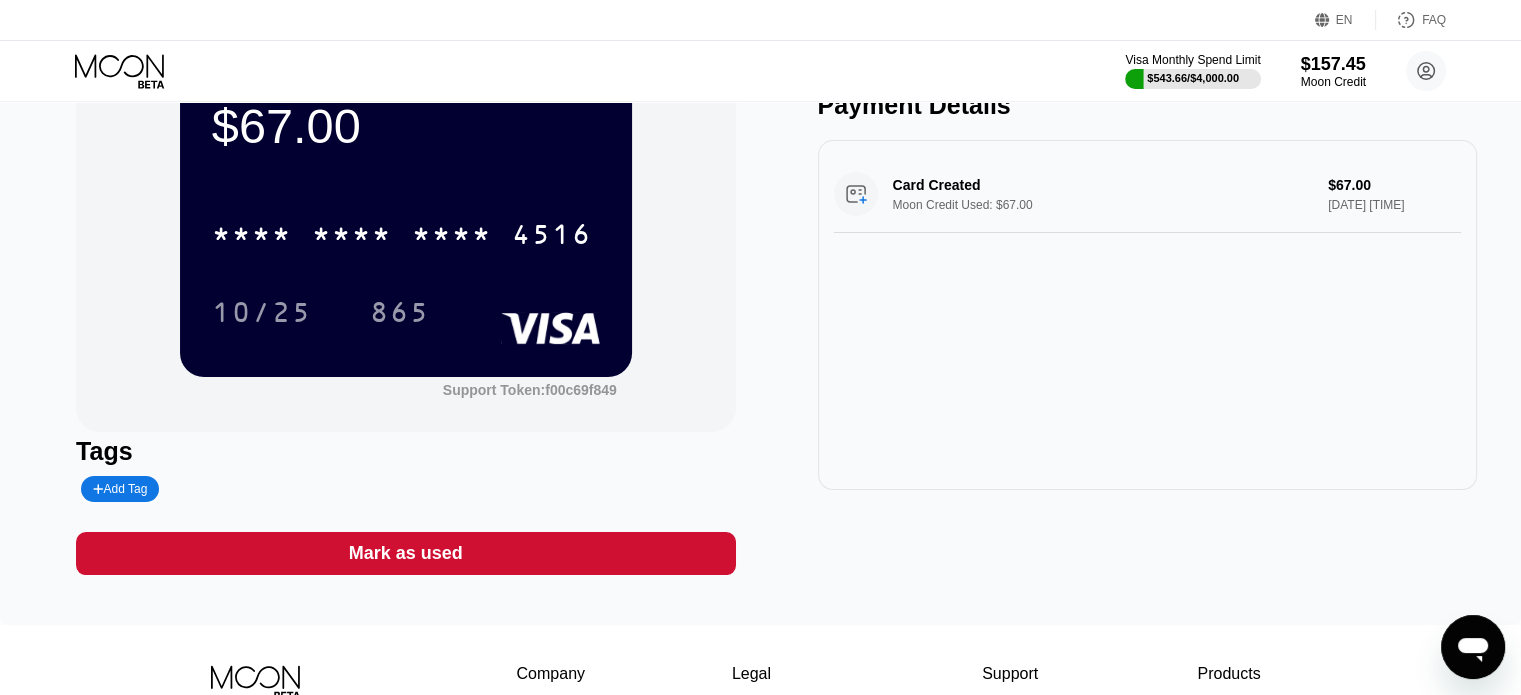 click on "Card Created Moon Credit Used: $67.00 $67.00 [DATE] [TIME]" at bounding box center (1147, 315) 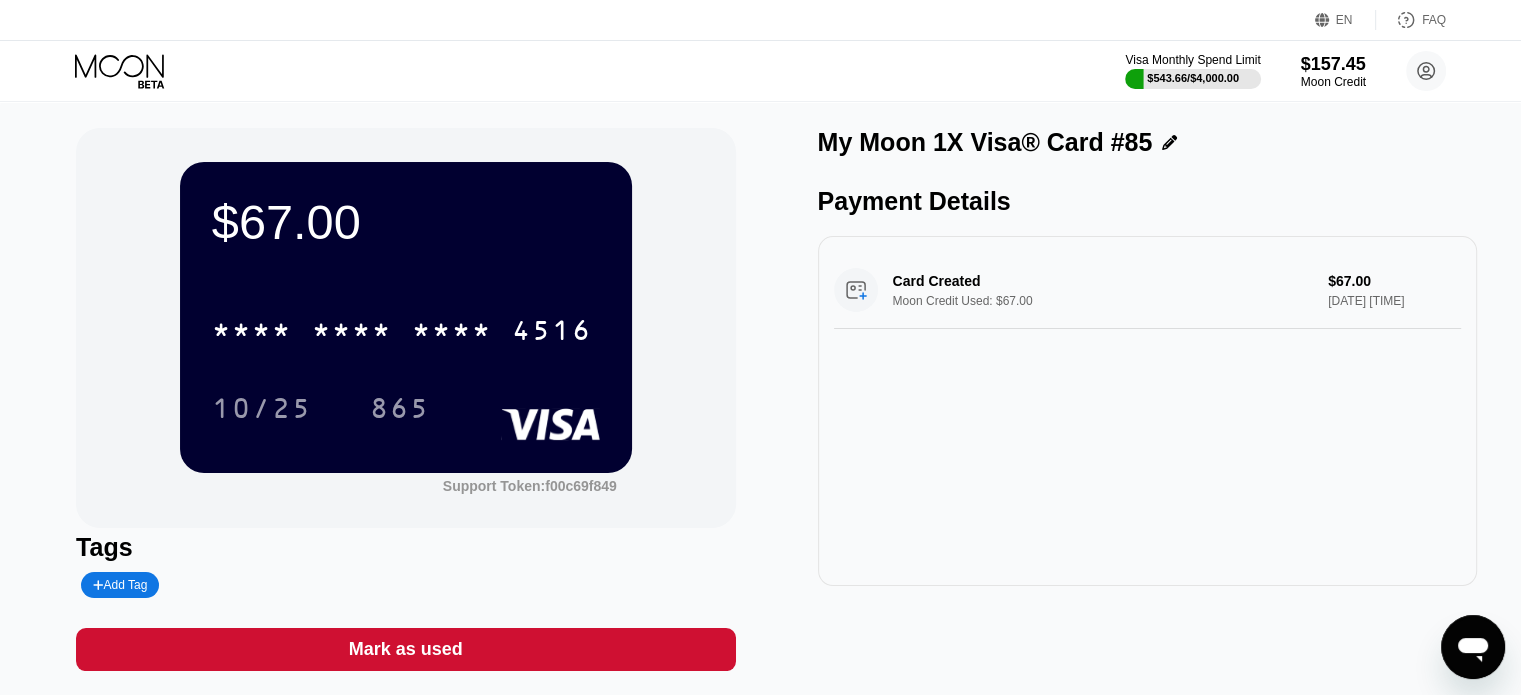 scroll, scrollTop: 0, scrollLeft: 0, axis: both 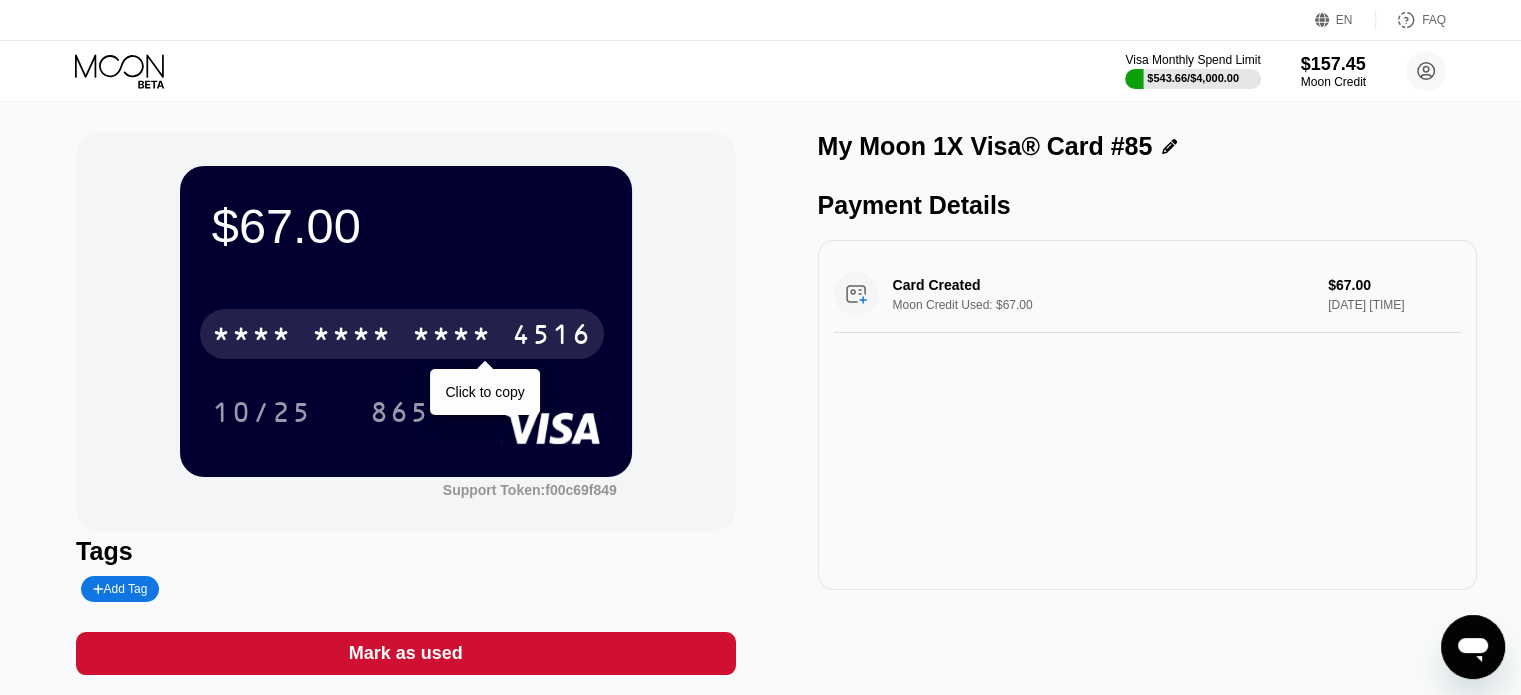 click on "4516" at bounding box center [552, 337] 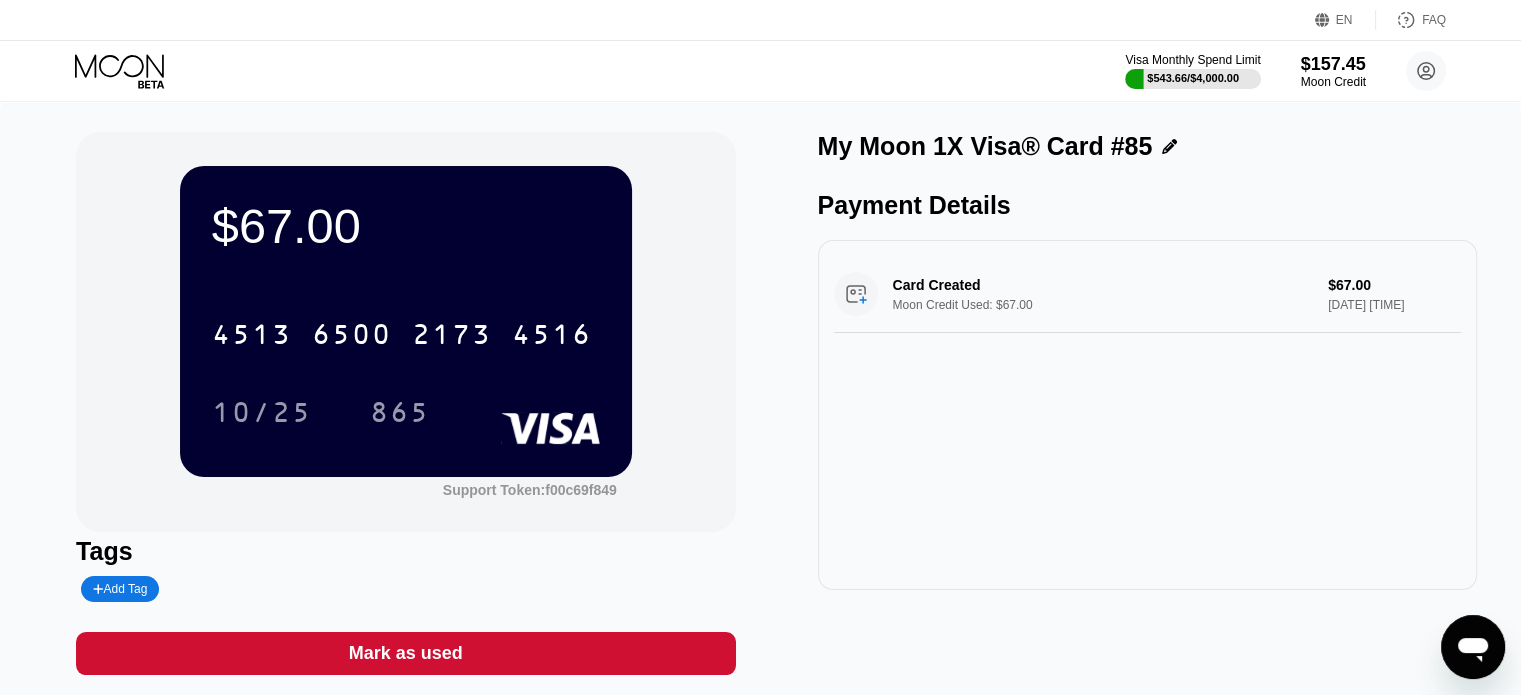 click on "Card Created Moon Credit Used: $67.00 $67.00 [DATE] [TIME]" at bounding box center [1147, 415] 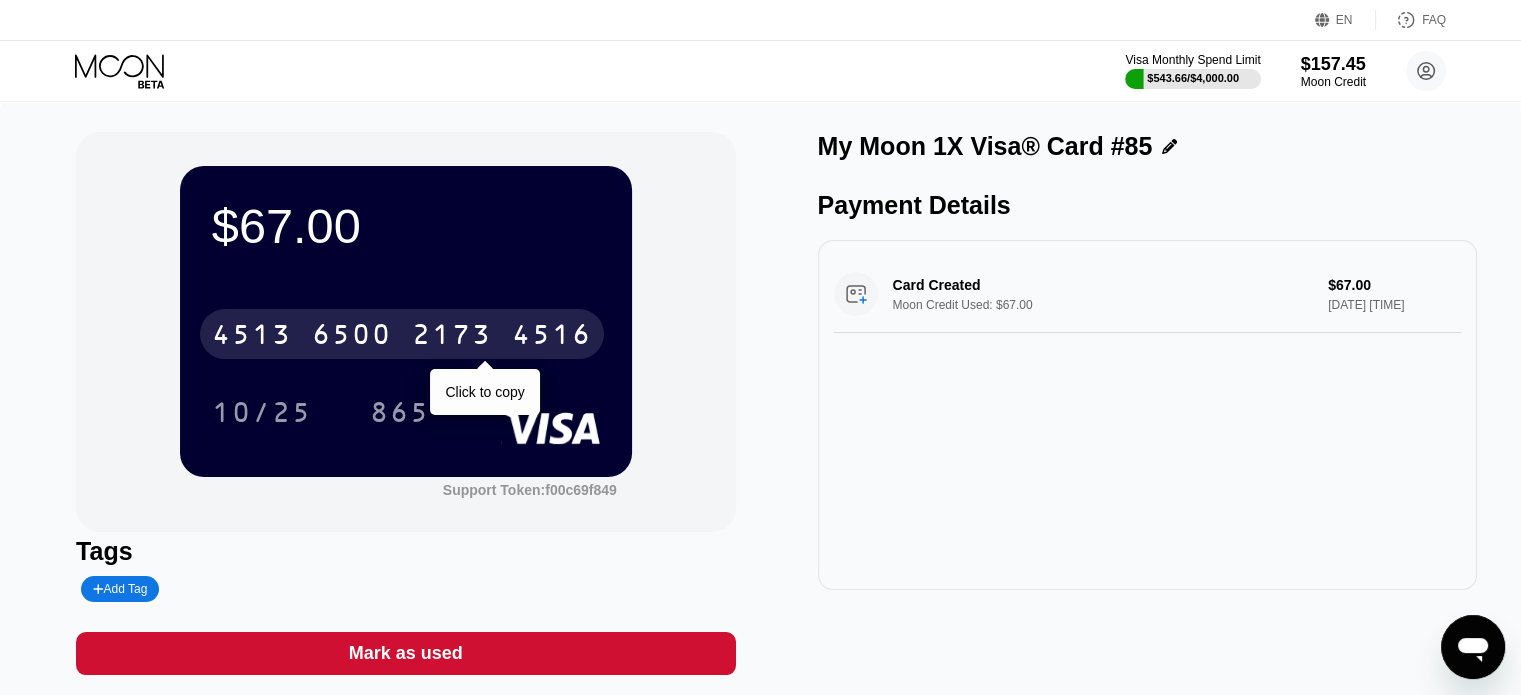 click on "4513 6500 2173 4516" at bounding box center [402, 334] 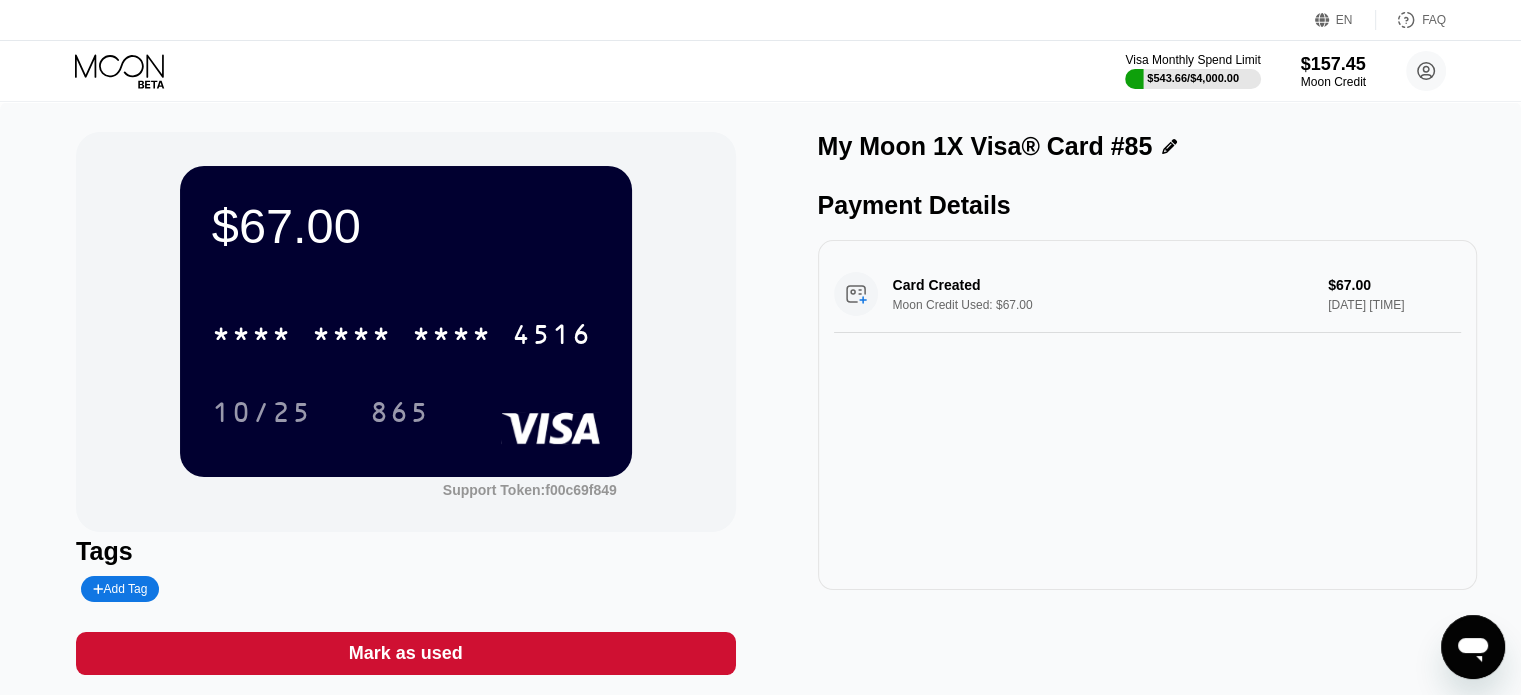 click on "Card Created Moon Credit Used: $67.00 $67.00 [DATE] [TIME]" at bounding box center (1147, 415) 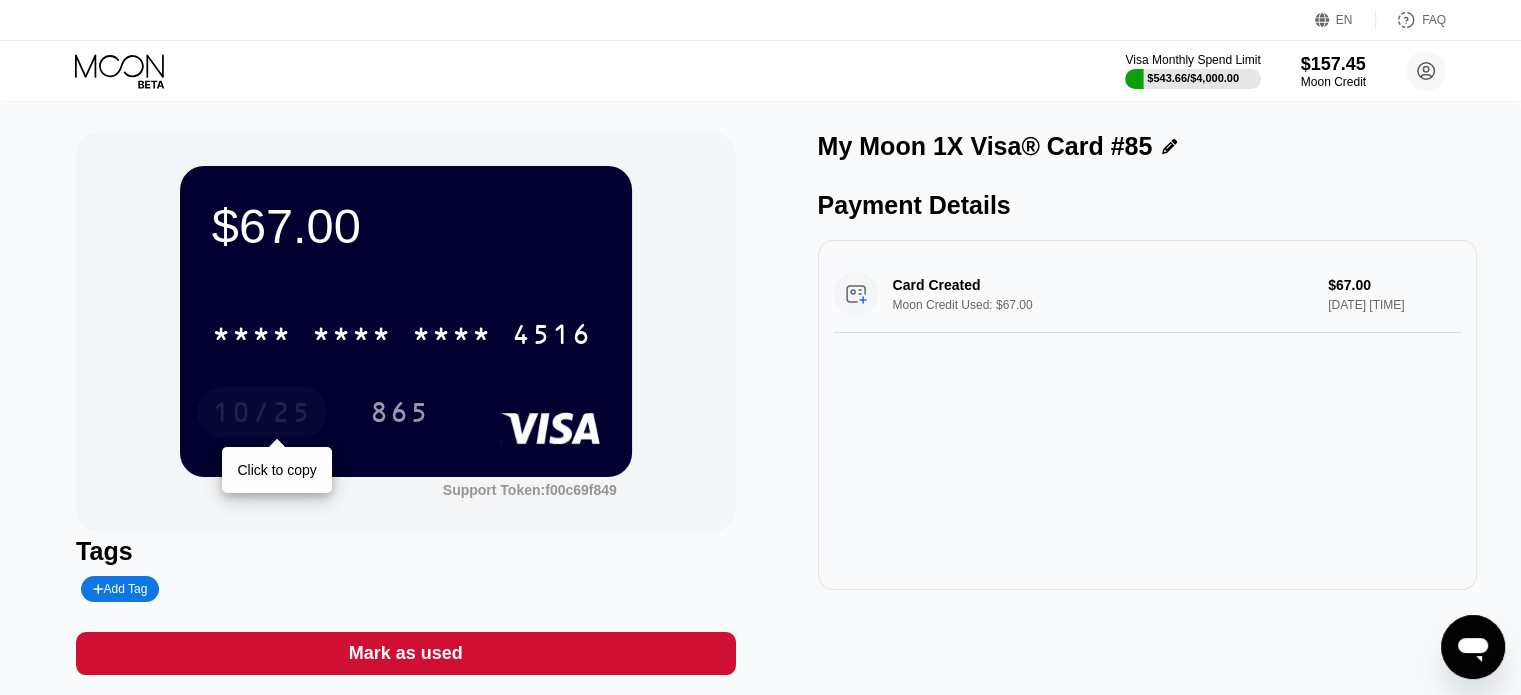 click on "10/25" at bounding box center (262, 415) 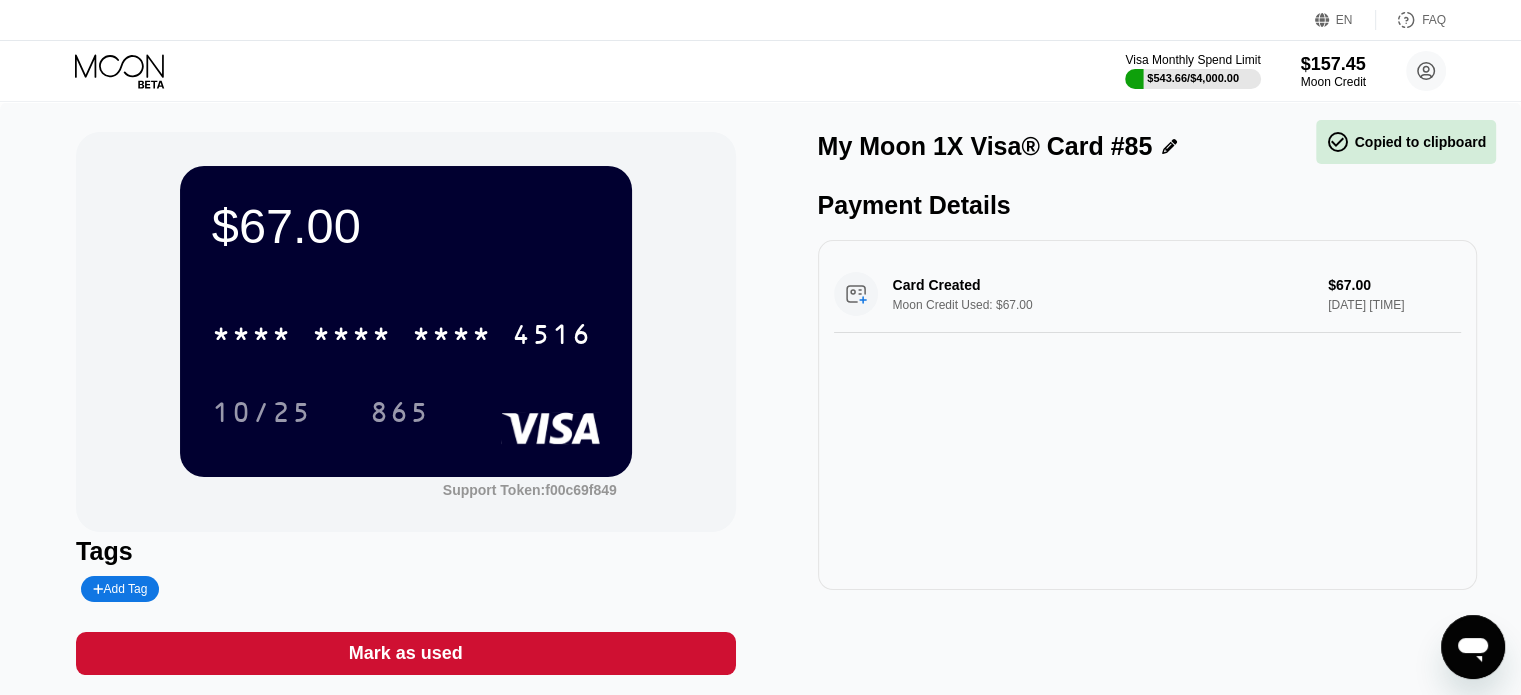 click on "Card Created Moon Credit Used: $67.00 $67.00 [DATE] [TIME]" at bounding box center [1147, 415] 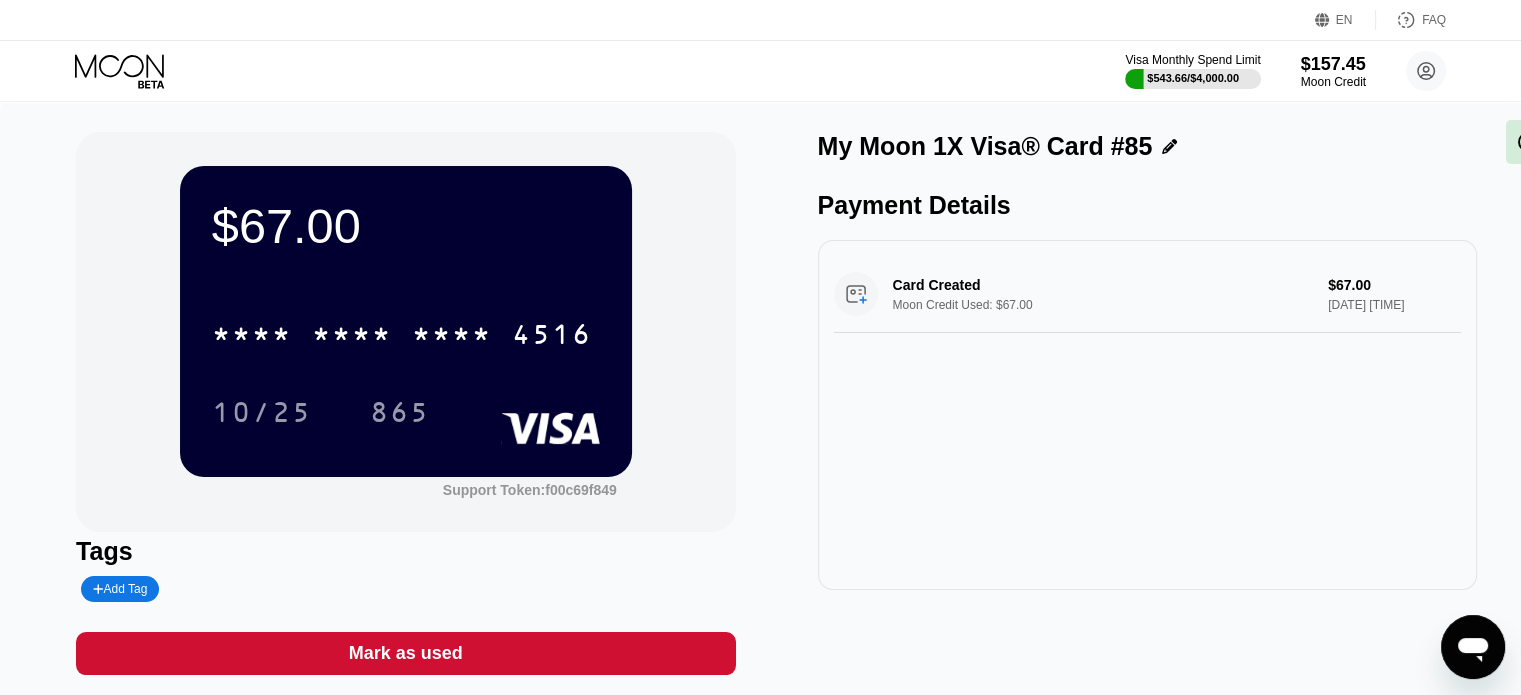 click on "* * * * * * * * * * * * 4516 10/25 865" at bounding box center [406, 353] 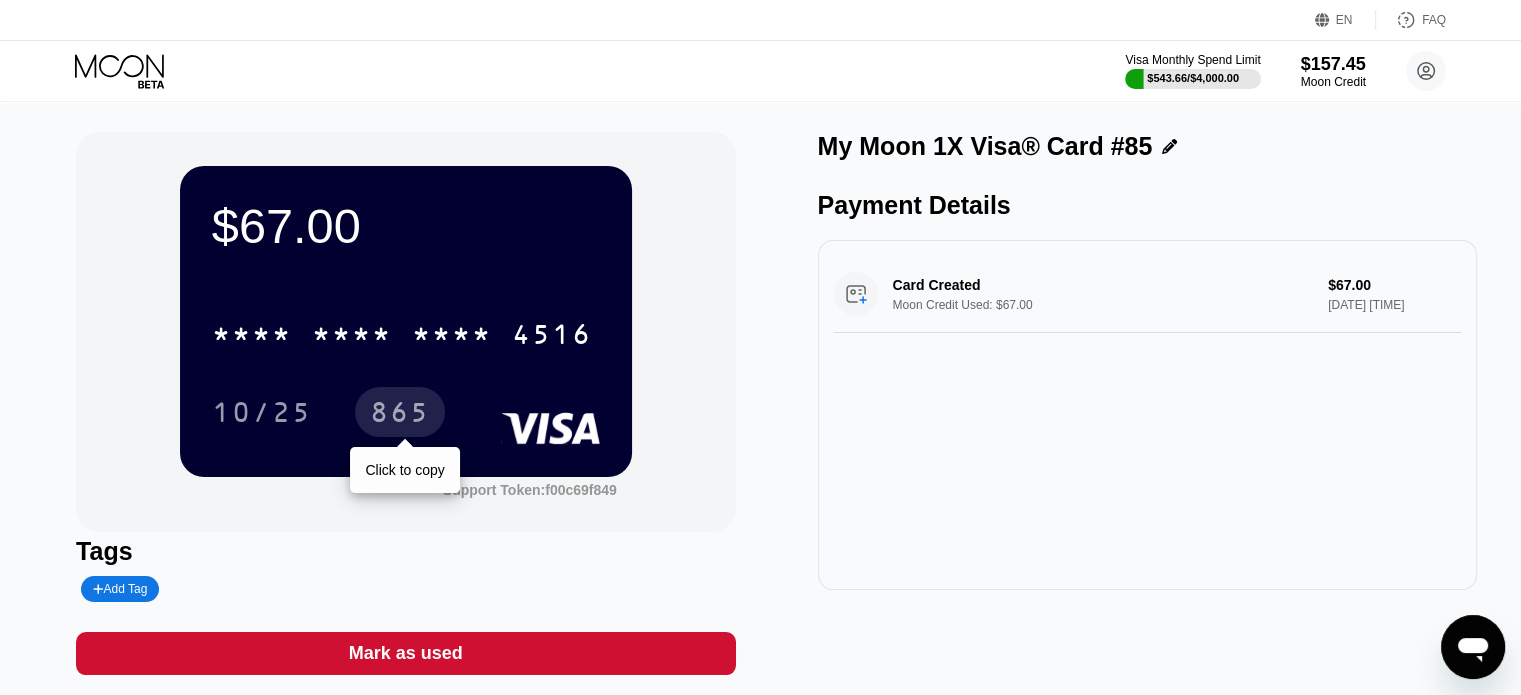 click on "865" at bounding box center (400, 412) 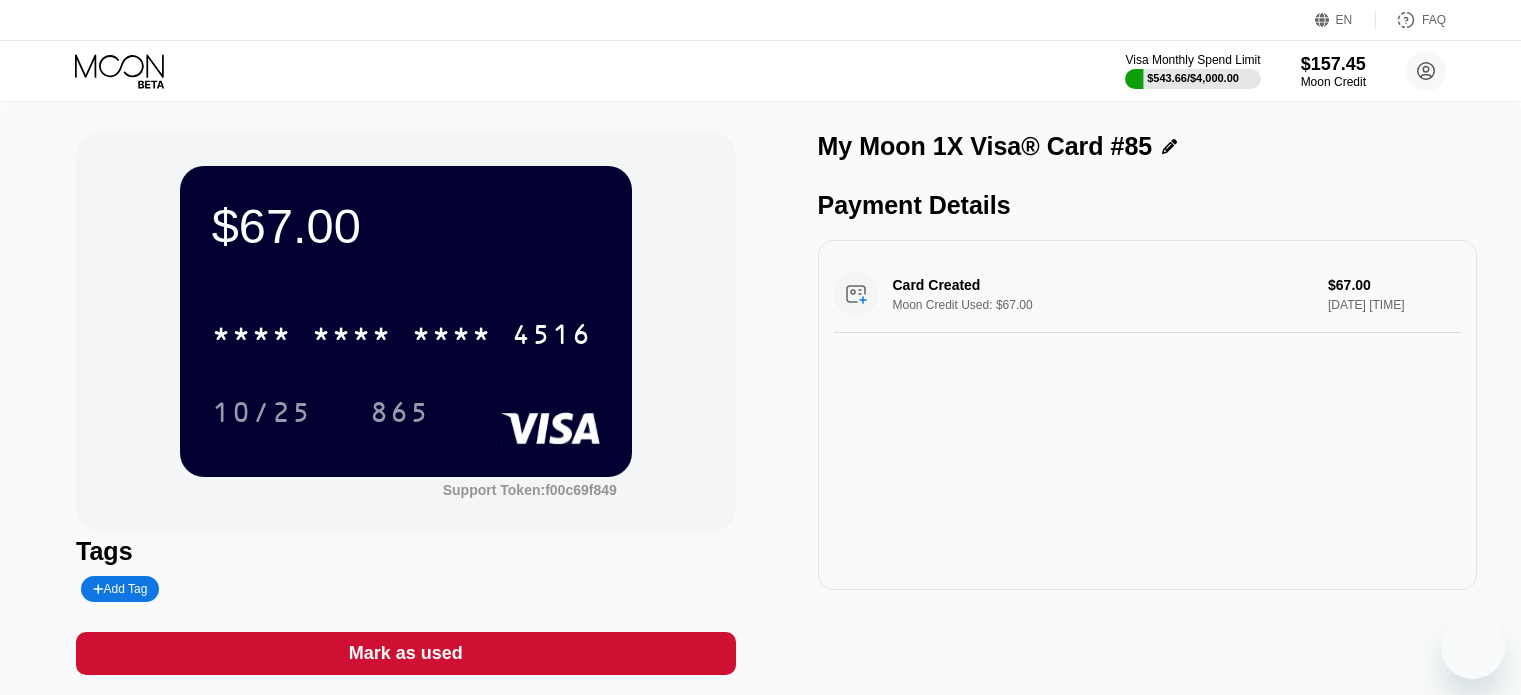 scroll, scrollTop: 0, scrollLeft: 0, axis: both 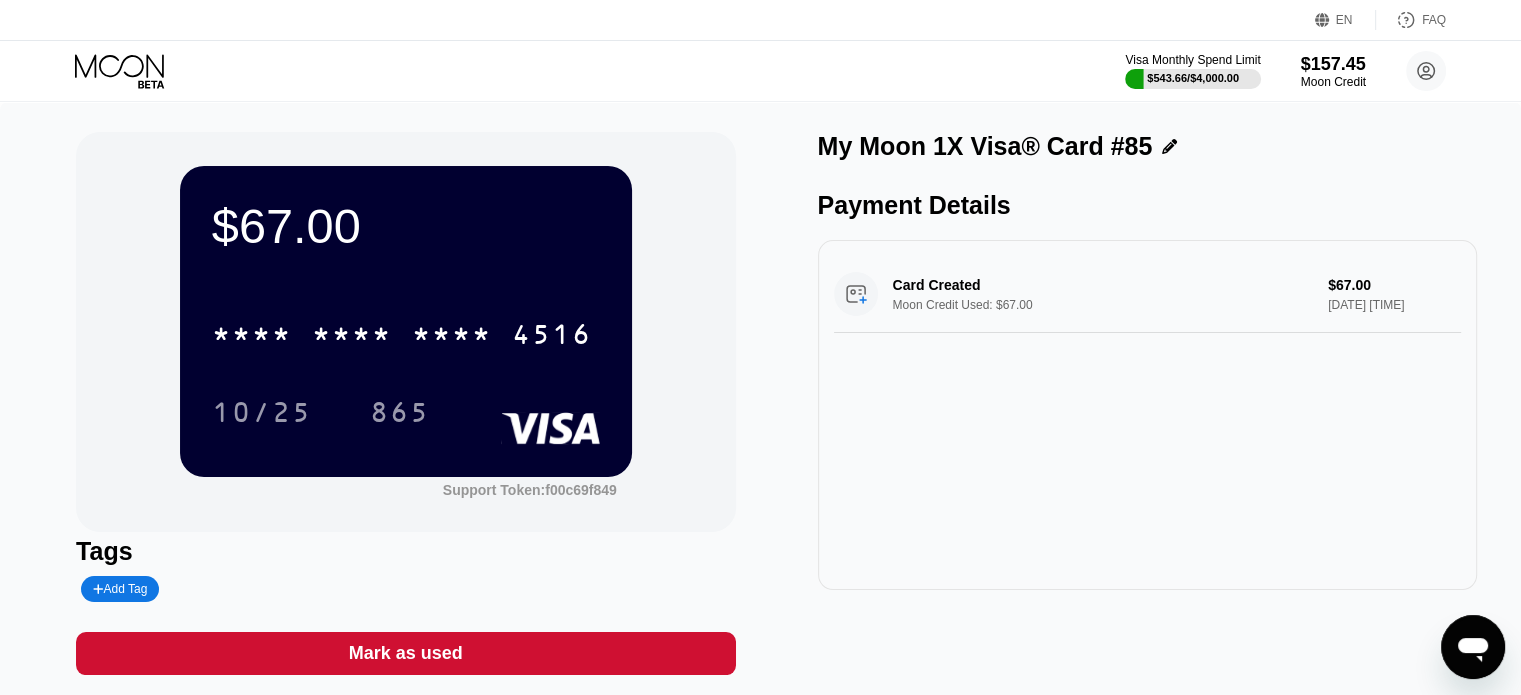 click on "Card Created Moon Credit Used: $67.00 $67.00 [DATE] [TIME]" at bounding box center [1147, 415] 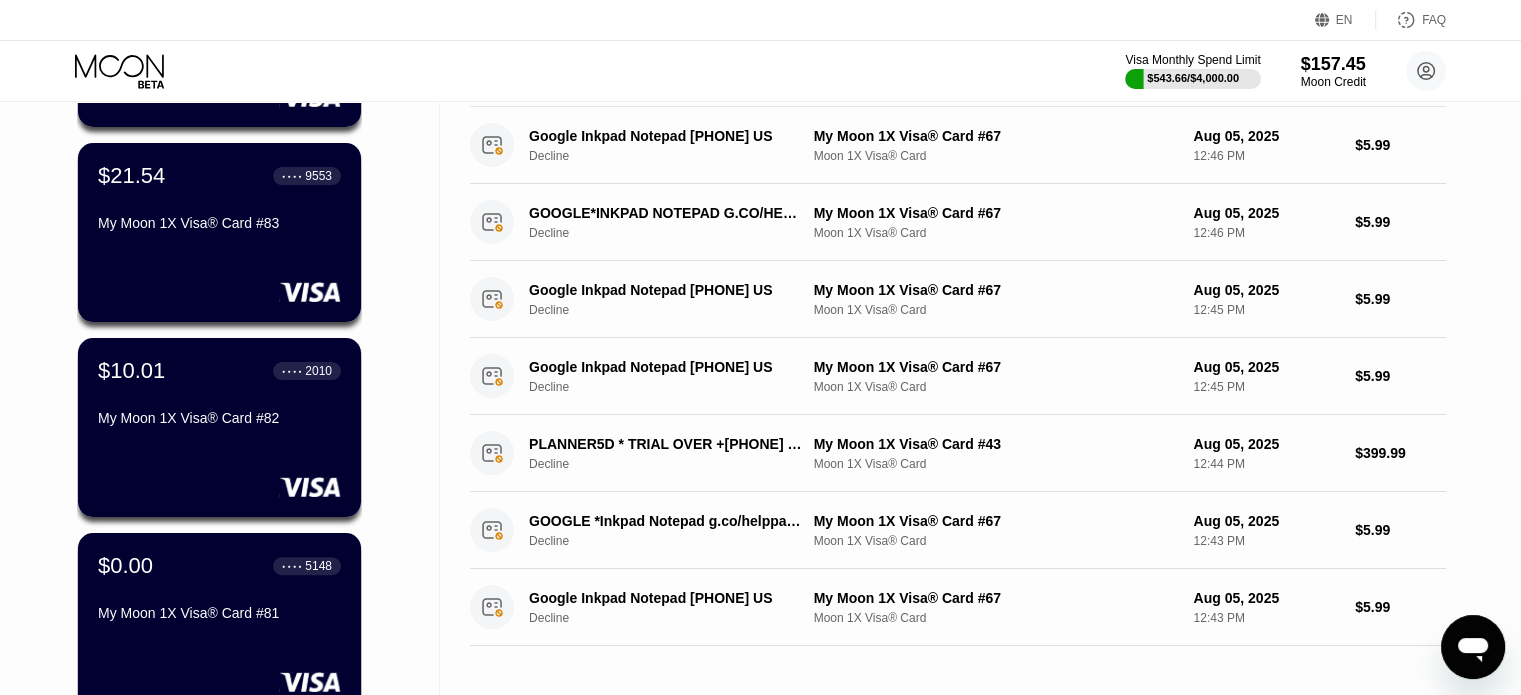 scroll, scrollTop: 500, scrollLeft: 0, axis: vertical 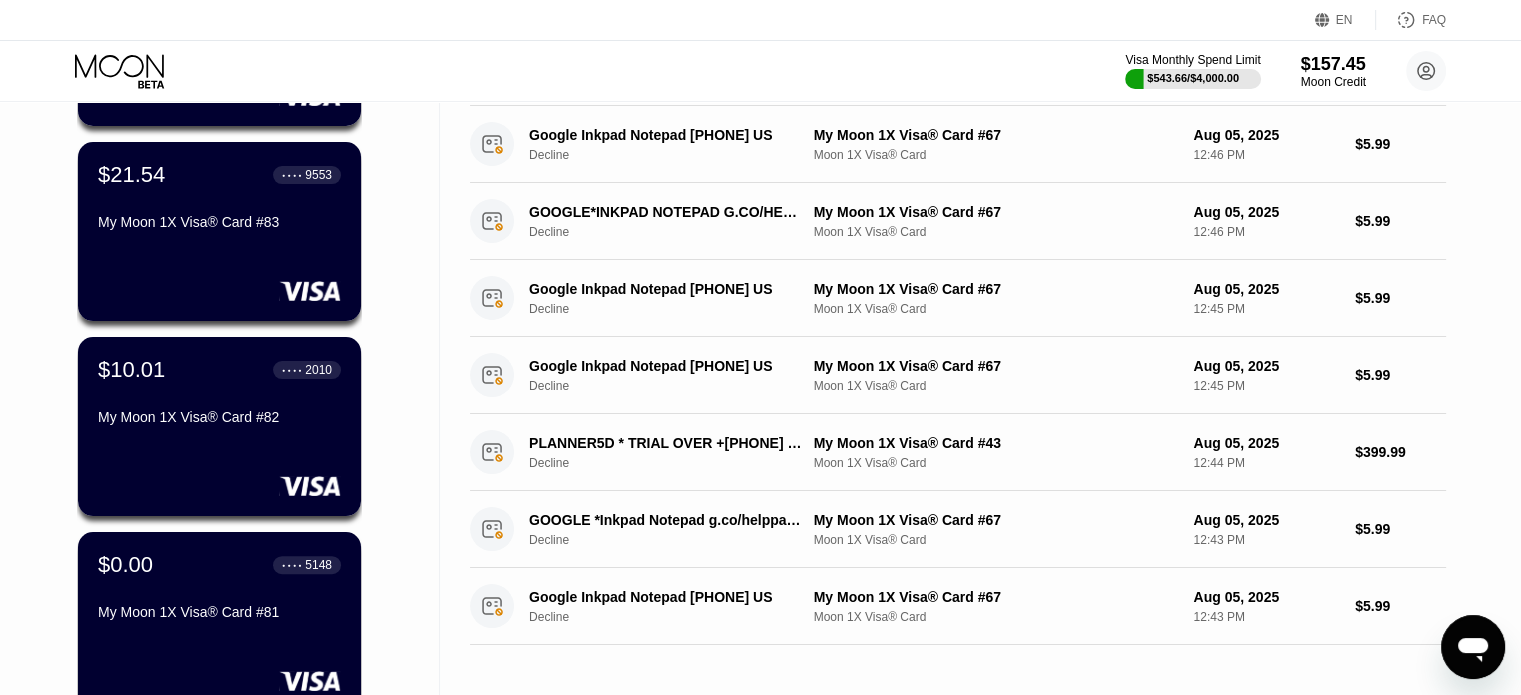 click on "Visa Monthly Spend Limit $543.66 / $4,000.00 $157.45 Moon Credit [FIRST] [LAST] [EMAIL]  Home Settings Support Careers About Us Log out Privacy policy Terms" at bounding box center [760, 71] 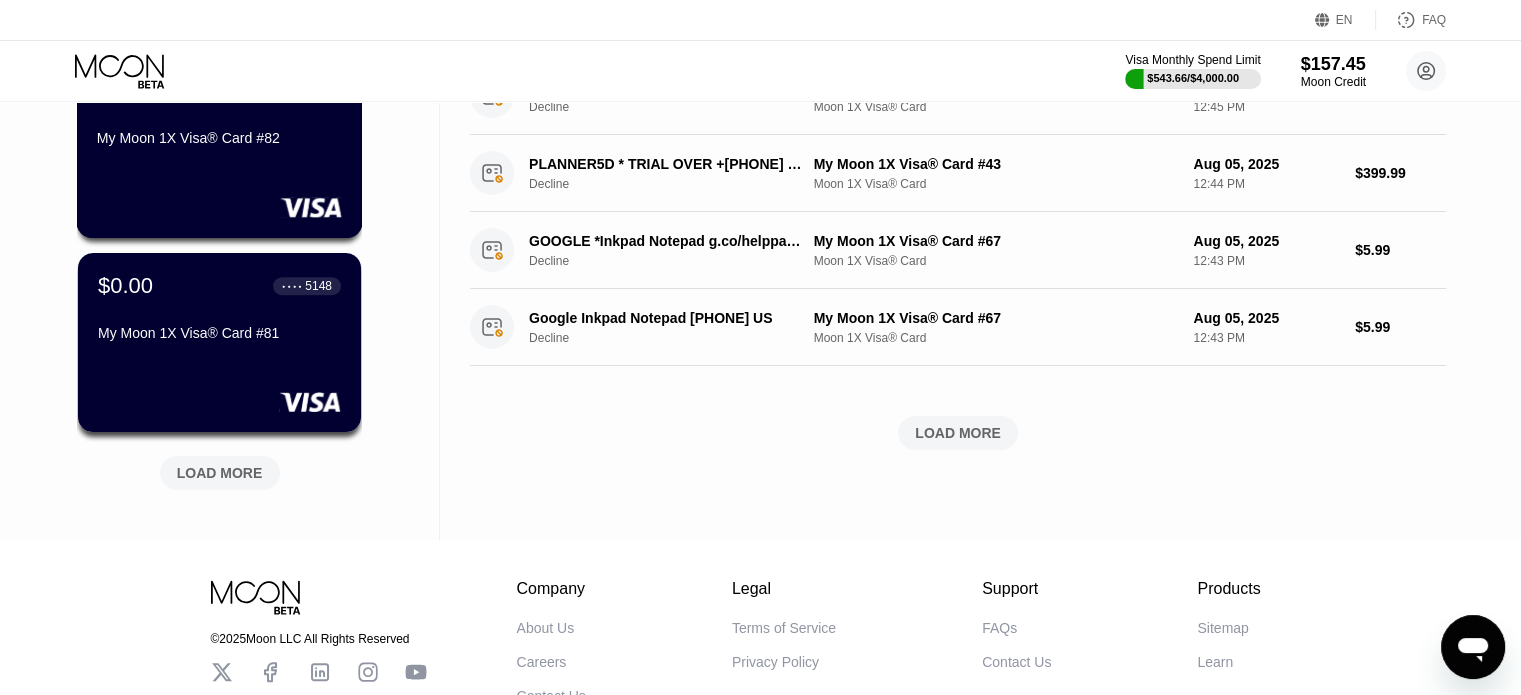 scroll, scrollTop: 800, scrollLeft: 0, axis: vertical 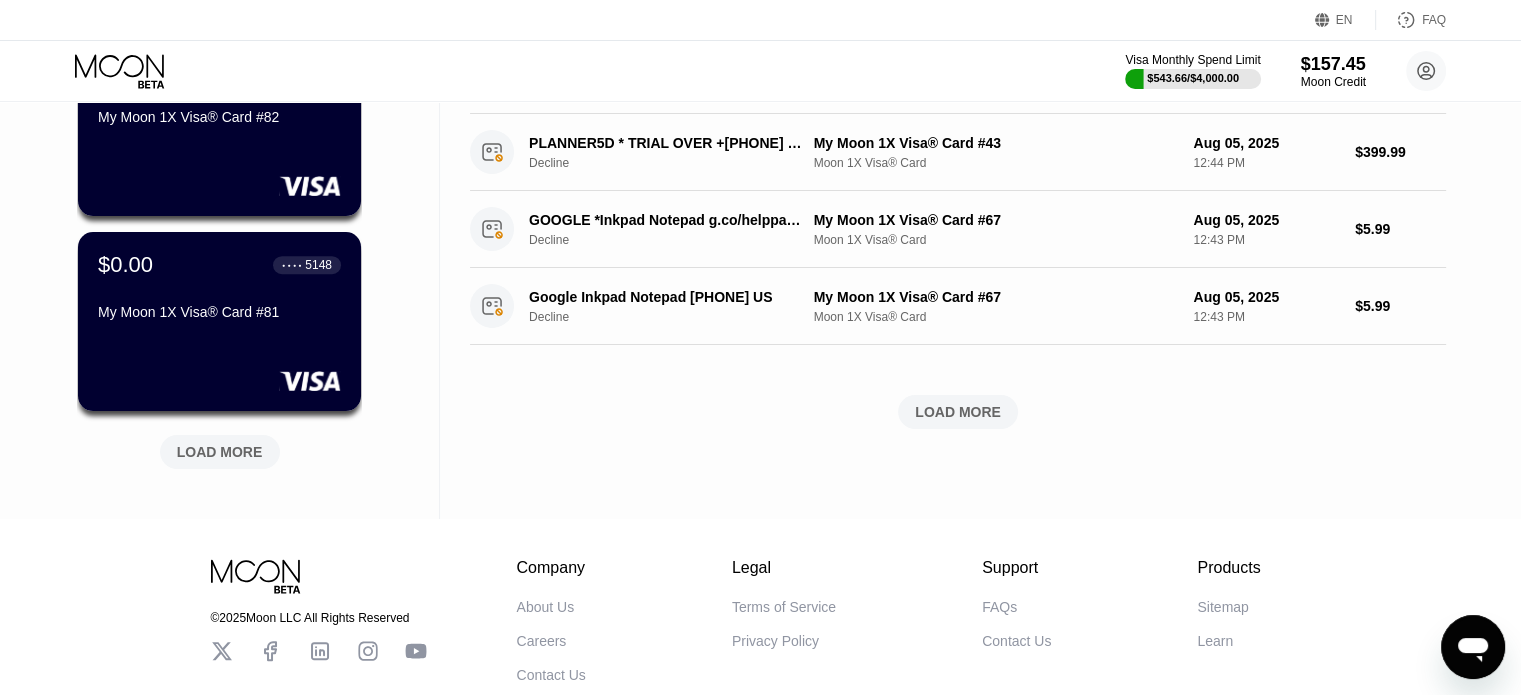 click on "LOAD MORE" at bounding box center (220, 452) 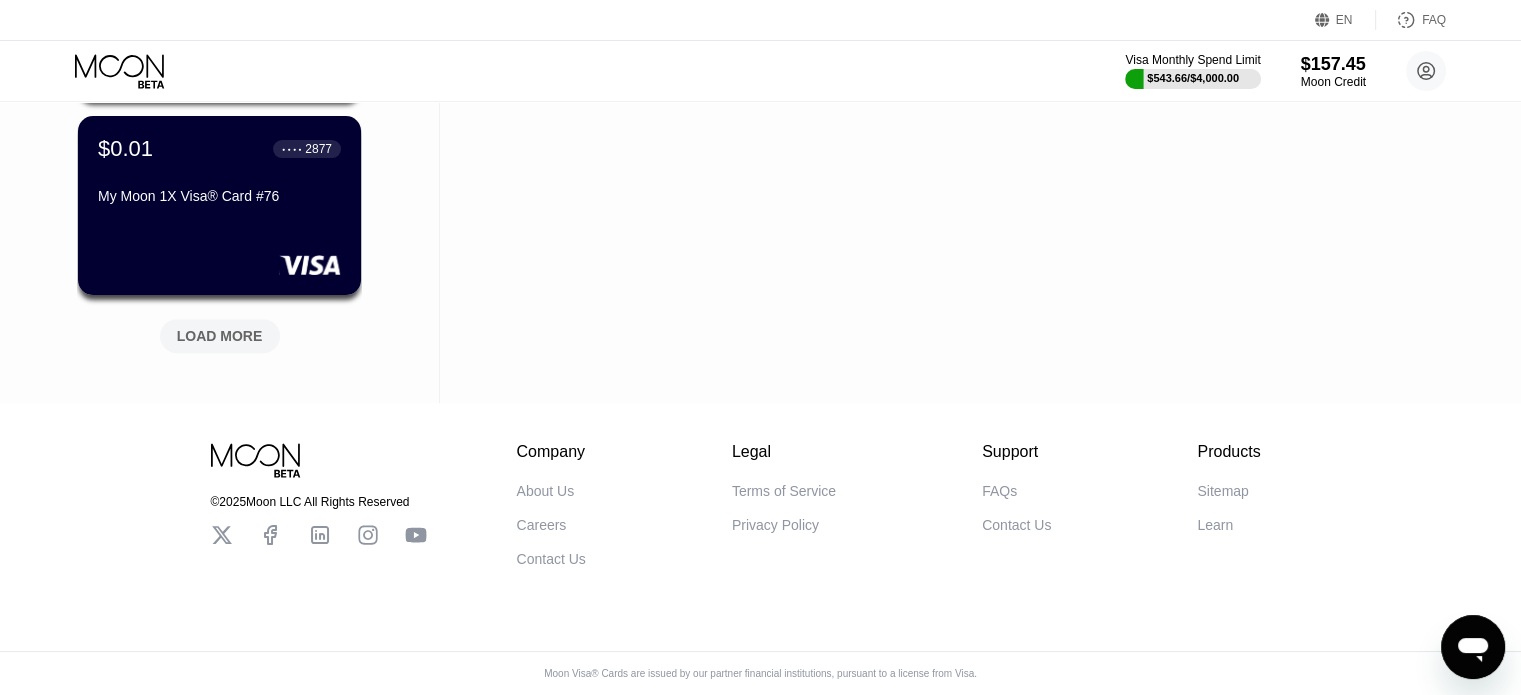 scroll, scrollTop: 1904, scrollLeft: 0, axis: vertical 